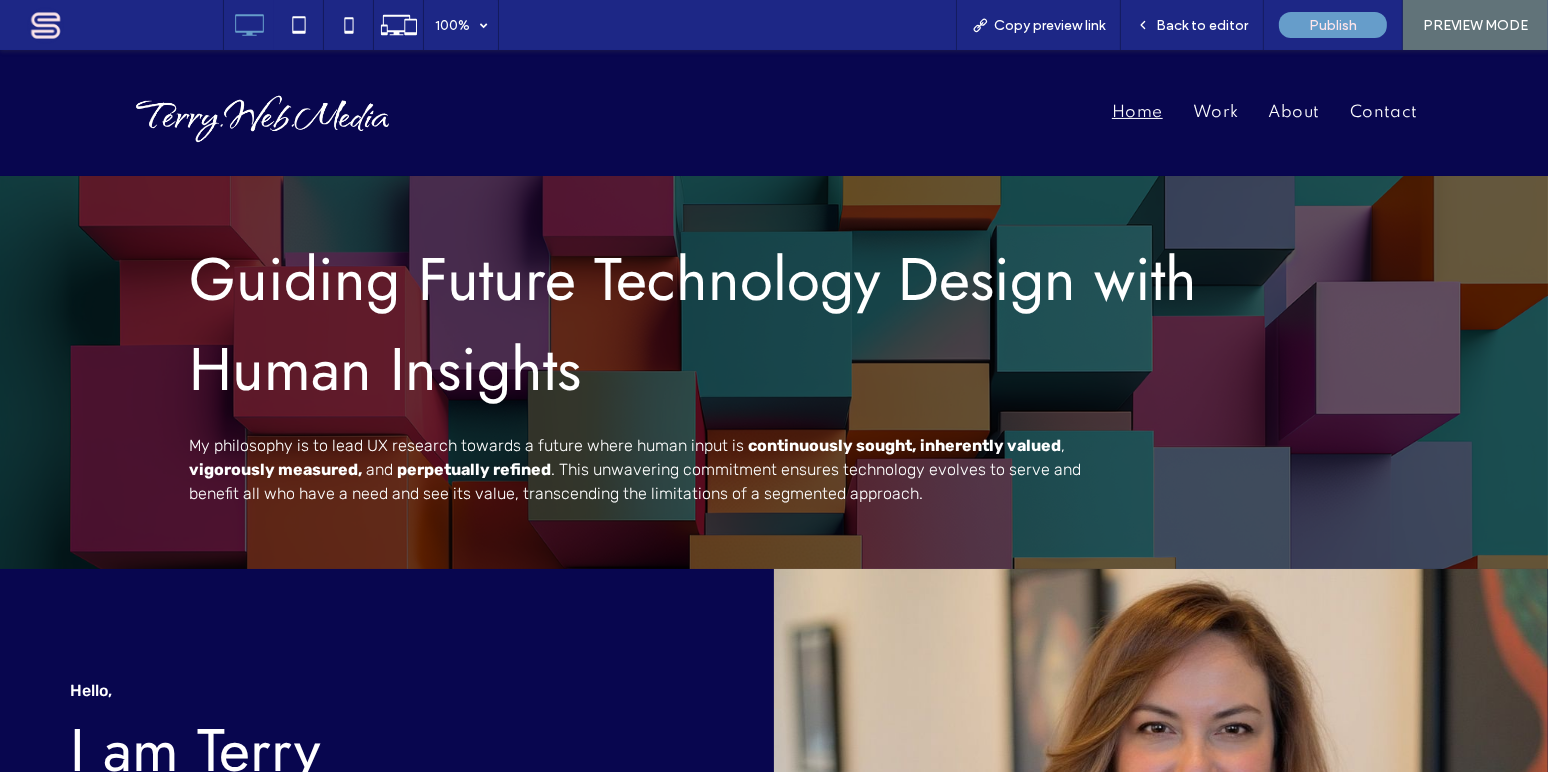 scroll, scrollTop: 910, scrollLeft: 0, axis: vertical 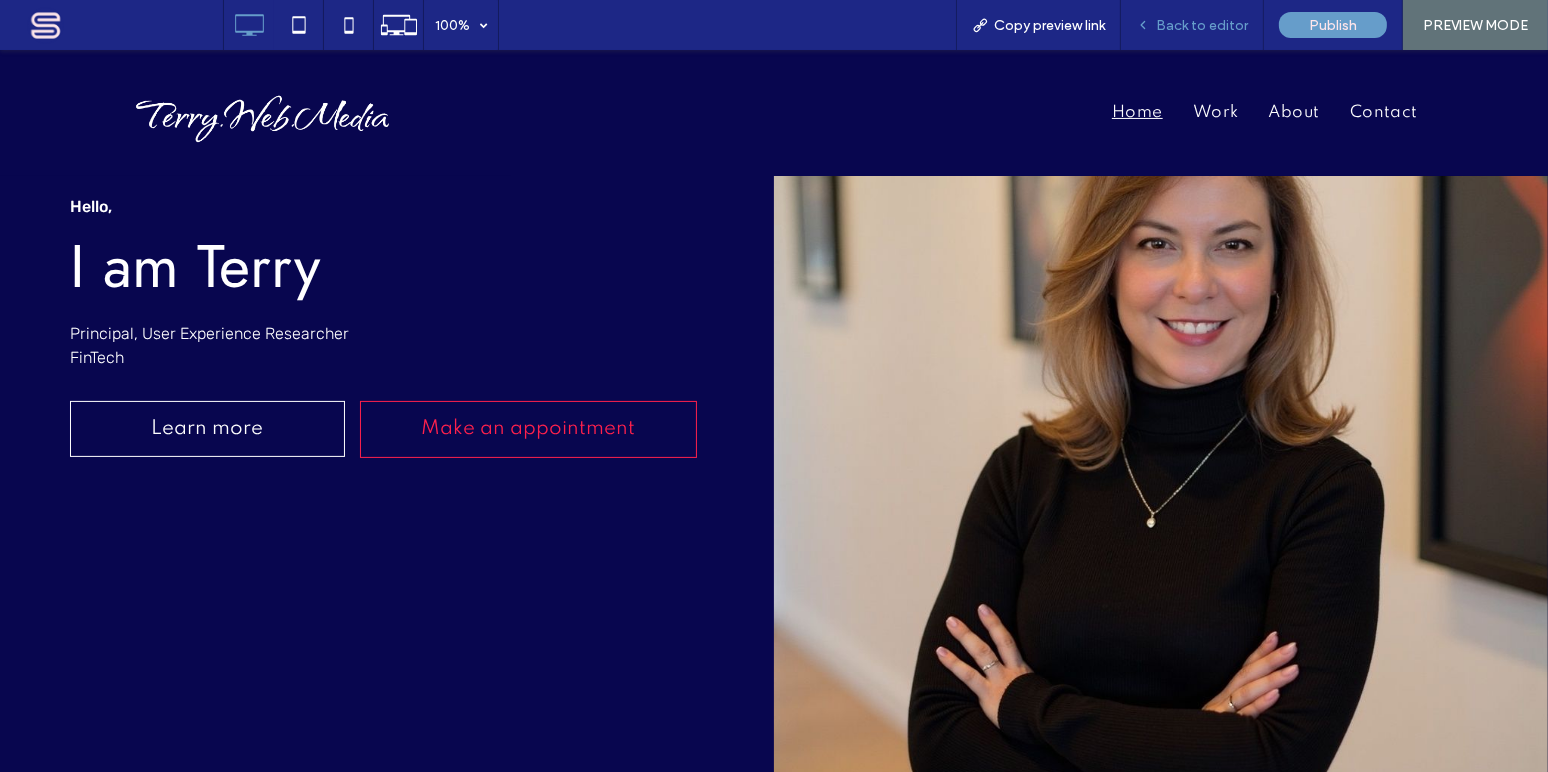 drag, startPoint x: 1220, startPoint y: 28, endPoint x: 1180, endPoint y: 10, distance: 43.863426 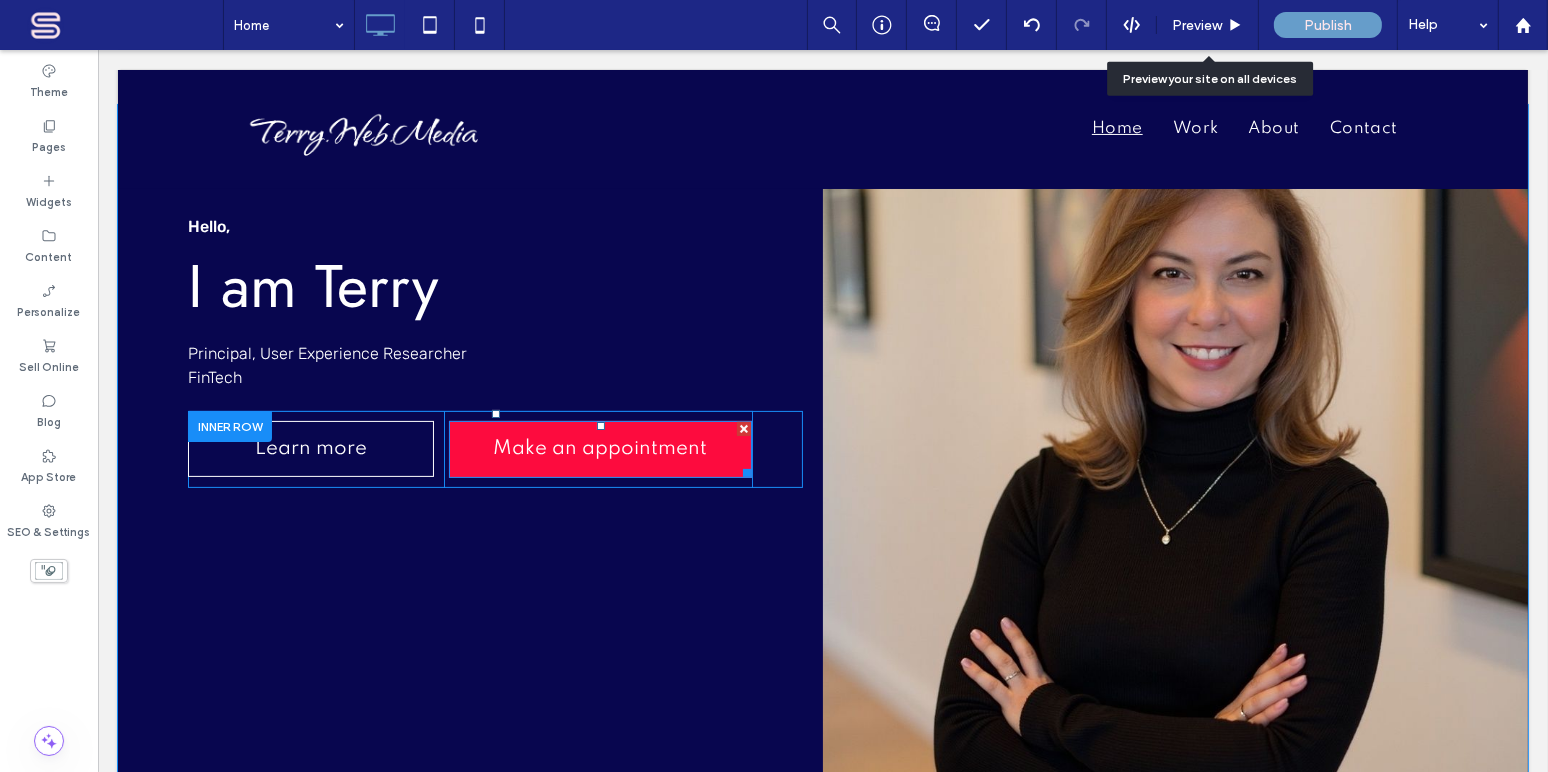 click on "Make an appointment" at bounding box center [600, 449] 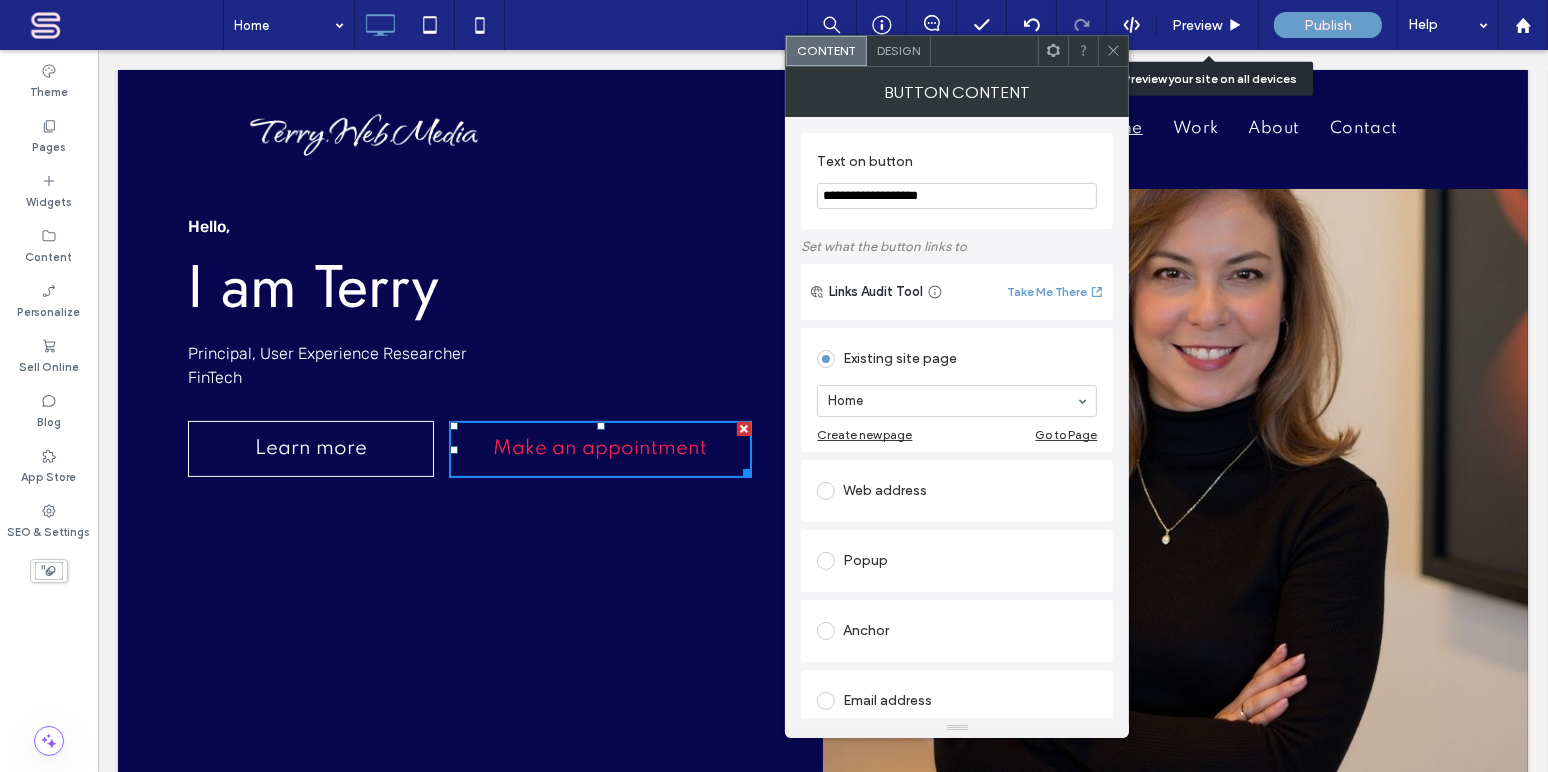 click on "**********" at bounding box center [957, 181] 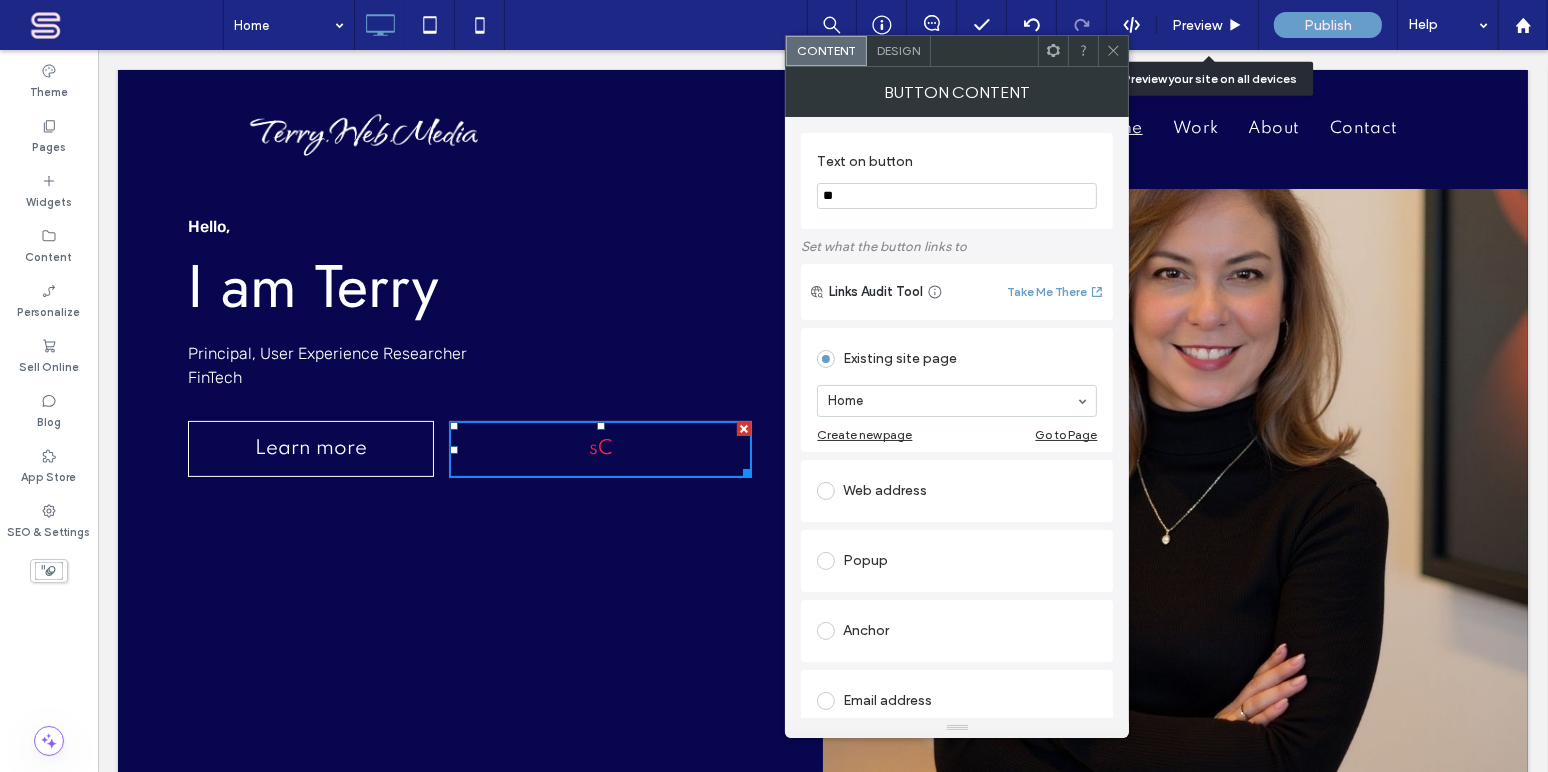 type on "*" 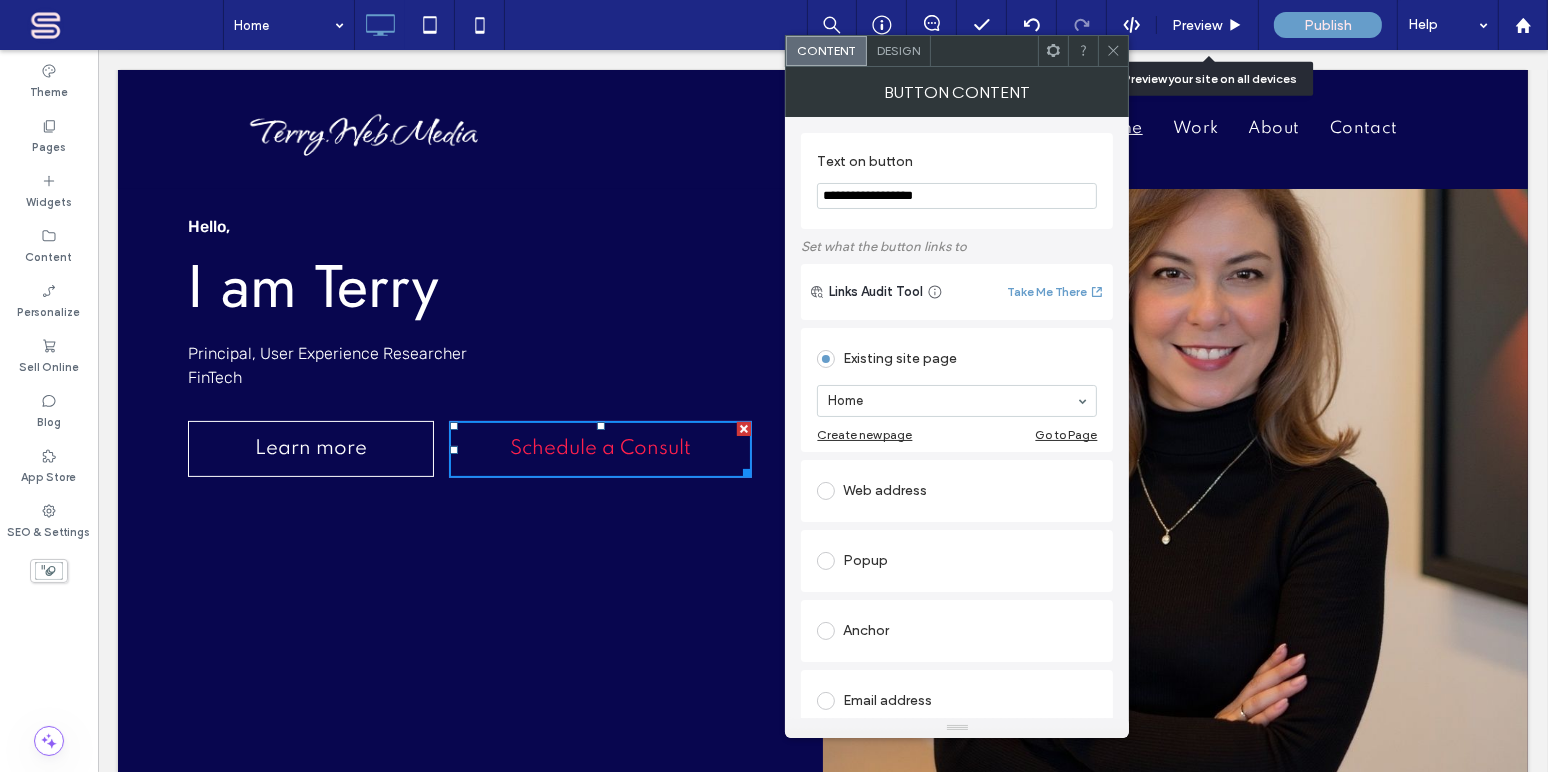 type on "**********" 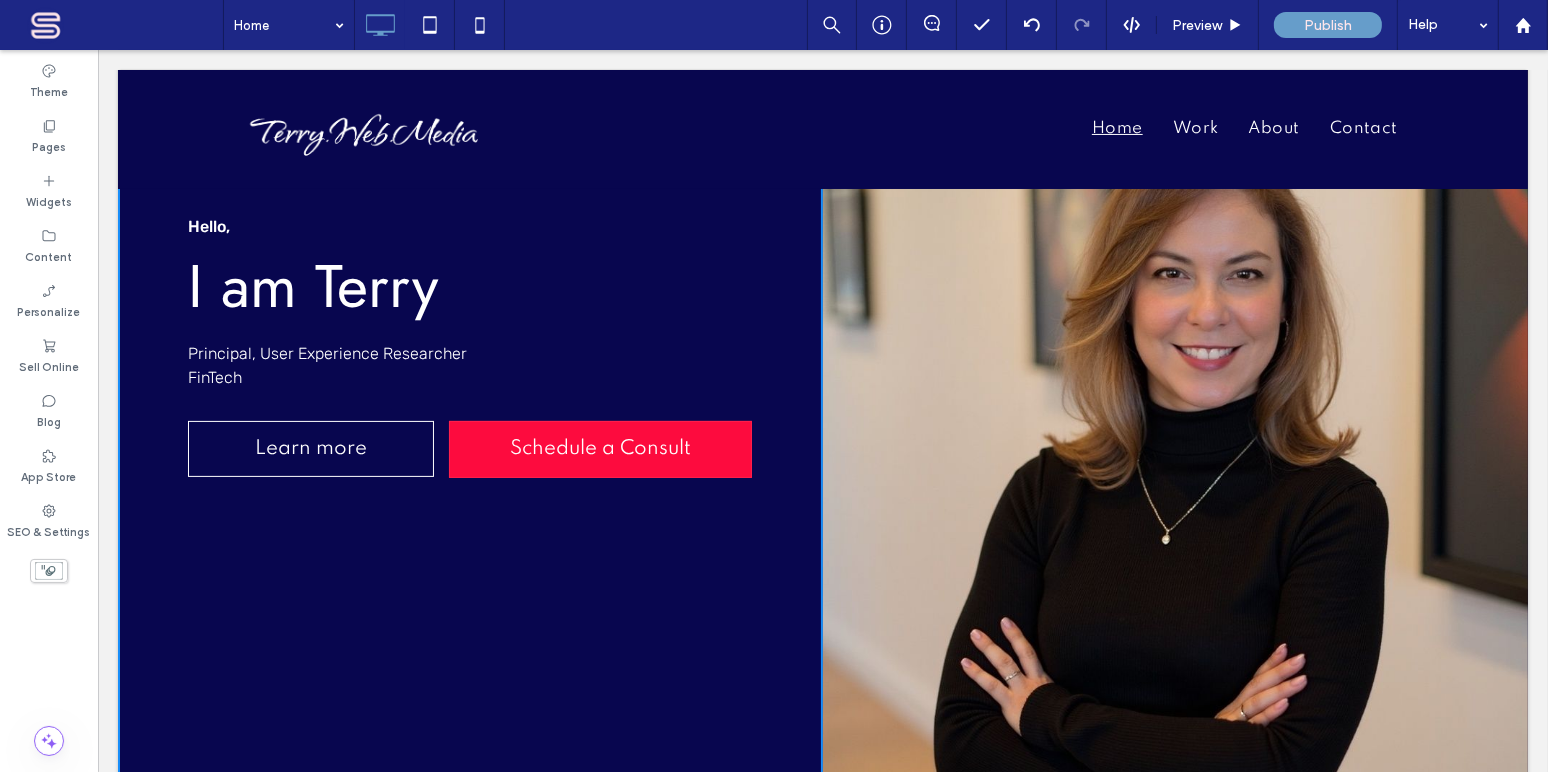click on "Schedule a Consult" at bounding box center [599, 449] 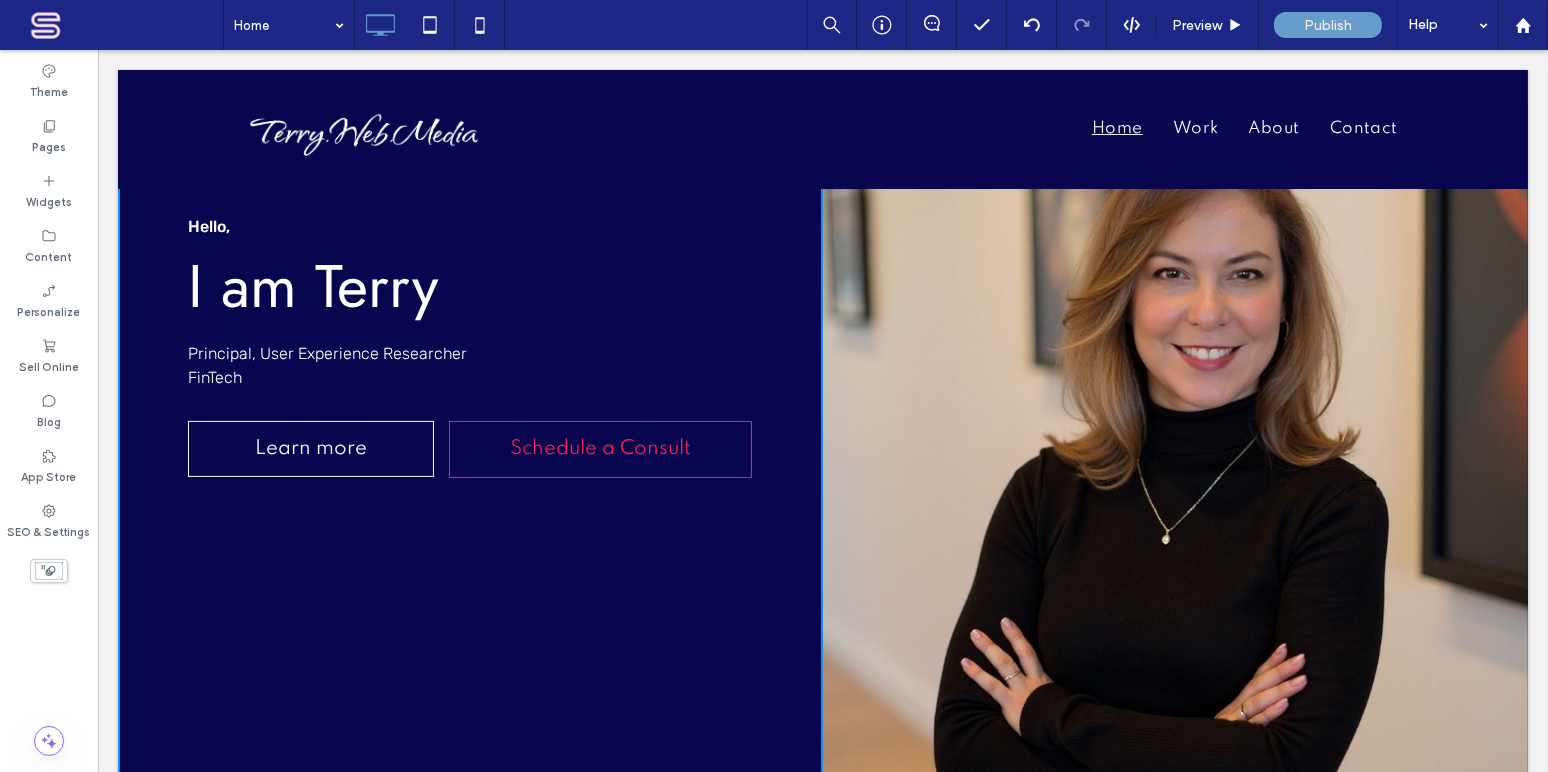 click on "I am Terry" at bounding box center (455, 286) 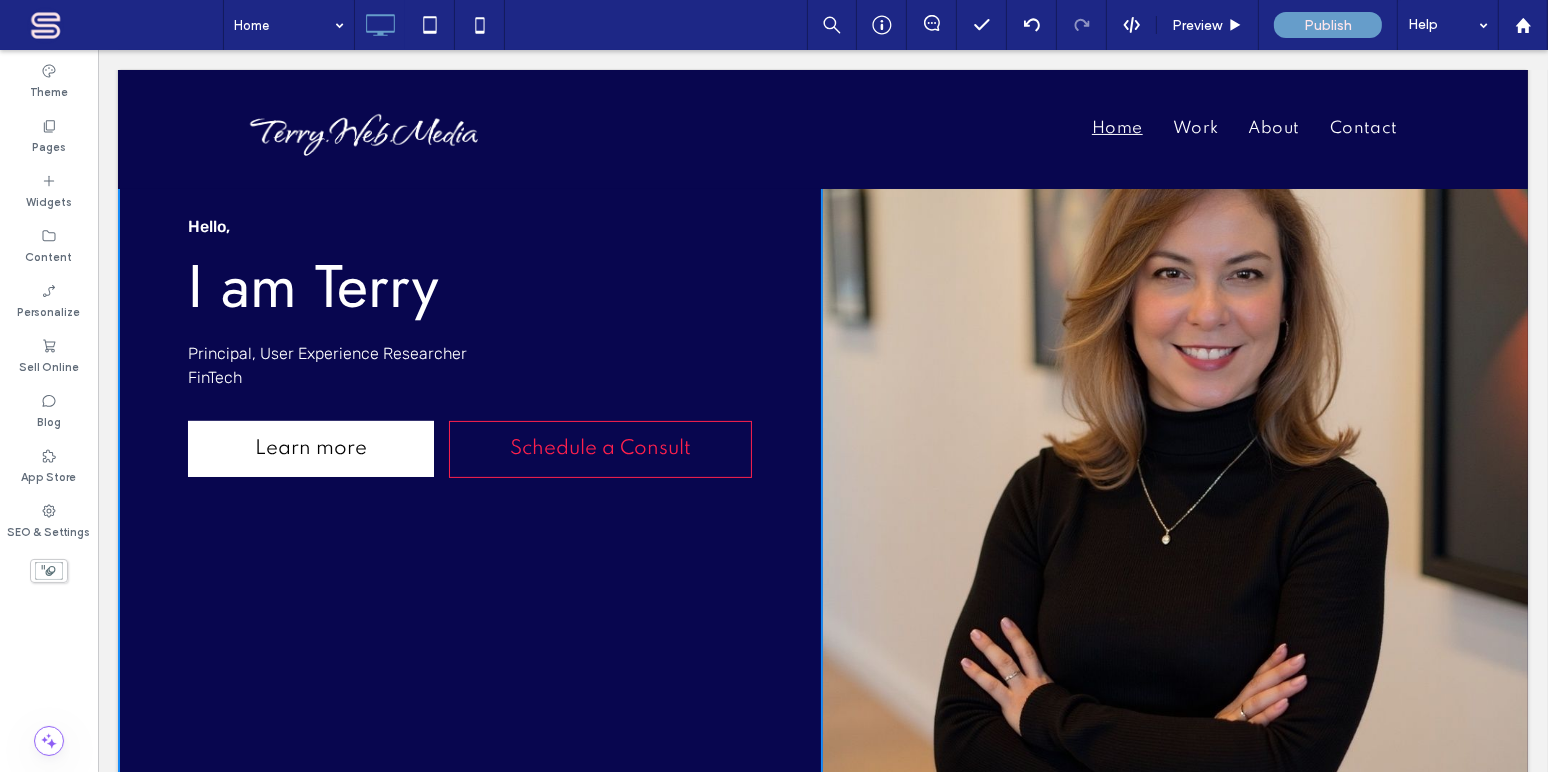click on "Learn more" at bounding box center (310, 449) 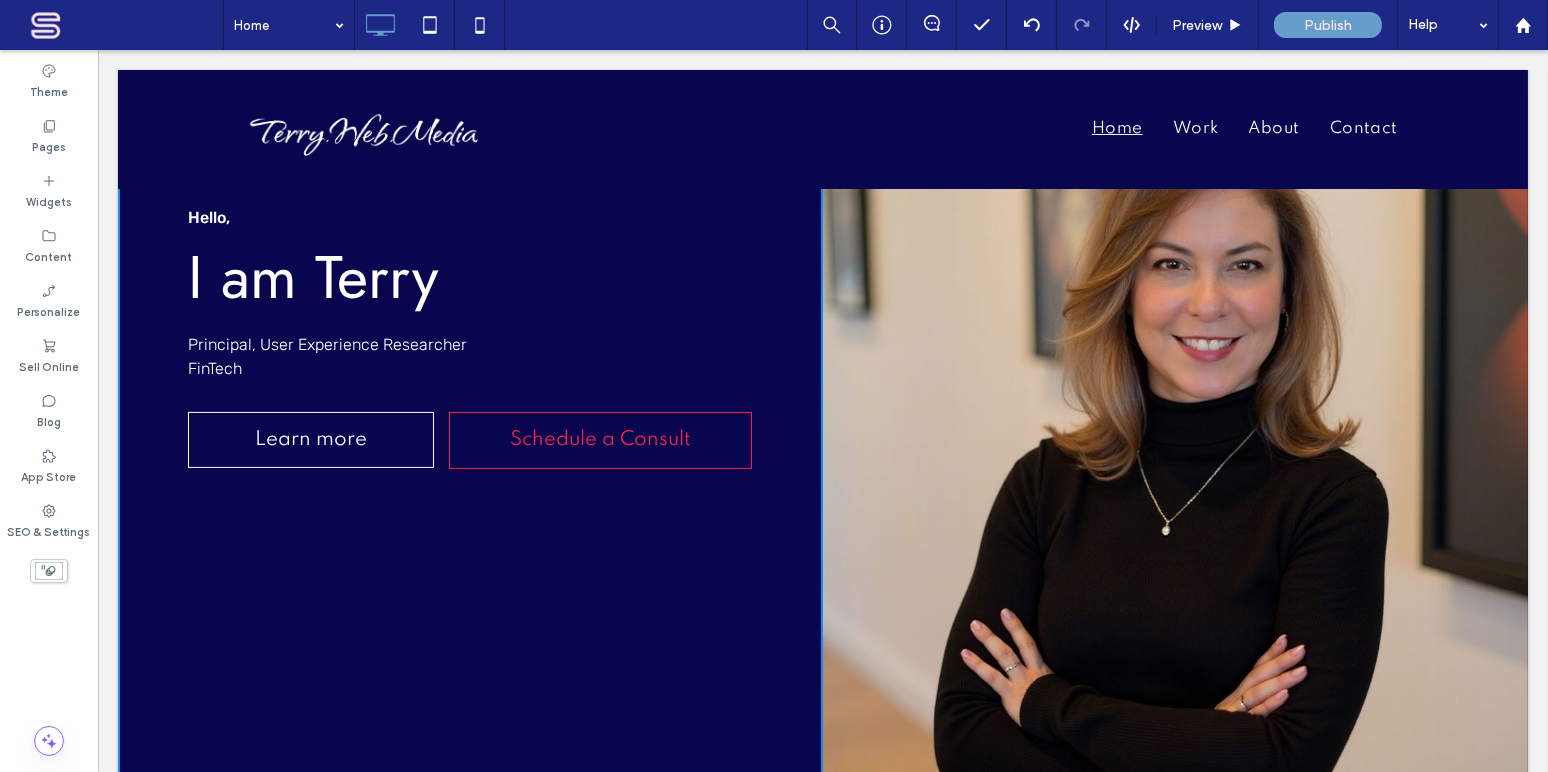 scroll, scrollTop: 242, scrollLeft: 0, axis: vertical 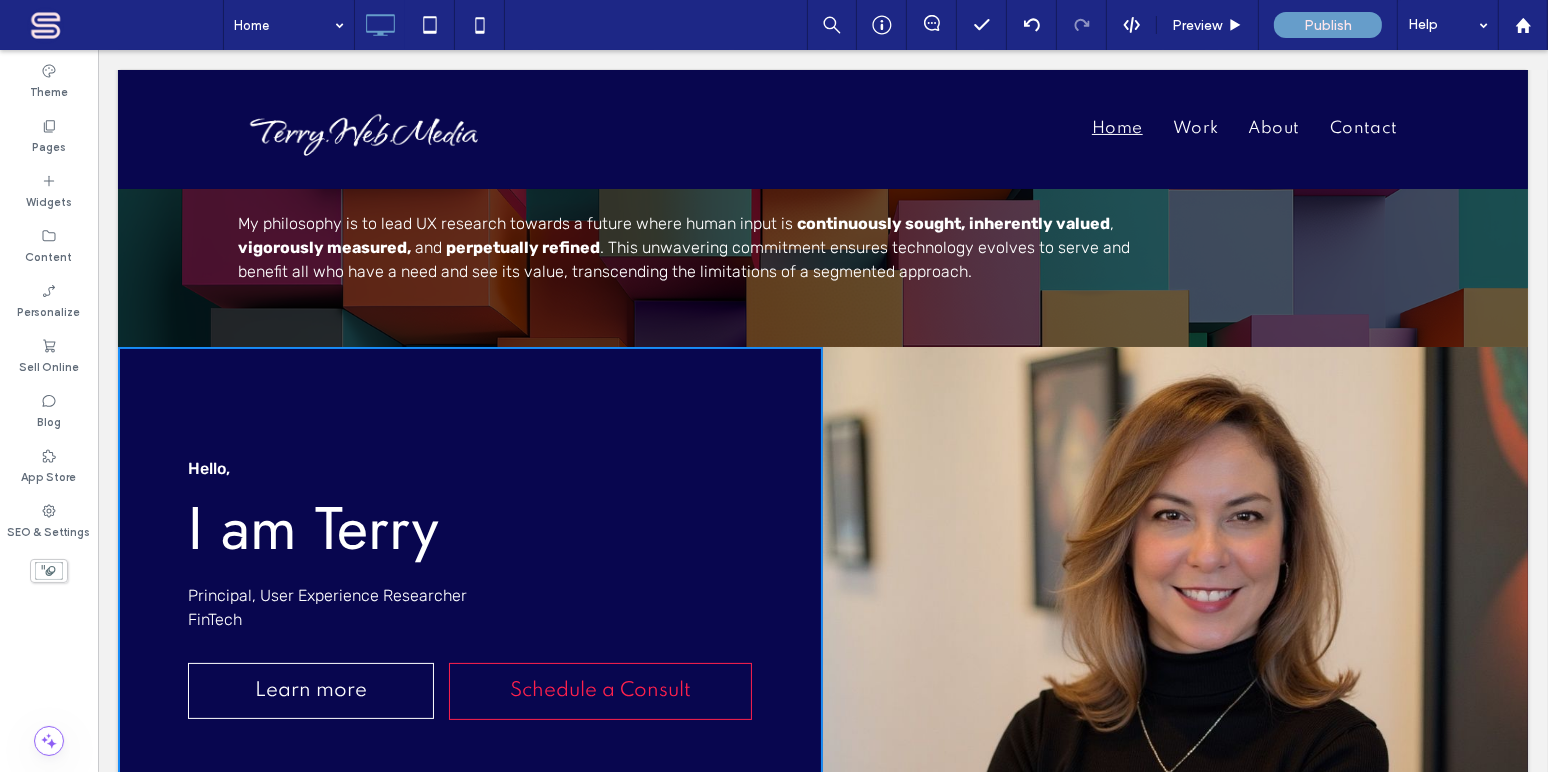 click on "My philosophy is to lead UX research towards a future where human input is
continuously sought,
inherently valued ,
vigorously measured,   and
perpetually refined . This unwavering commitment ensures technology evolves to serve and benefit all who have a need and see its value, transcending the limitations of a segmented approach." at bounding box center [694, 248] 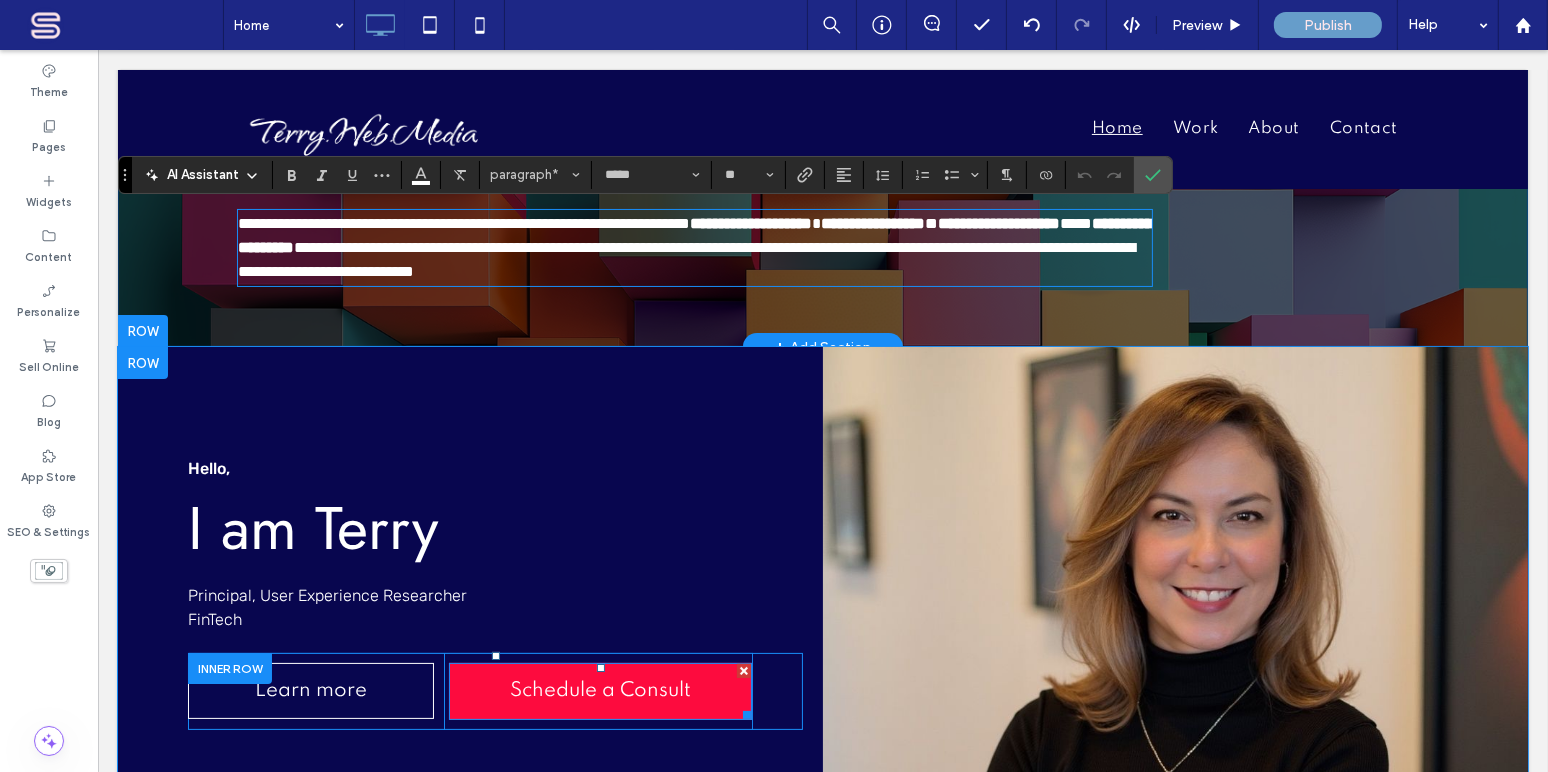 click on "Schedule a Consult" at bounding box center [599, 691] 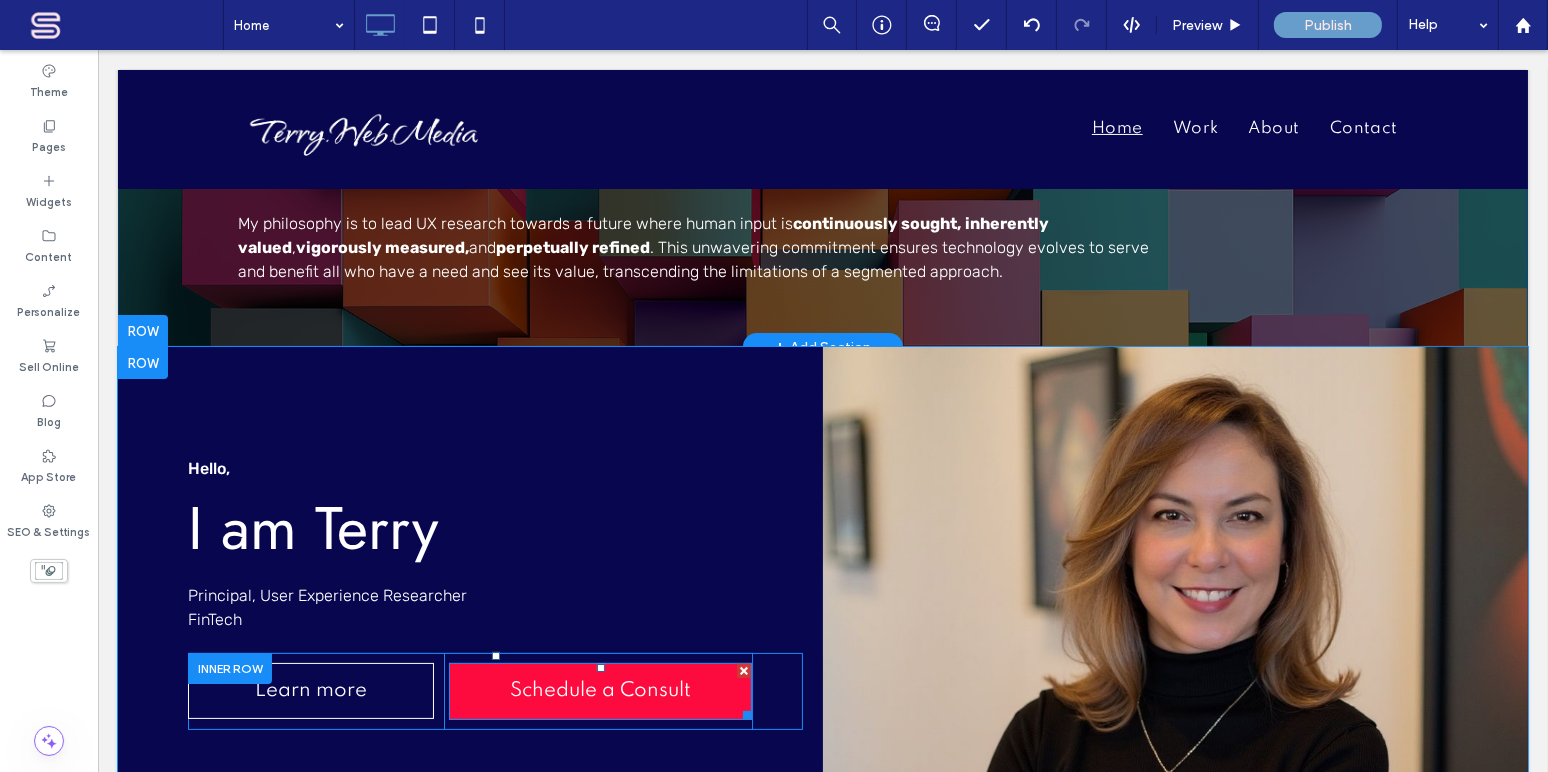 click on "Schedule a Consult" at bounding box center (599, 691) 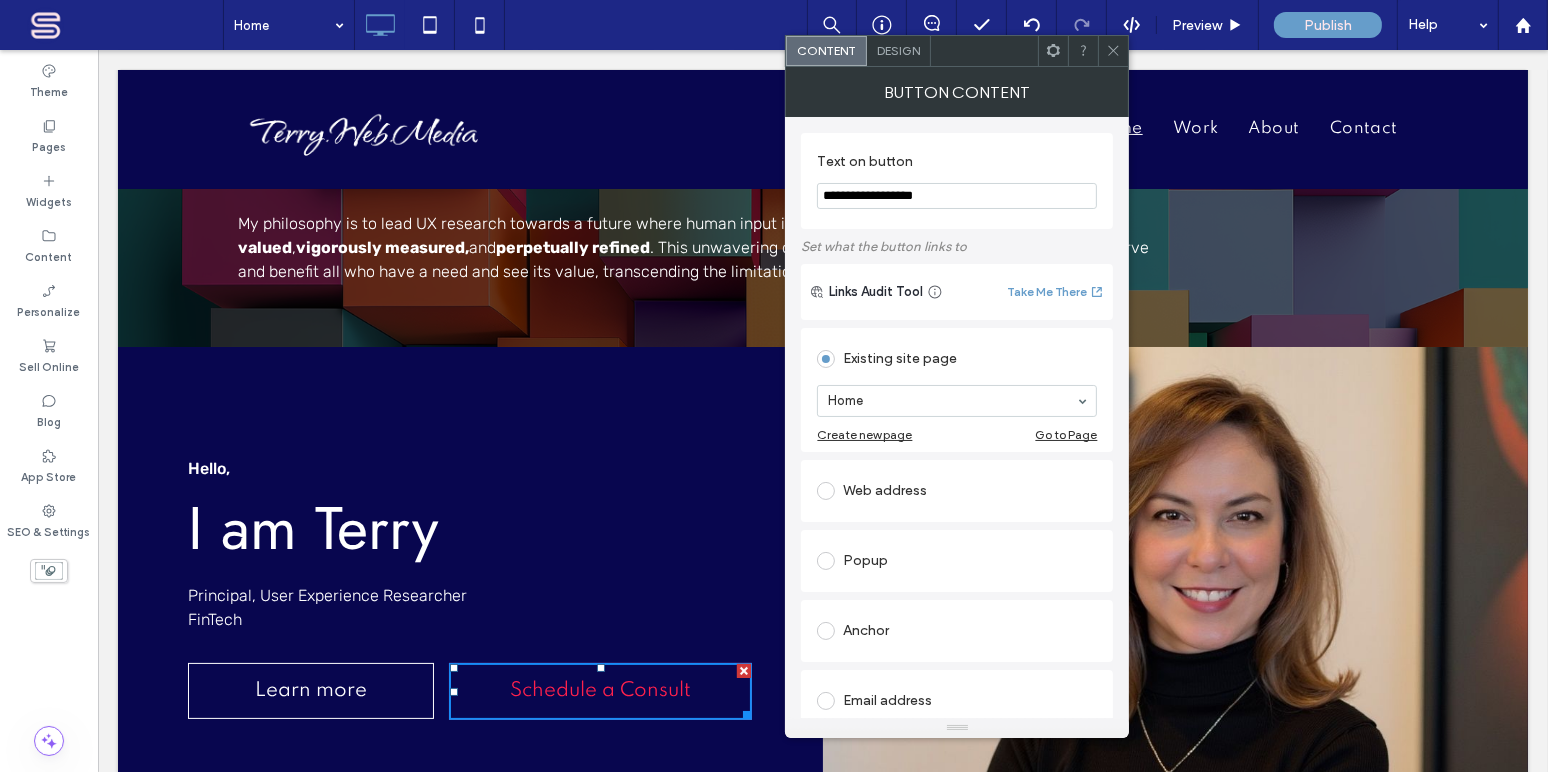 click on "**********" at bounding box center [957, 196] 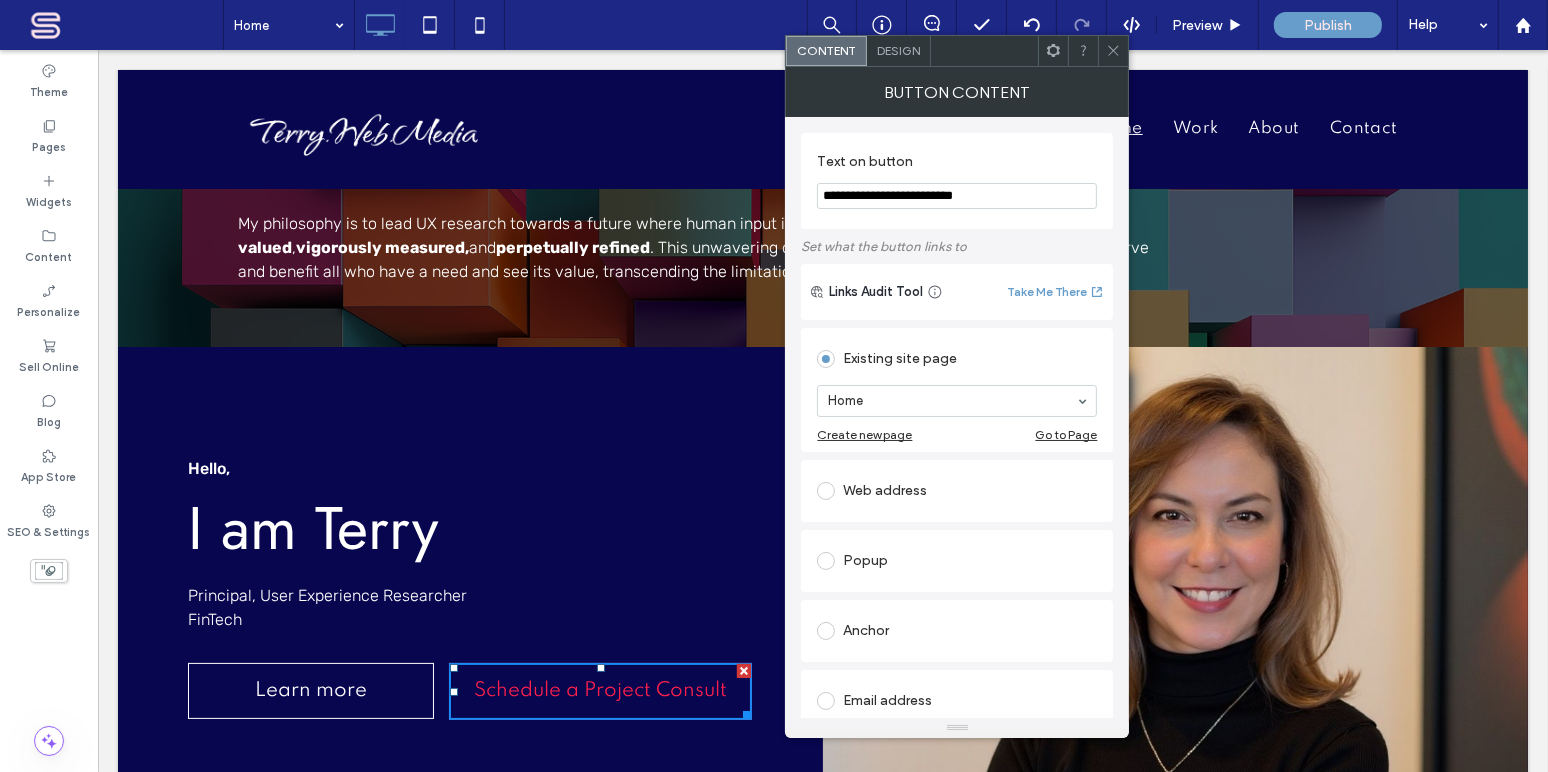 click on "**********" at bounding box center [957, 196] 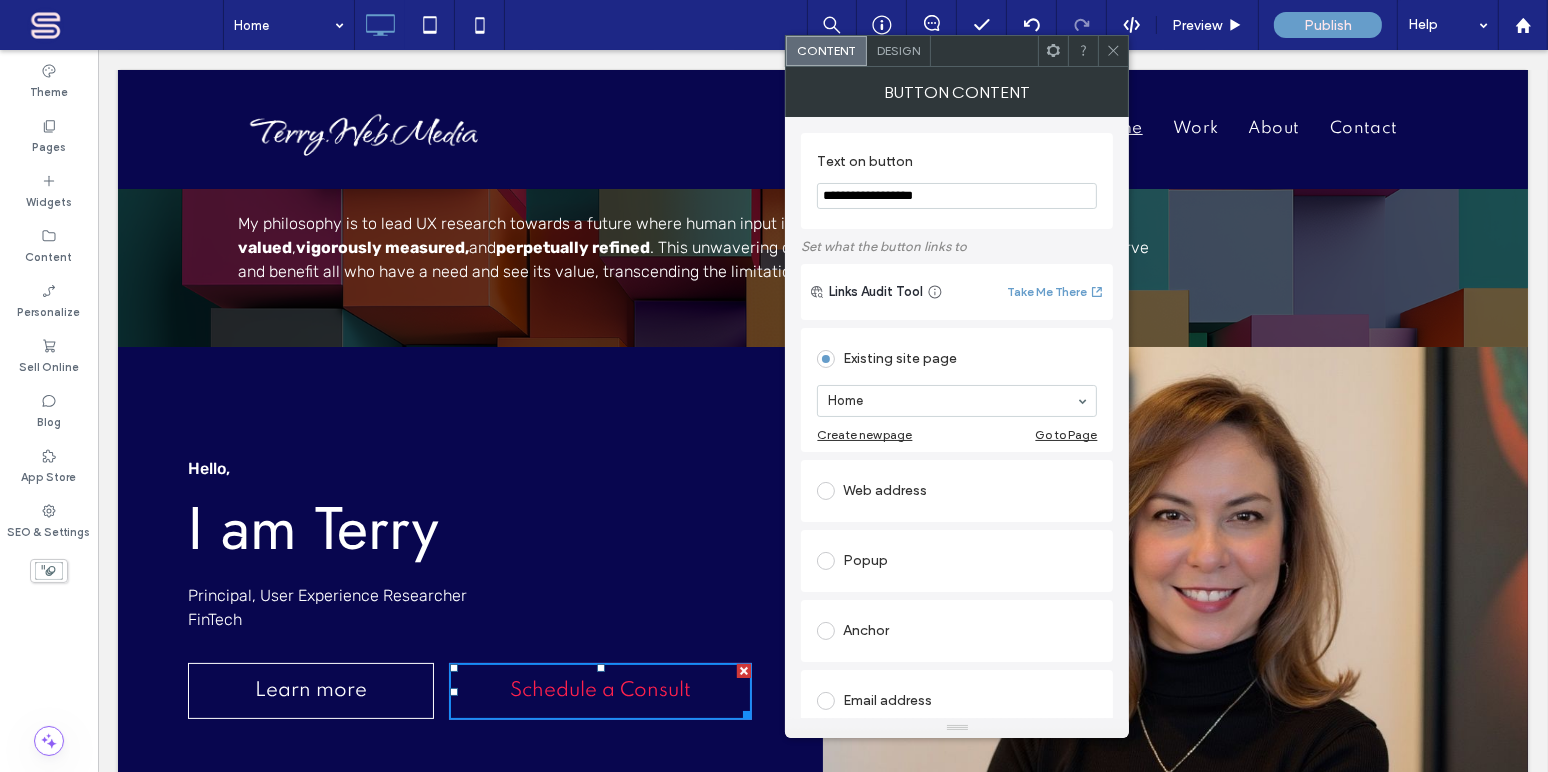 click on "**********" at bounding box center [957, 196] 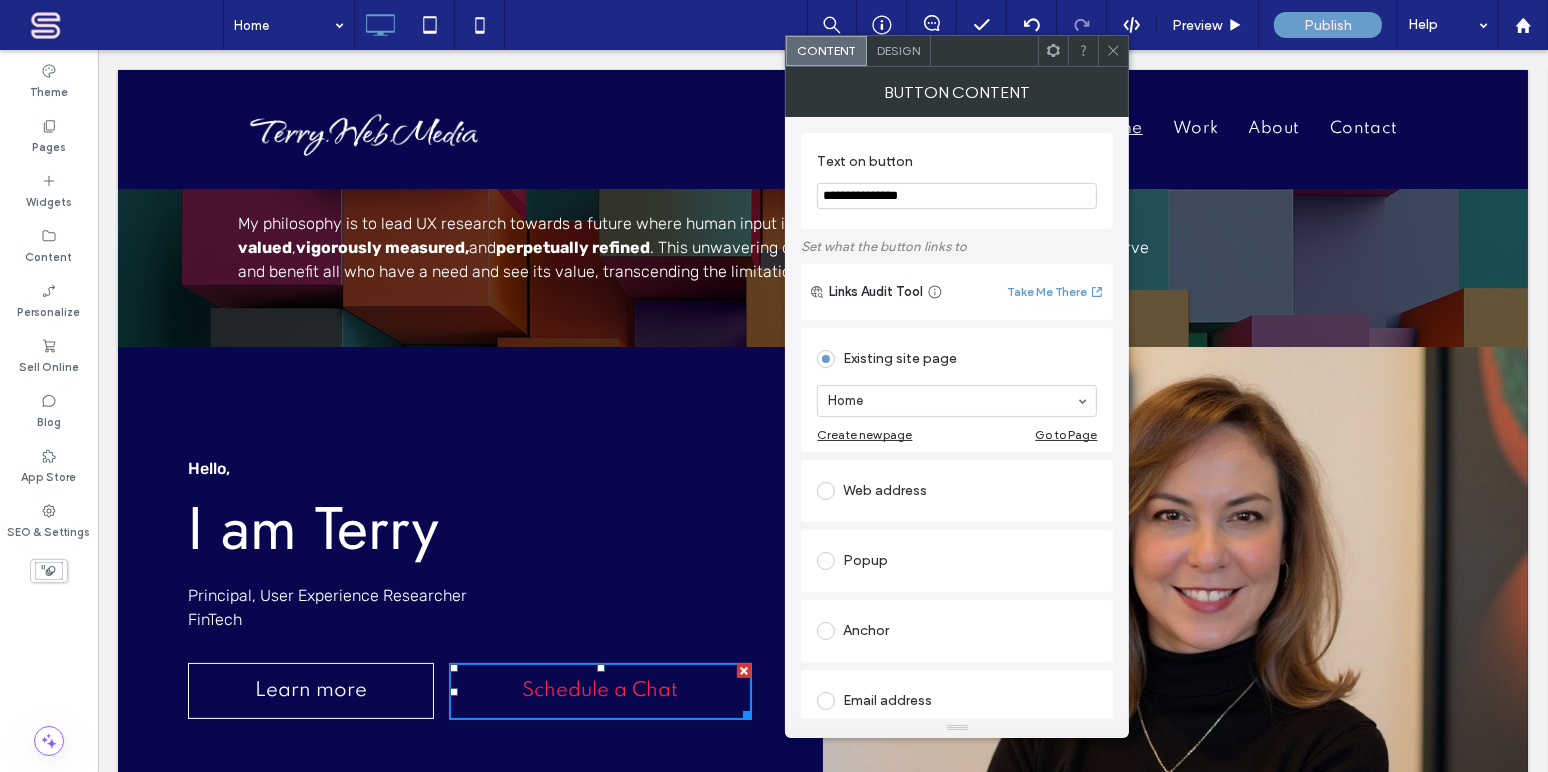 type on "**********" 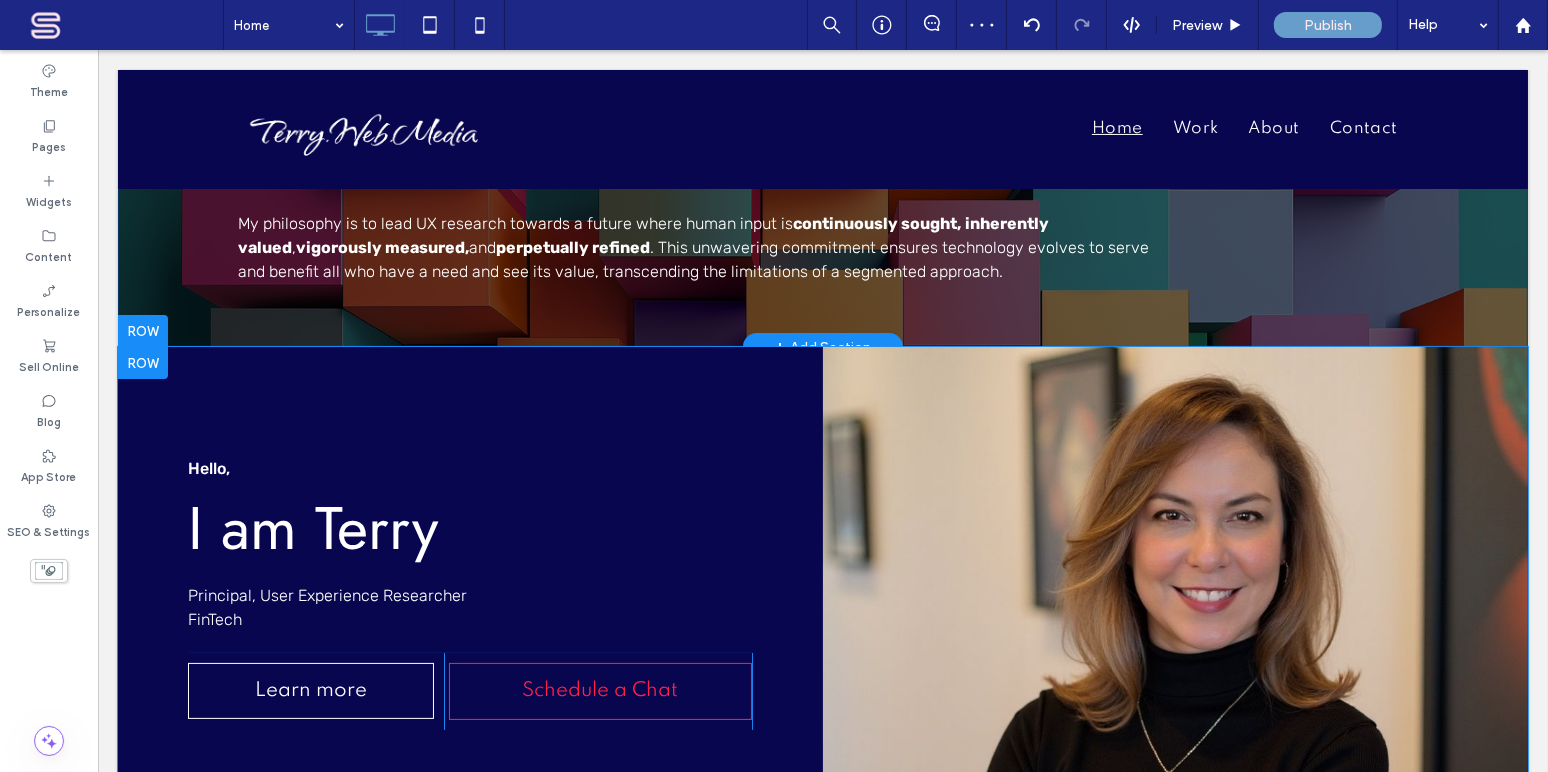 click on "Hello,
I am [FIRST]   Principal, User Experience Researcher FinTech
Learn more
Click To Paste     Click To Paste     Click To Paste
Schedule a Chat
Click To Paste     Click To Paste     Click To Paste
Click To Paste     Click To Paste     Click To Paste
Click To Paste     Click To Paste     Click To Paste" at bounding box center (469, 716) 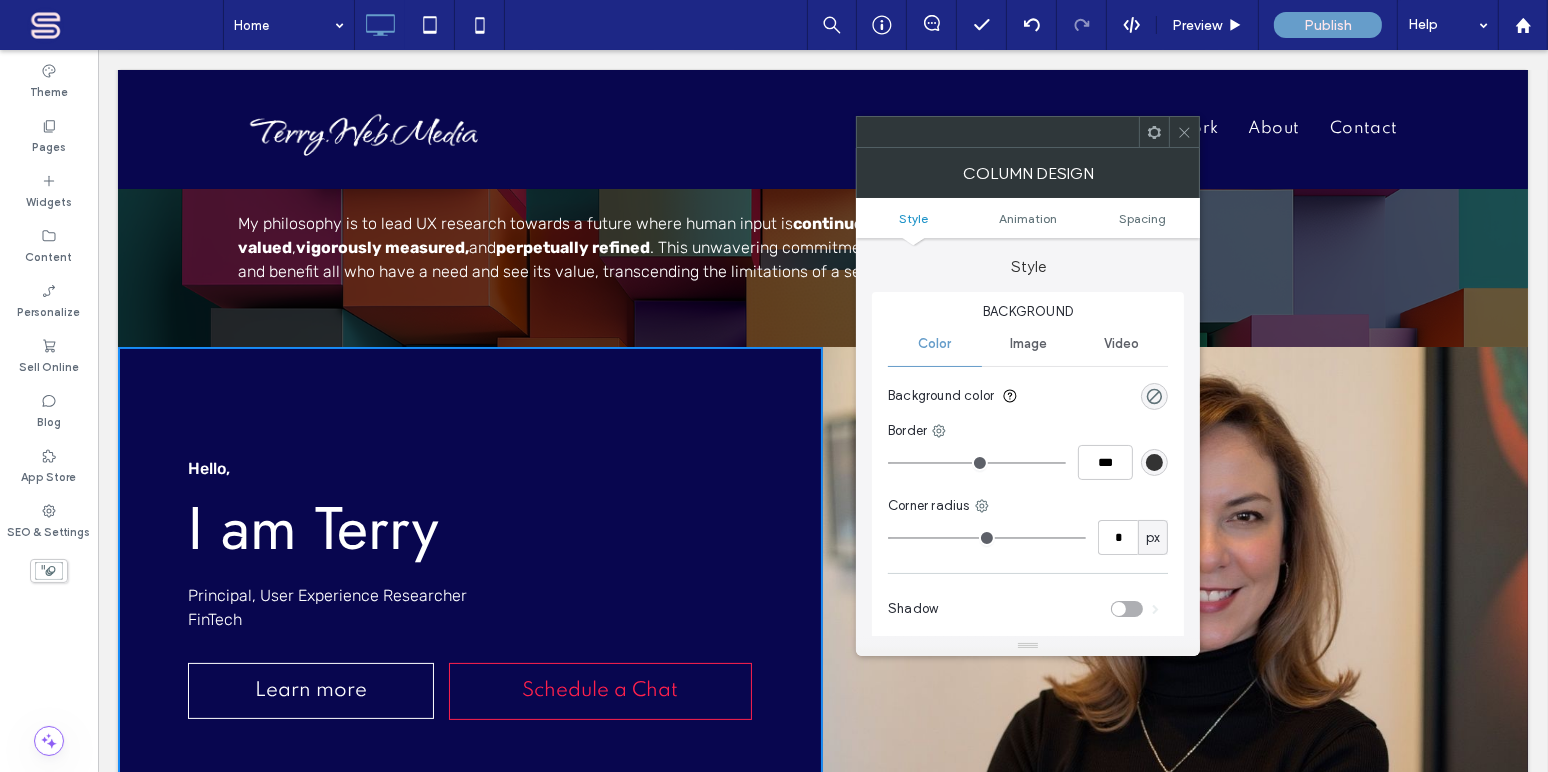 click 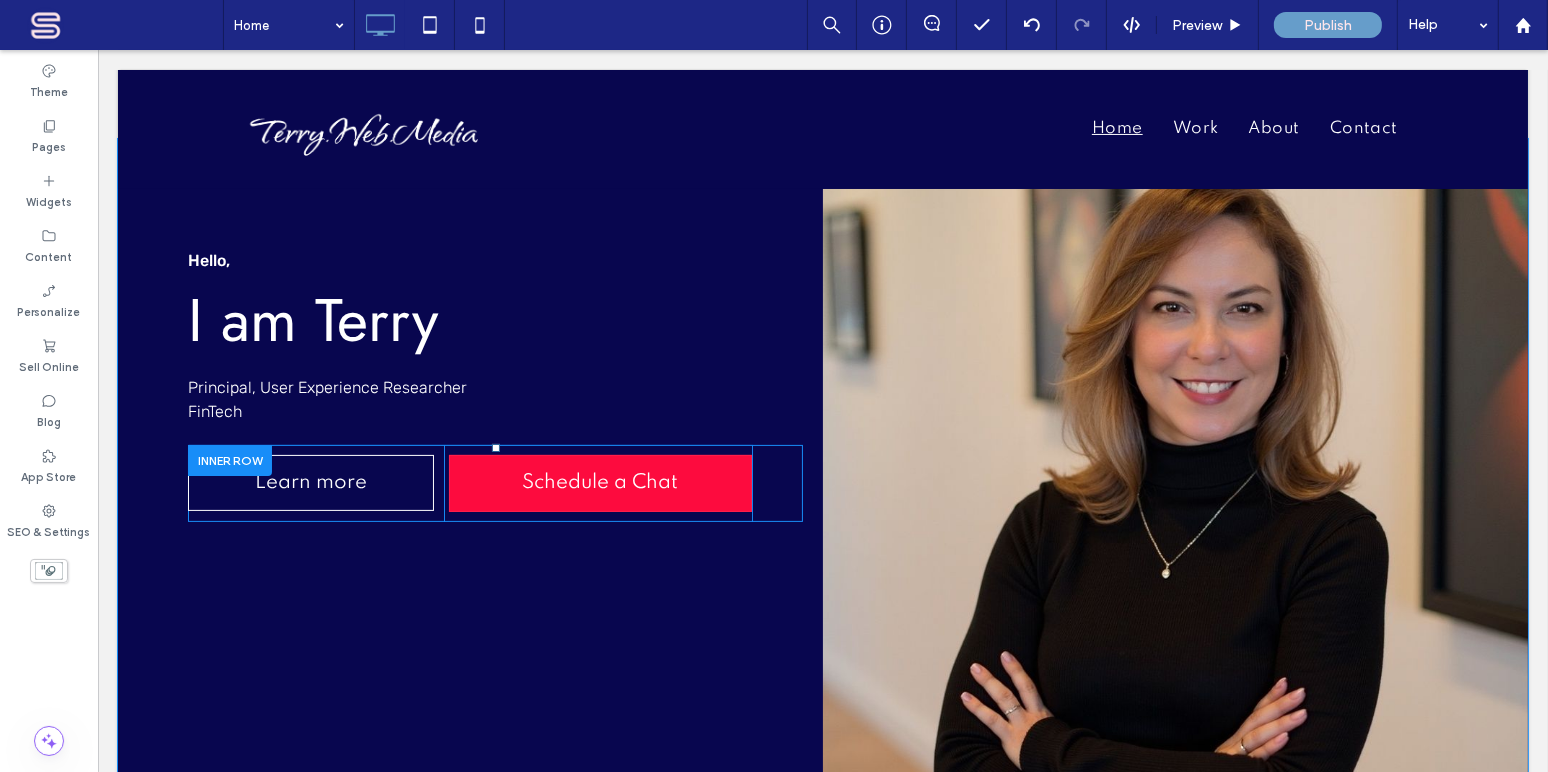 scroll, scrollTop: 484, scrollLeft: 0, axis: vertical 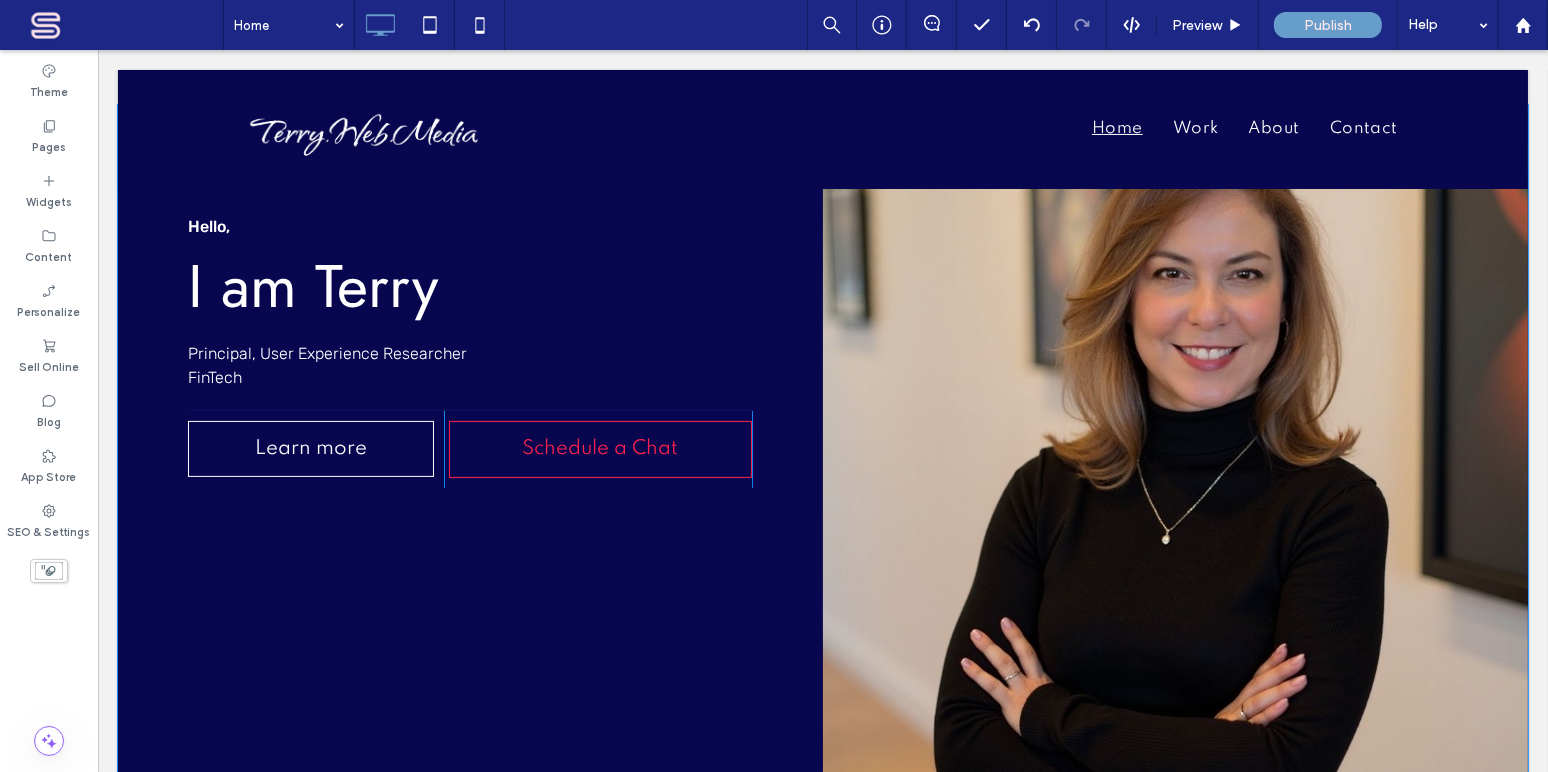 click on "Hello,
I am [FIRST]   Principal, User Experience Researcher FinTech
Learn more
Click To Paste     Click To Paste     Click To Paste
Schedule a Chat
Click To Paste     Click To Paste     Click To Paste
Click To Paste     Click To Paste     Click To Paste
Click To Paste     Click To Paste     Click To Paste" at bounding box center [469, 474] 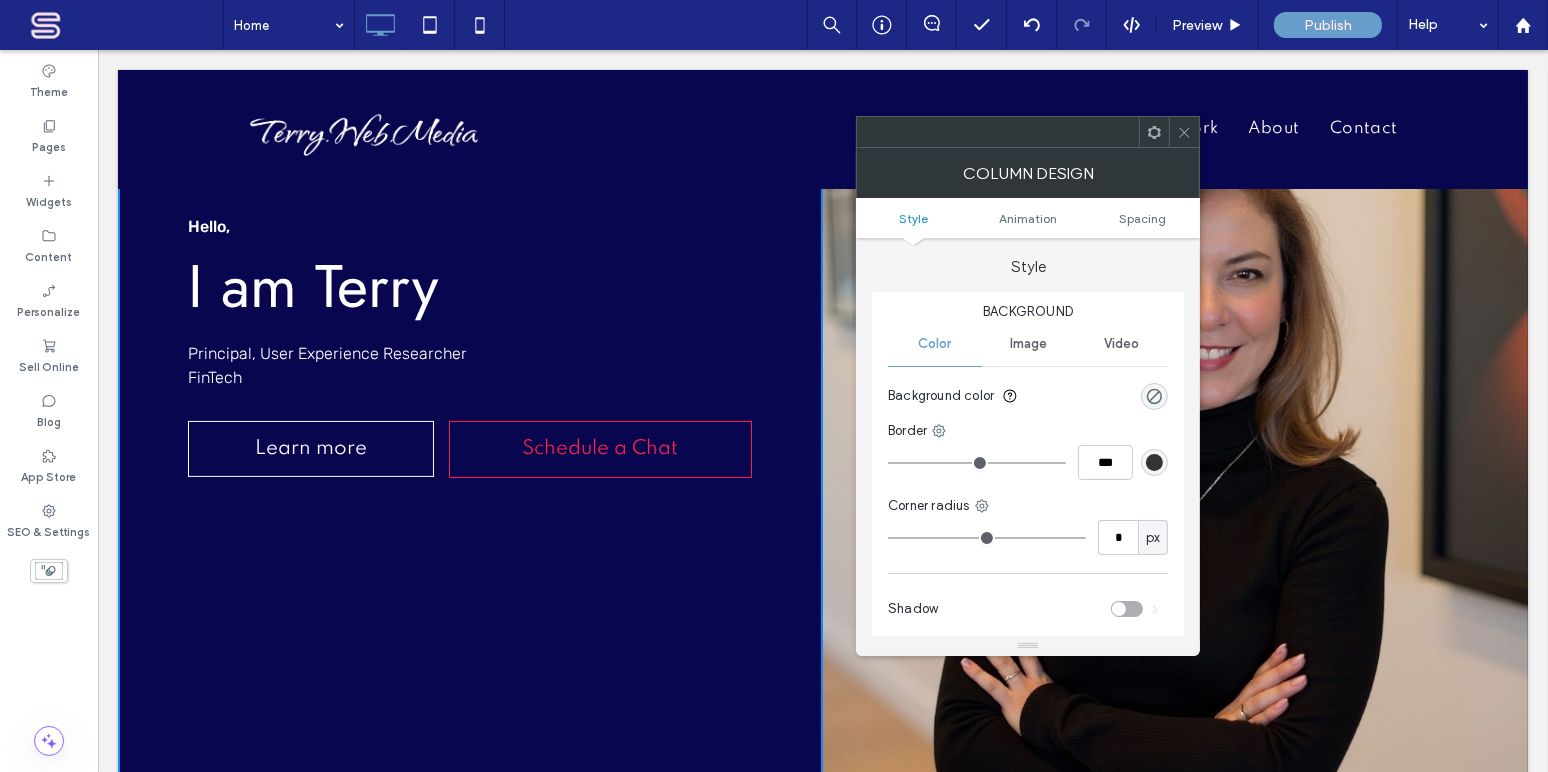 click 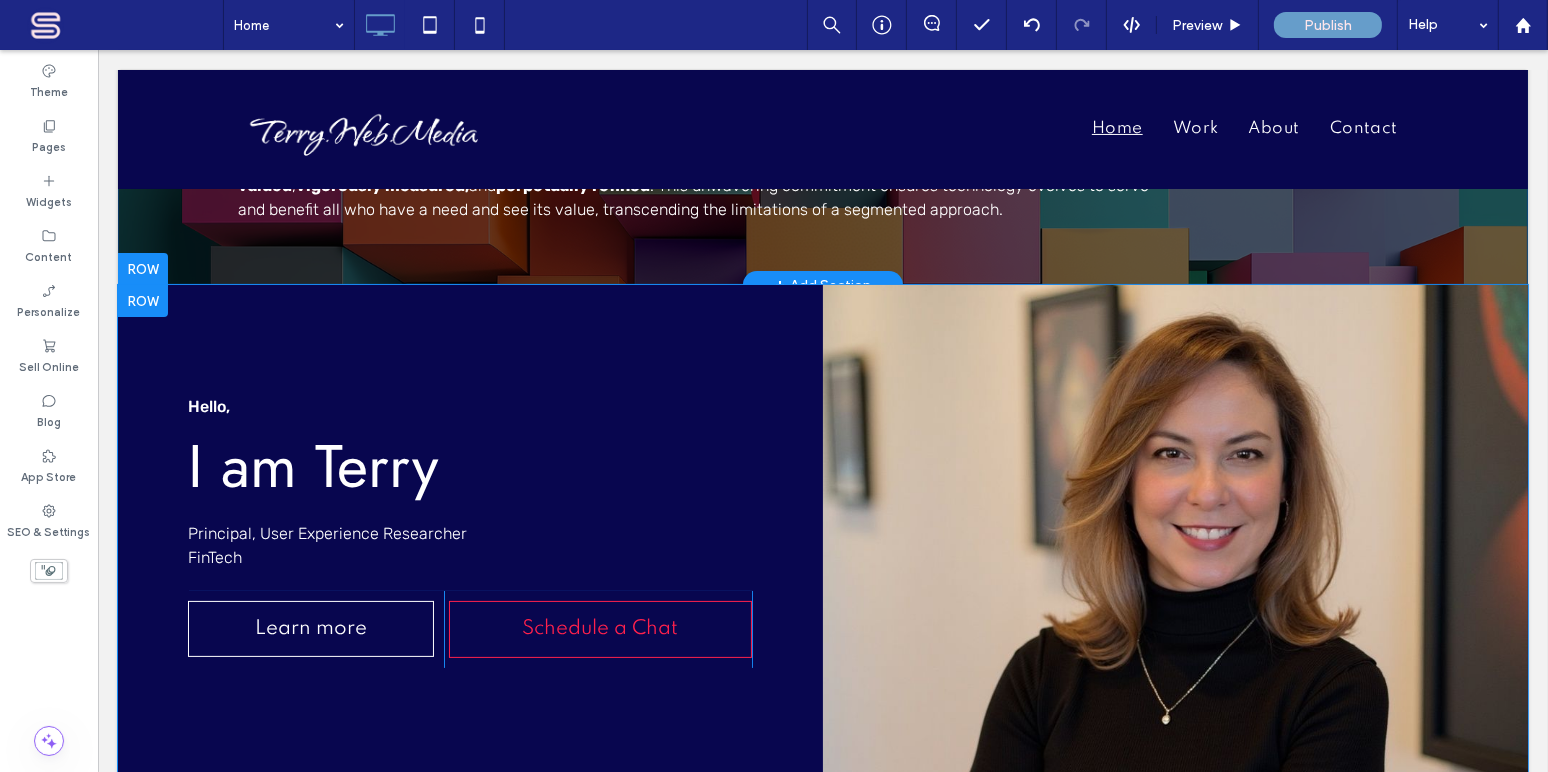 scroll, scrollTop: 242, scrollLeft: 0, axis: vertical 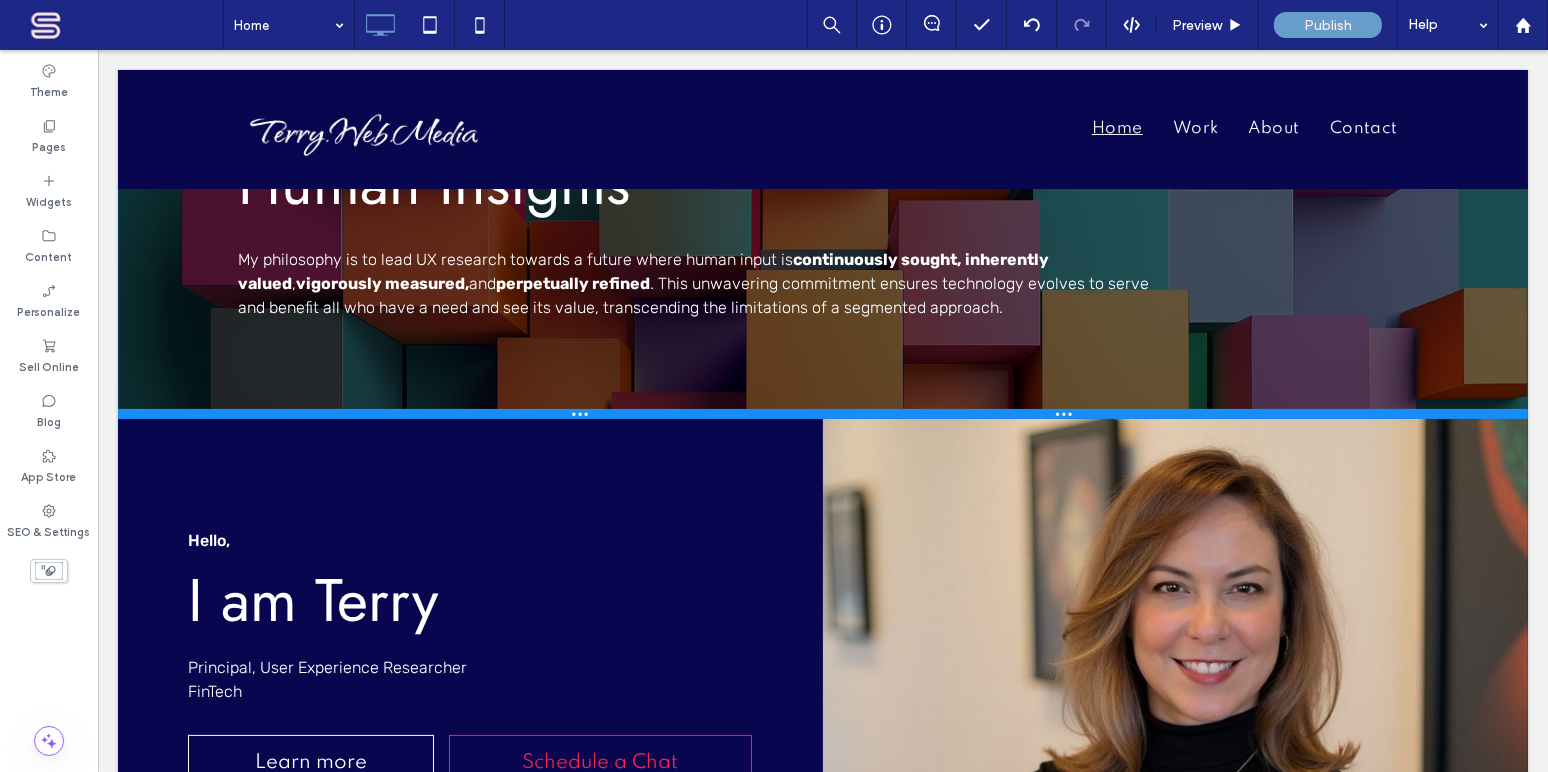 drag, startPoint x: 599, startPoint y: 343, endPoint x: 659, endPoint y: 518, distance: 185 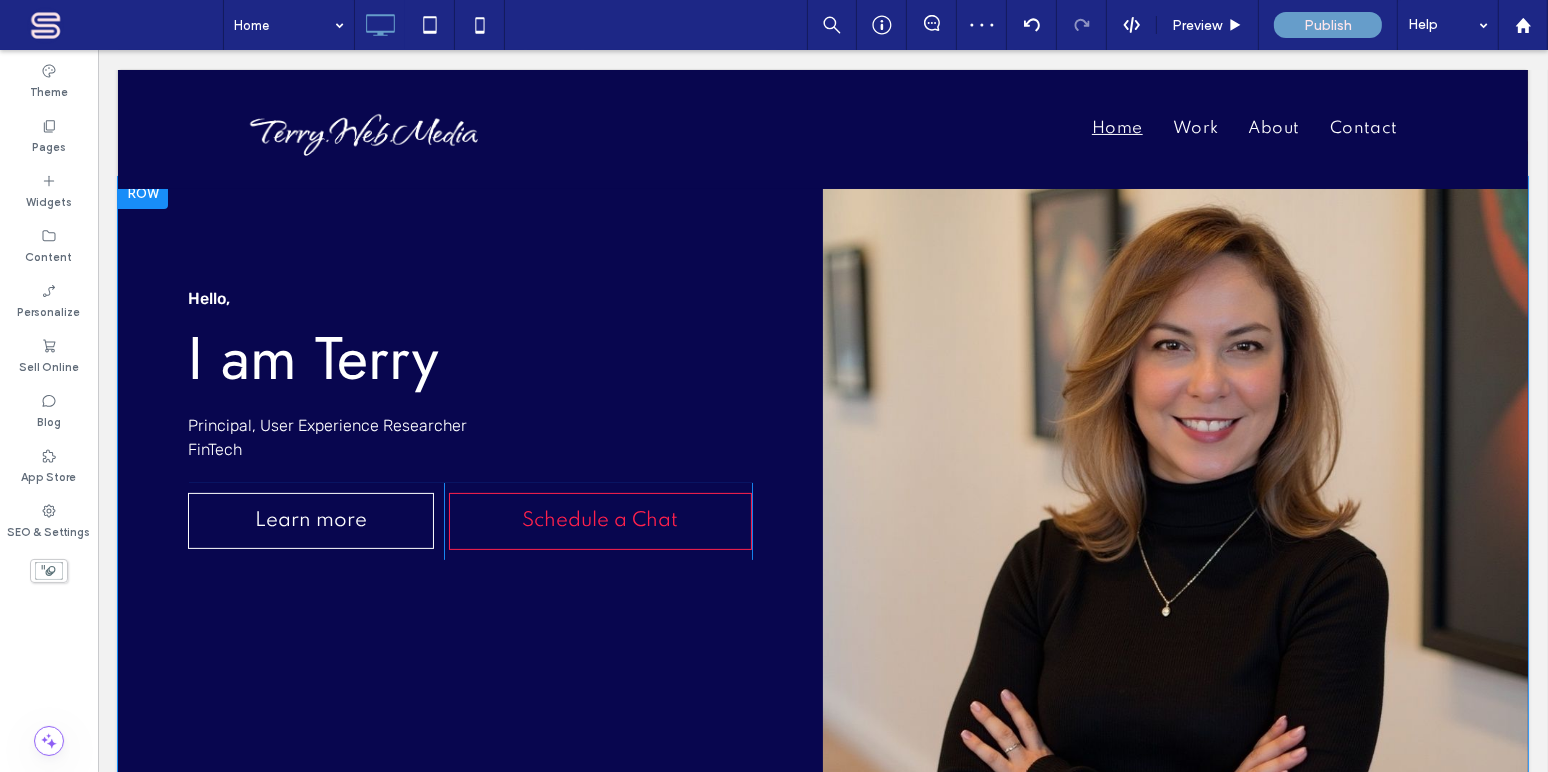 scroll, scrollTop: 727, scrollLeft: 0, axis: vertical 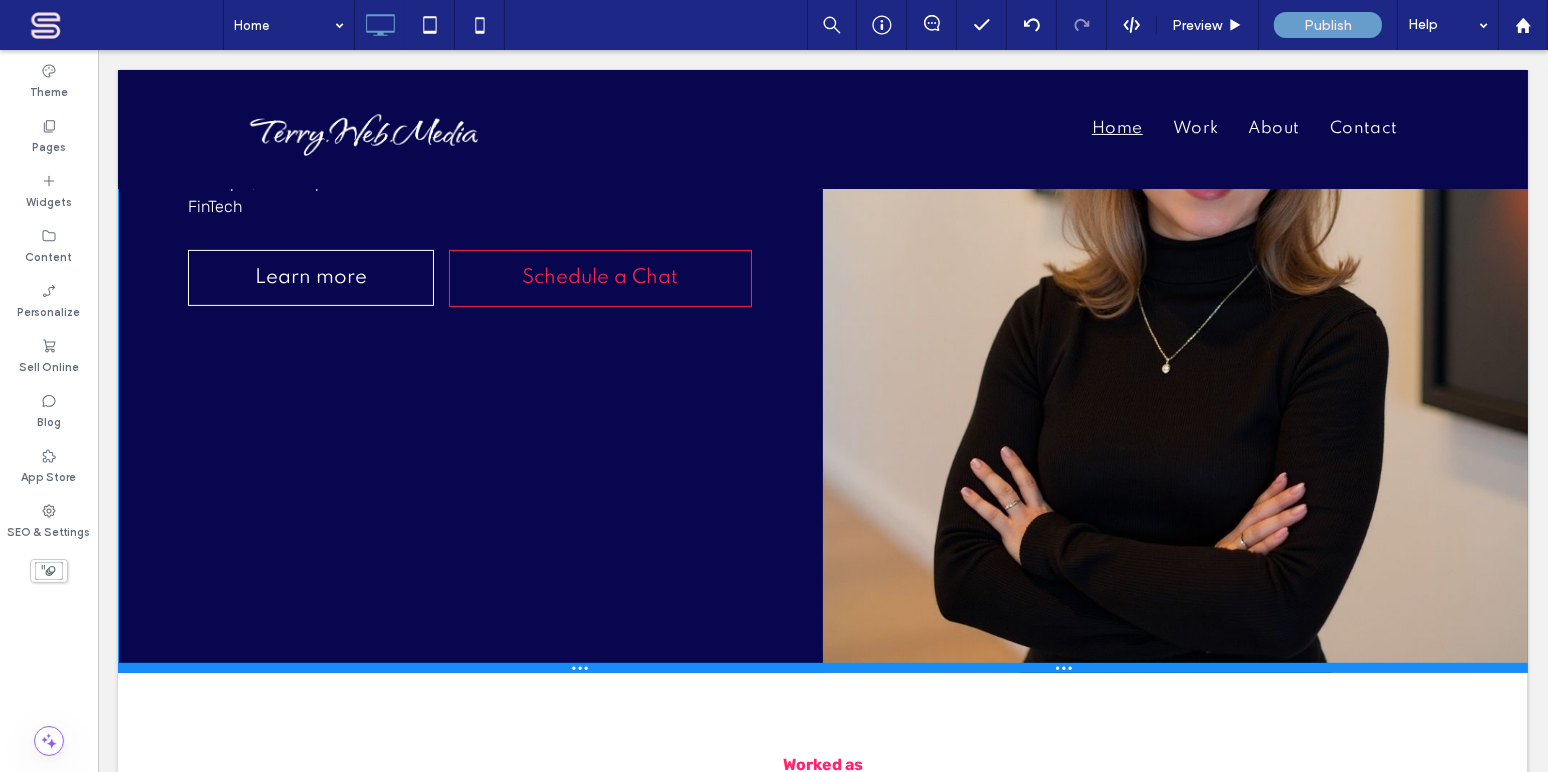 drag, startPoint x: 594, startPoint y: 668, endPoint x: 616, endPoint y: 636, distance: 38.832977 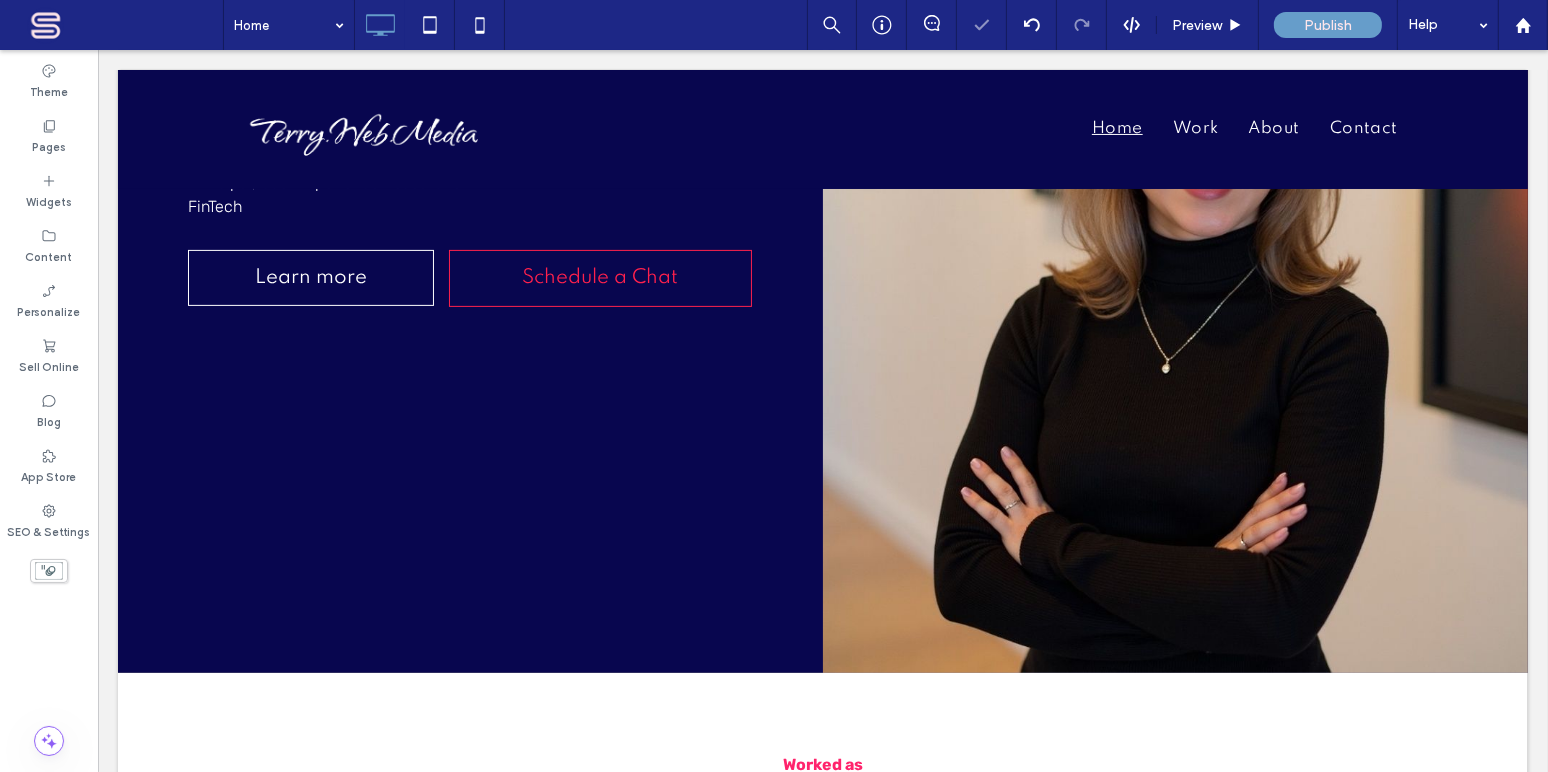 click at bounding box center (774, 386) 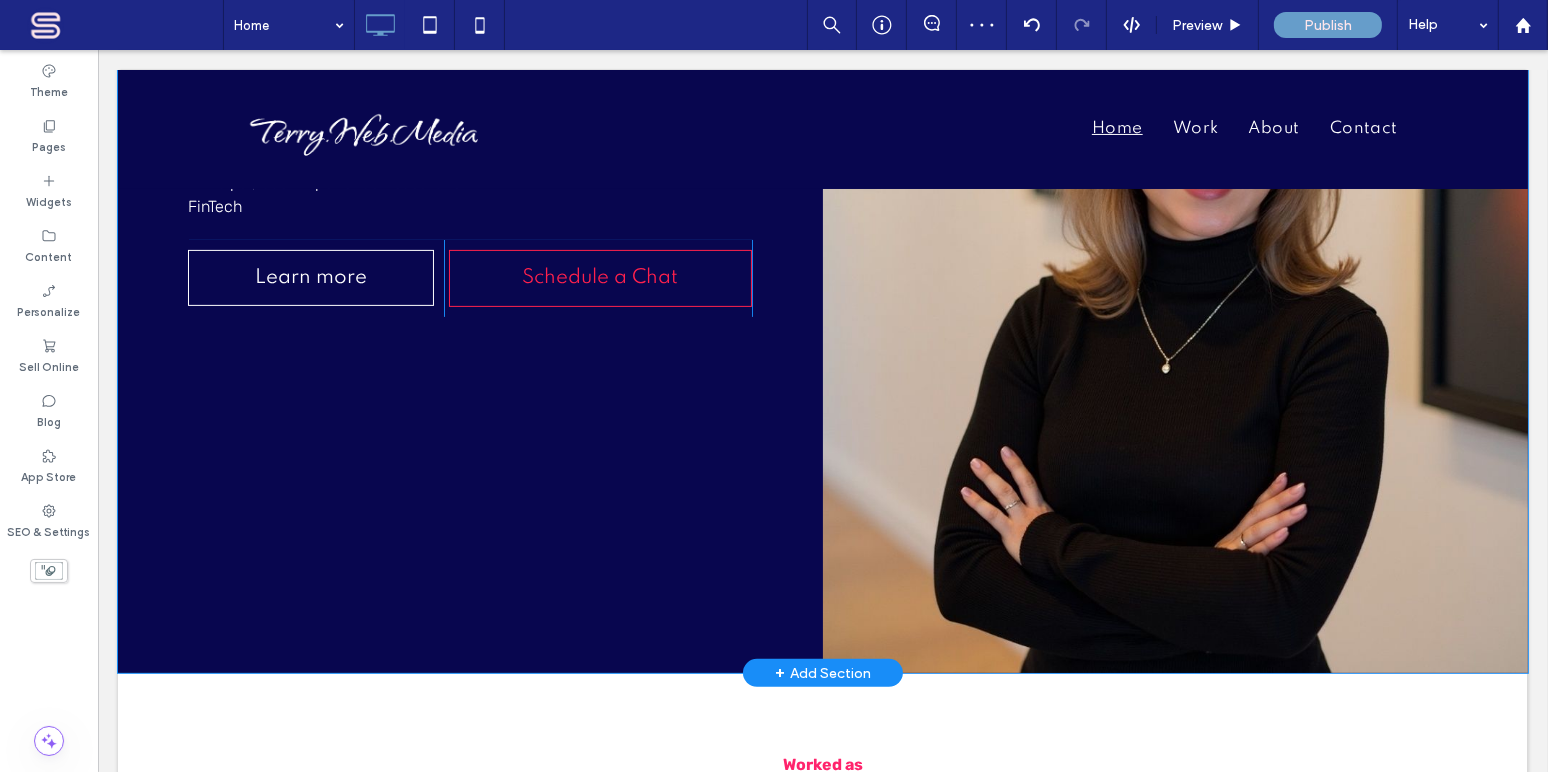 click on "Hello,
I am [FIRST]   Principal, User Experience Researcher FinTech
Learn more
Click To Paste     Click To Paste     Click To Paste
Schedule a Chat
Click To Paste     Click To Paste     Click To Paste
Click To Paste     Click To Paste     Click To Paste
Click To Paste     Click To Paste     Click To Paste" at bounding box center [469, 303] 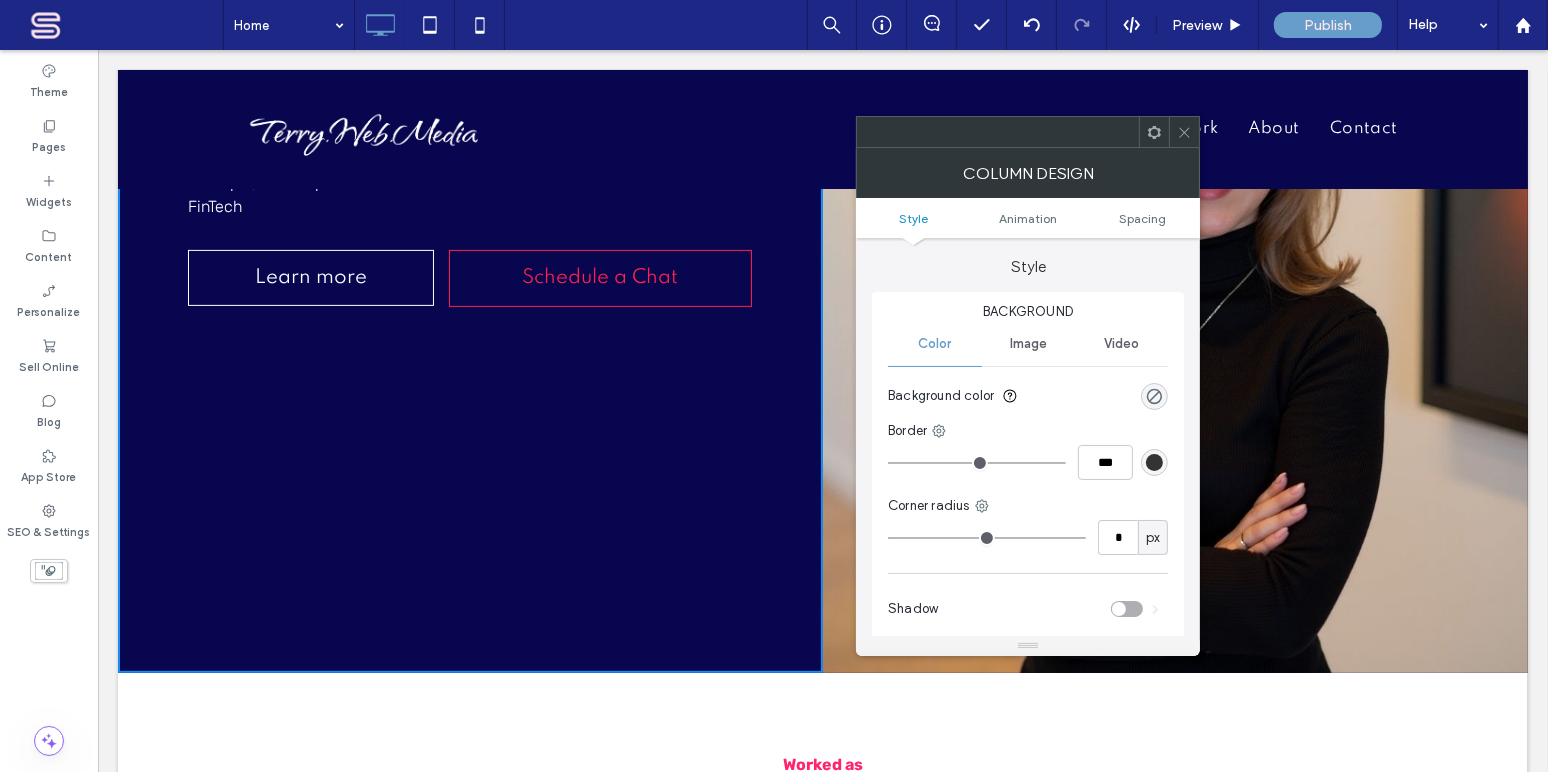 click at bounding box center (1174, 303) 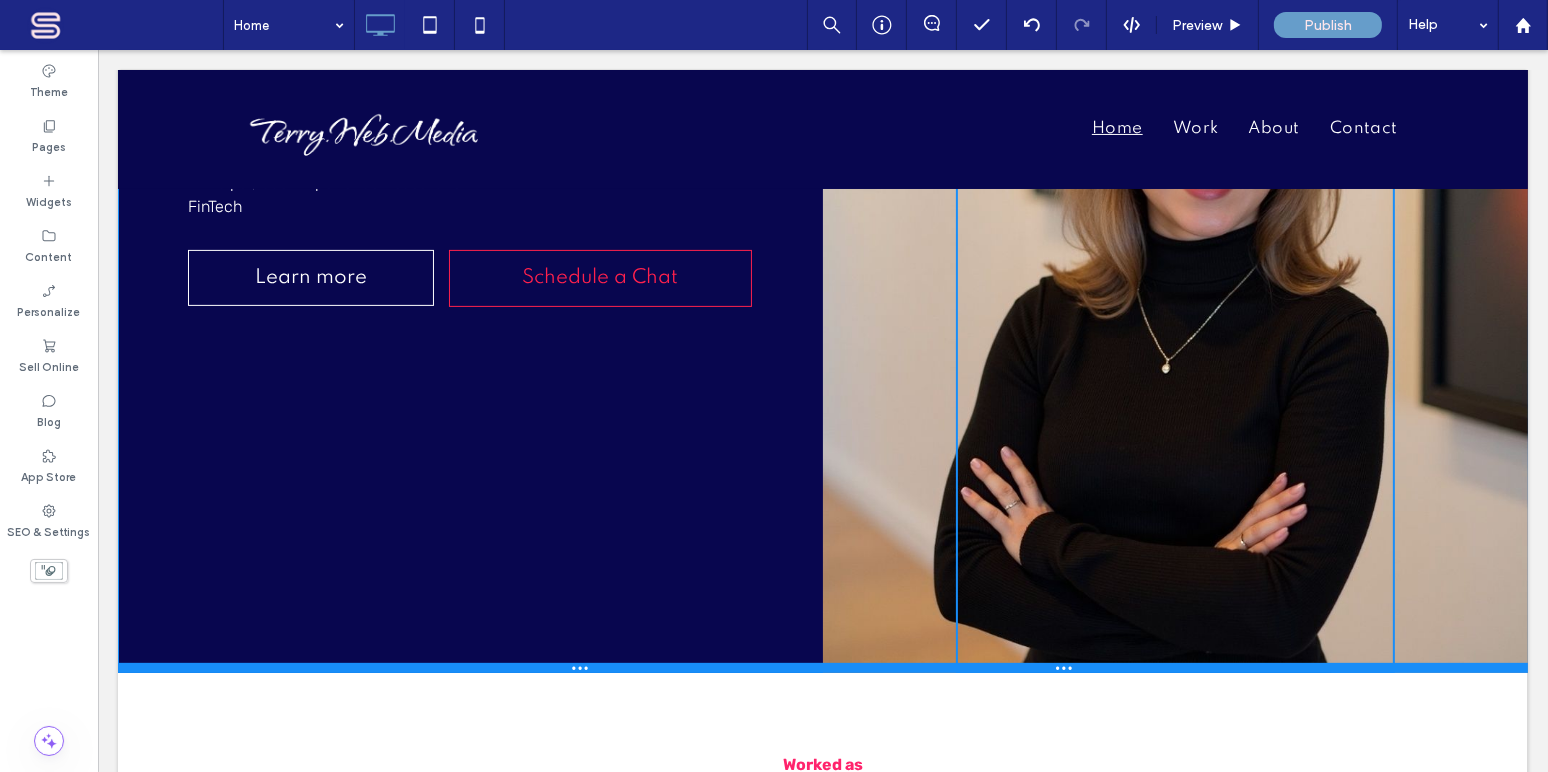 drag, startPoint x: 1140, startPoint y: 665, endPoint x: 1149, endPoint y: 638, distance: 28.460499 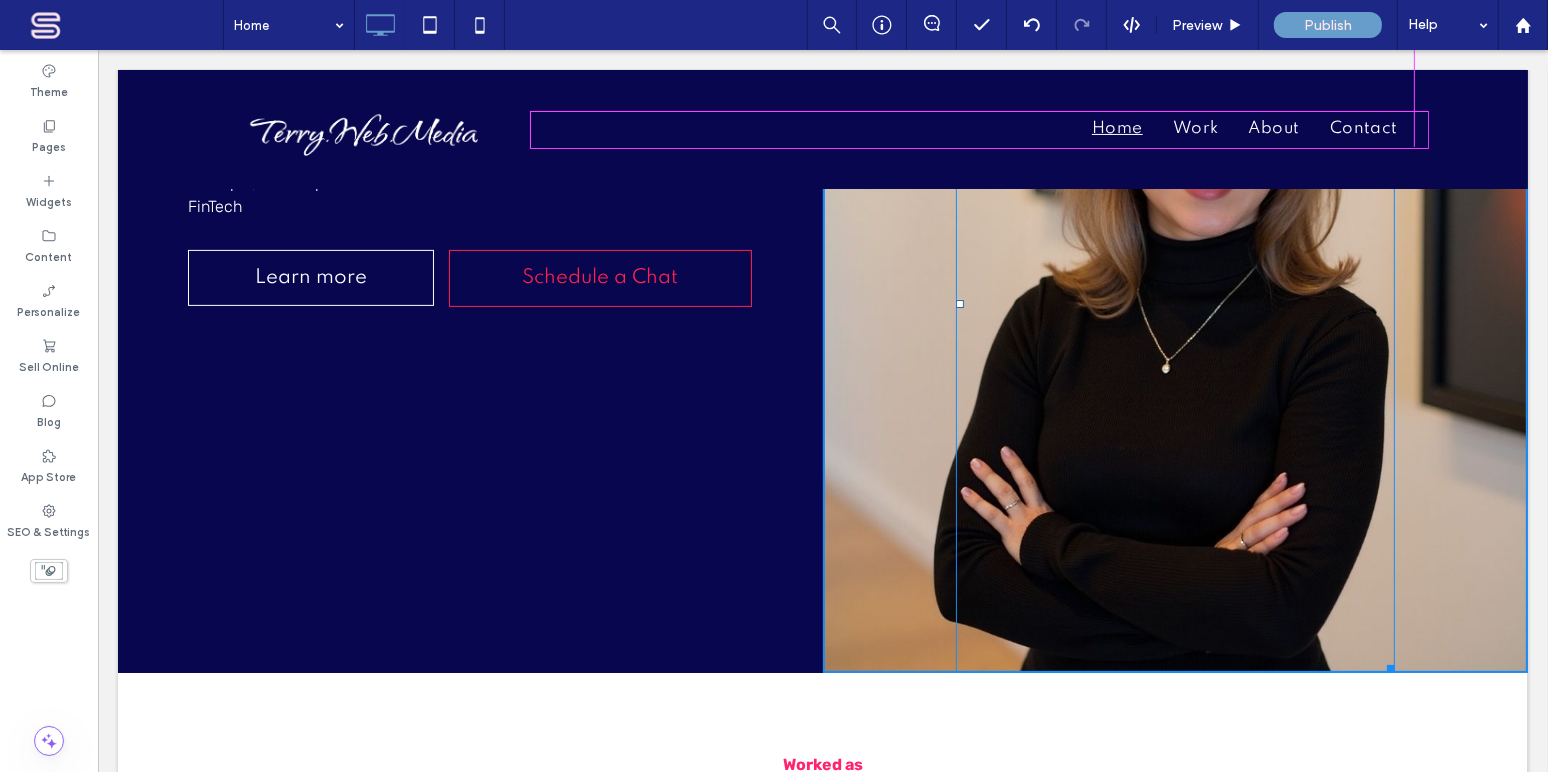 drag, startPoint x: 1380, startPoint y: 660, endPoint x: 1412, endPoint y: 540, distance: 124.1934 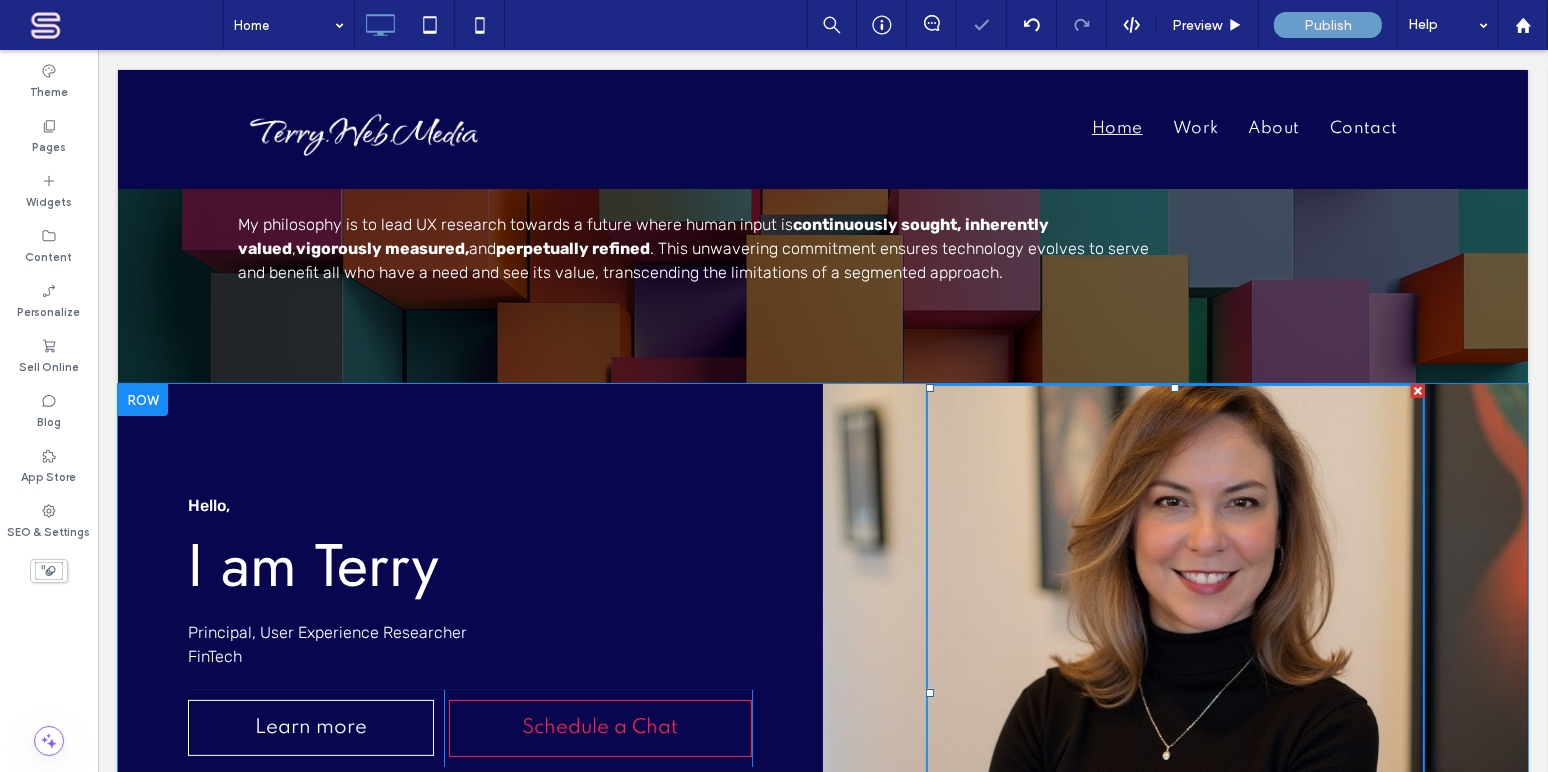 scroll, scrollTop: 242, scrollLeft: 0, axis: vertical 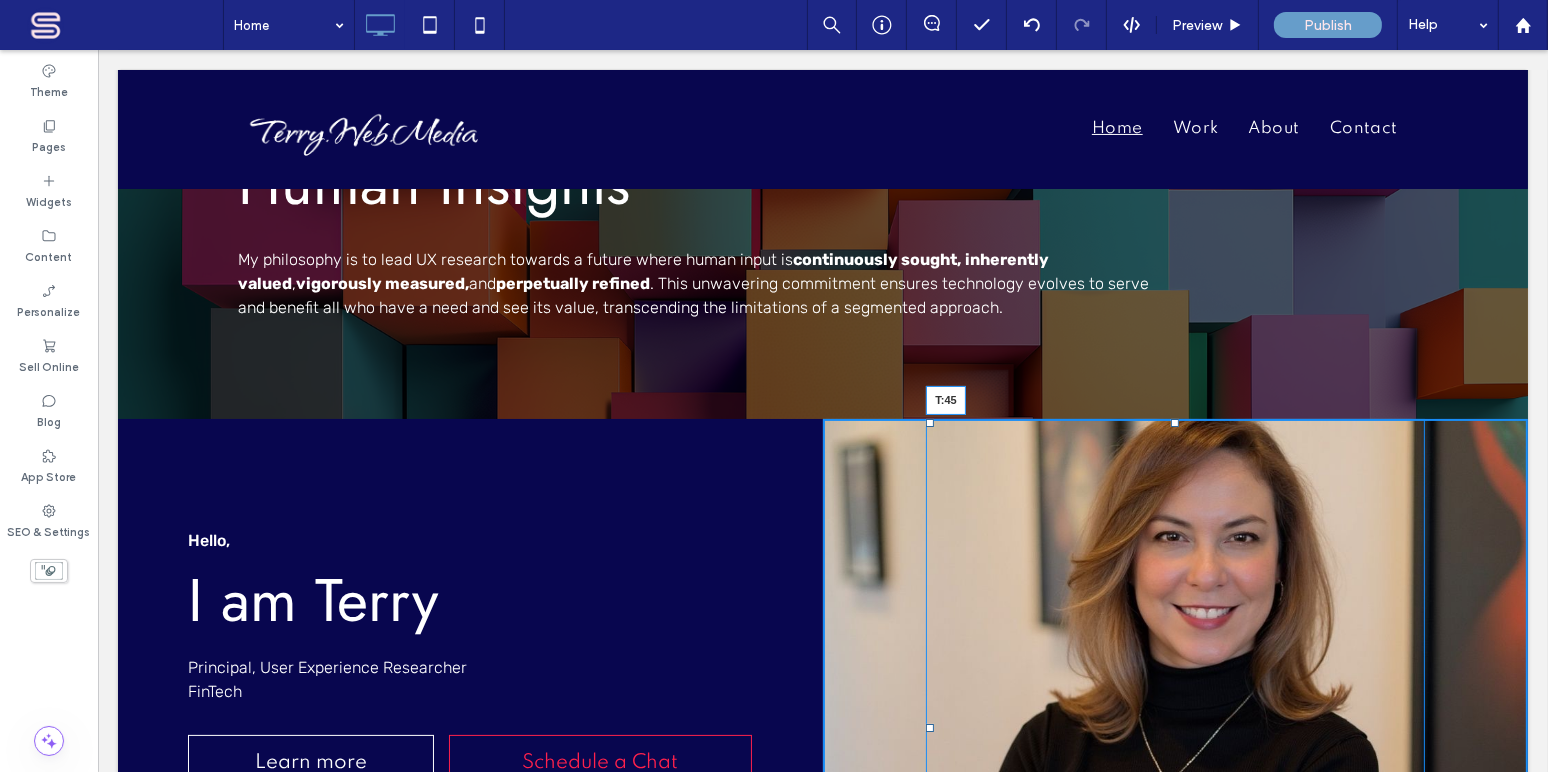 drag, startPoint x: 1166, startPoint y: 420, endPoint x: 1161, endPoint y: 466, distance: 46.270943 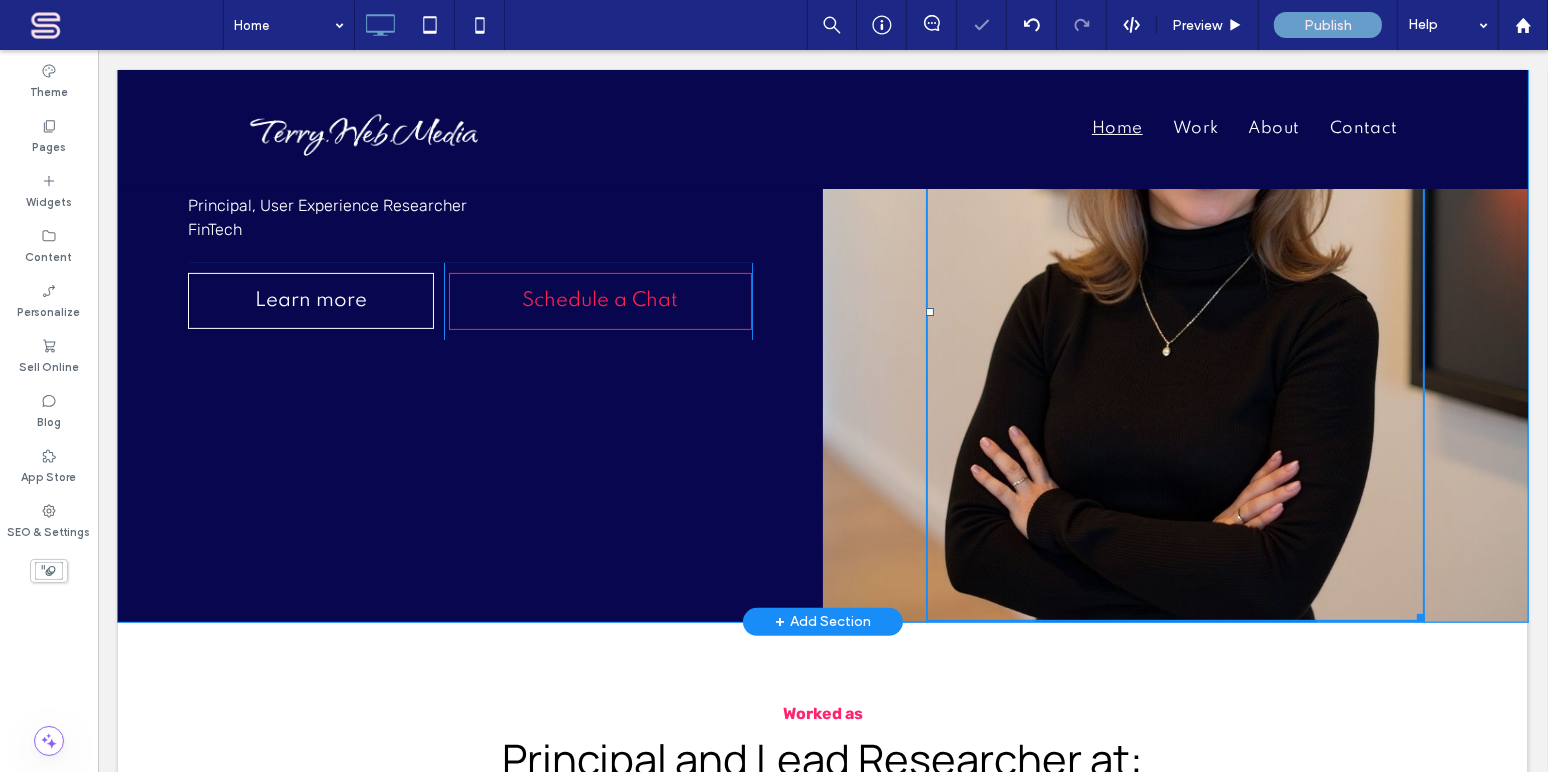 scroll, scrollTop: 727, scrollLeft: 0, axis: vertical 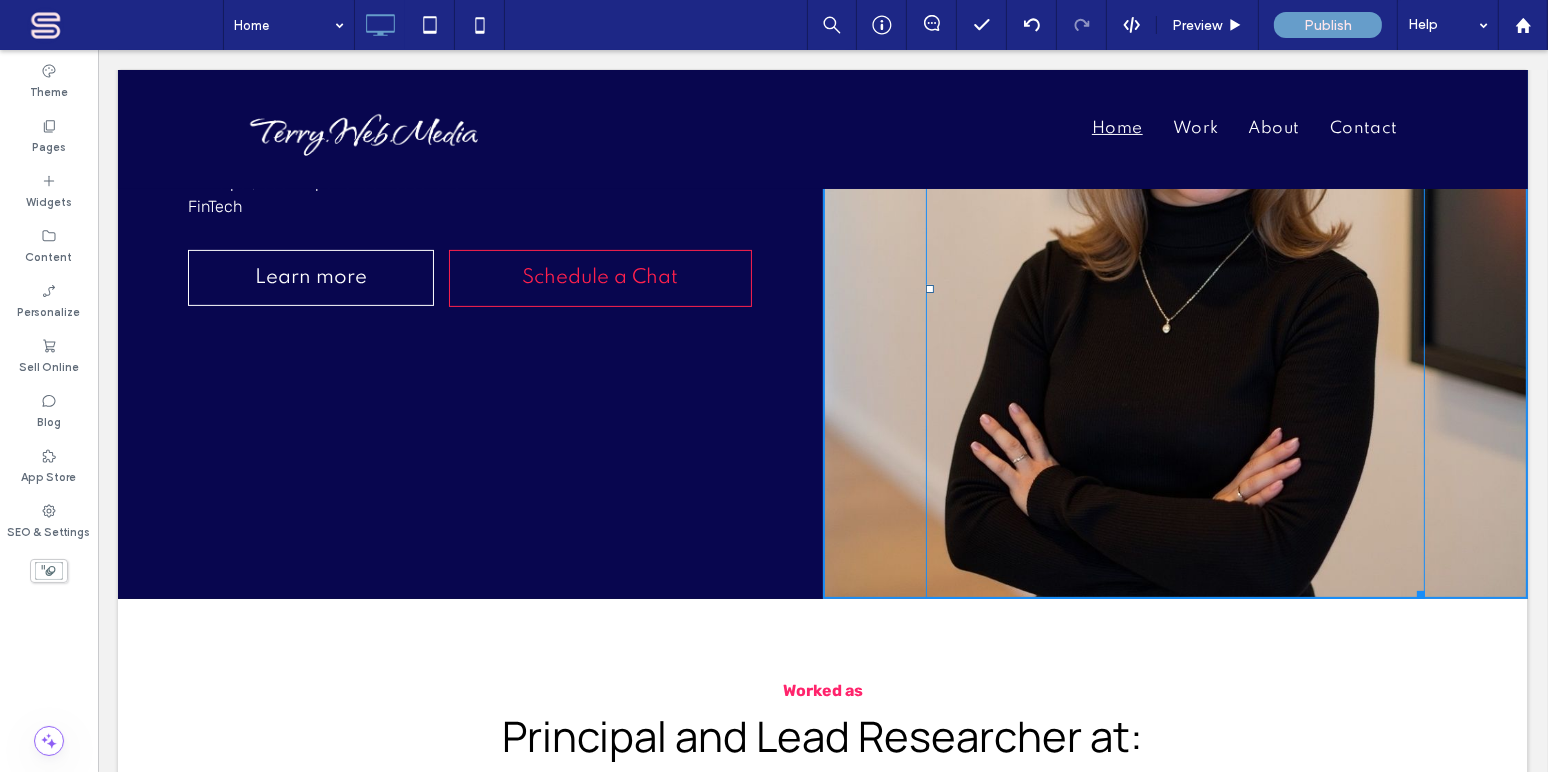 drag, startPoint x: 1409, startPoint y: 589, endPoint x: 1471, endPoint y: 514, distance: 97.308784 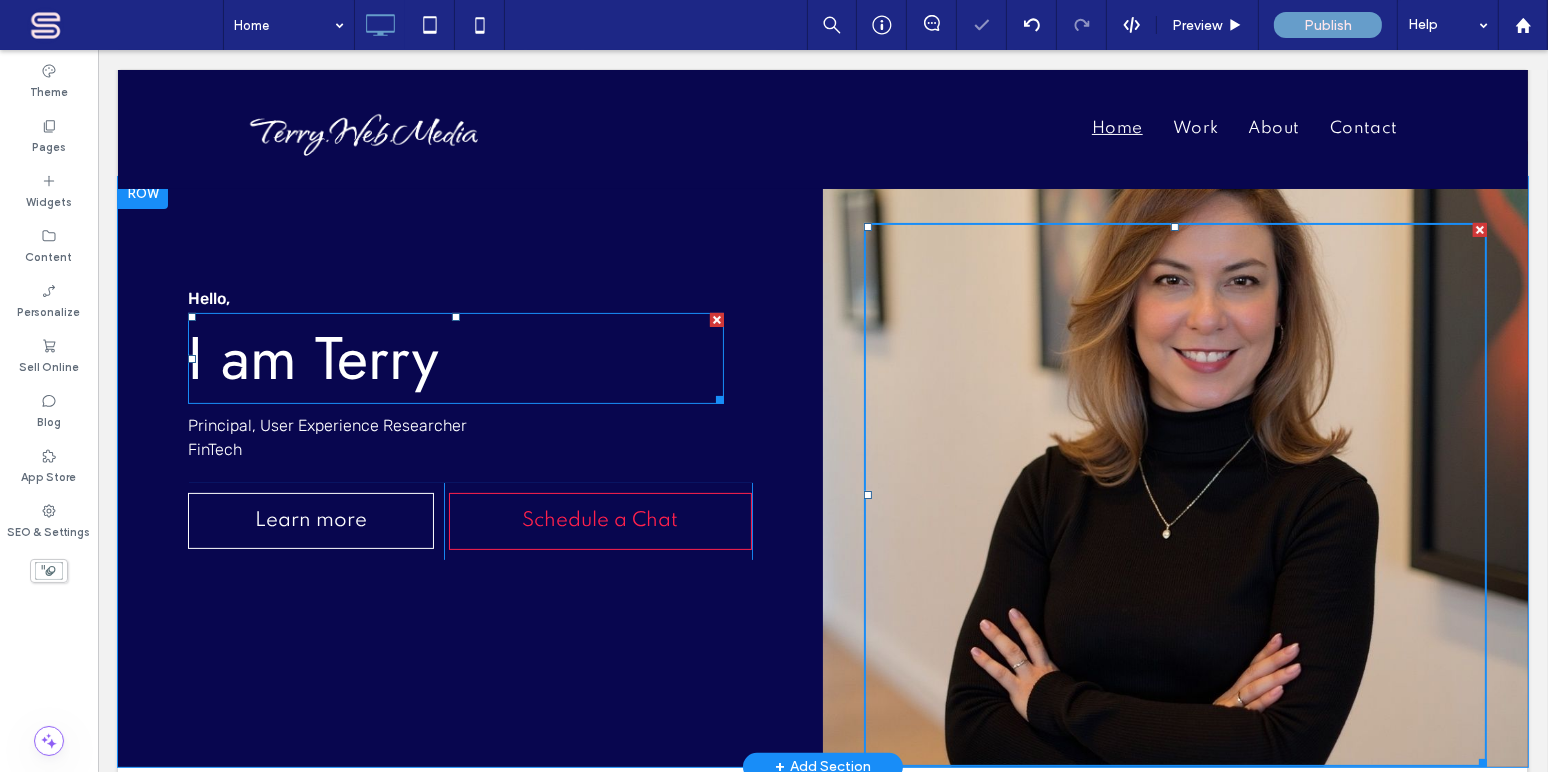 scroll, scrollTop: 242, scrollLeft: 0, axis: vertical 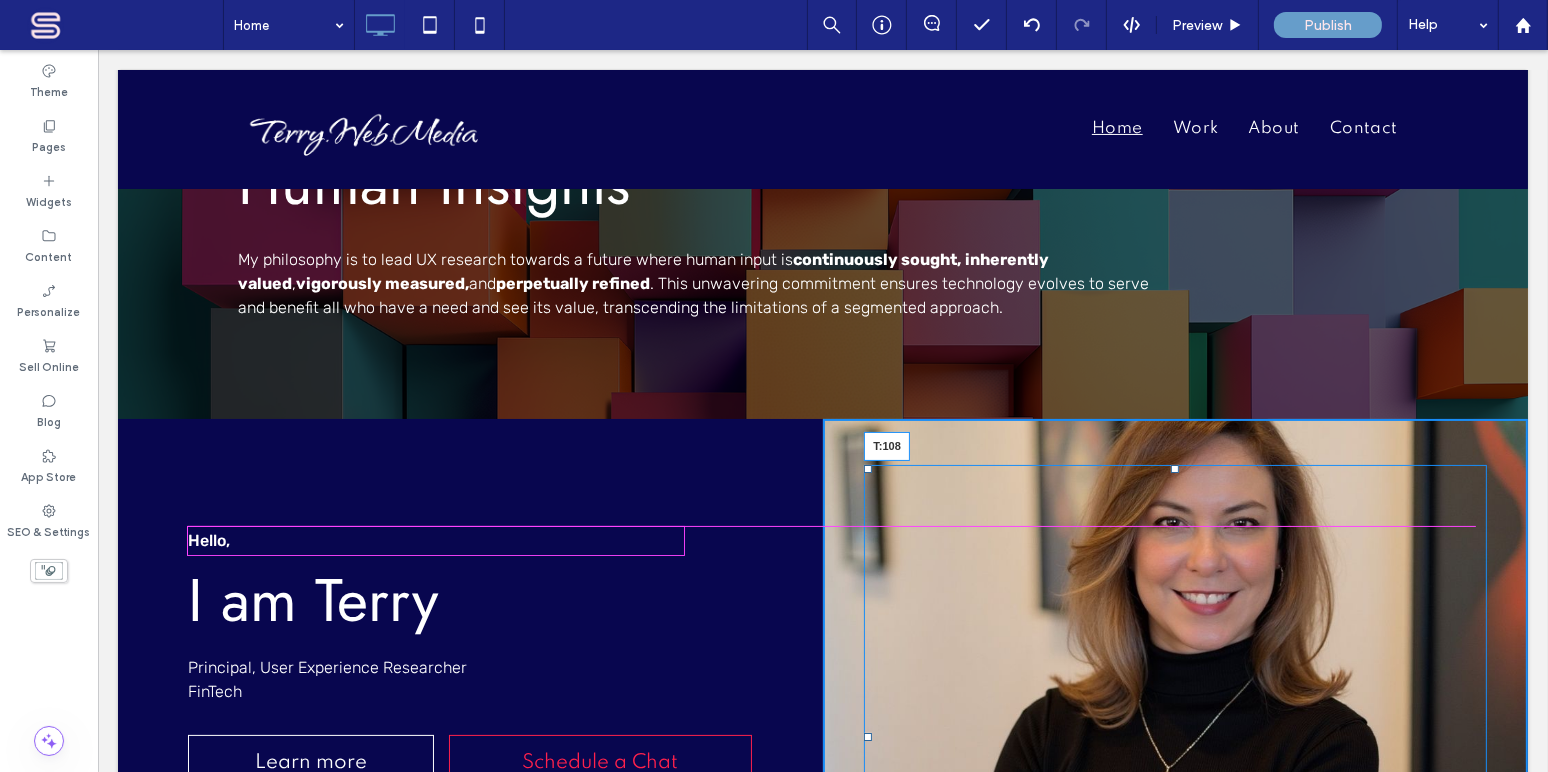 drag, startPoint x: 1168, startPoint y: 469, endPoint x: 945, endPoint y: 570, distance: 244.80605 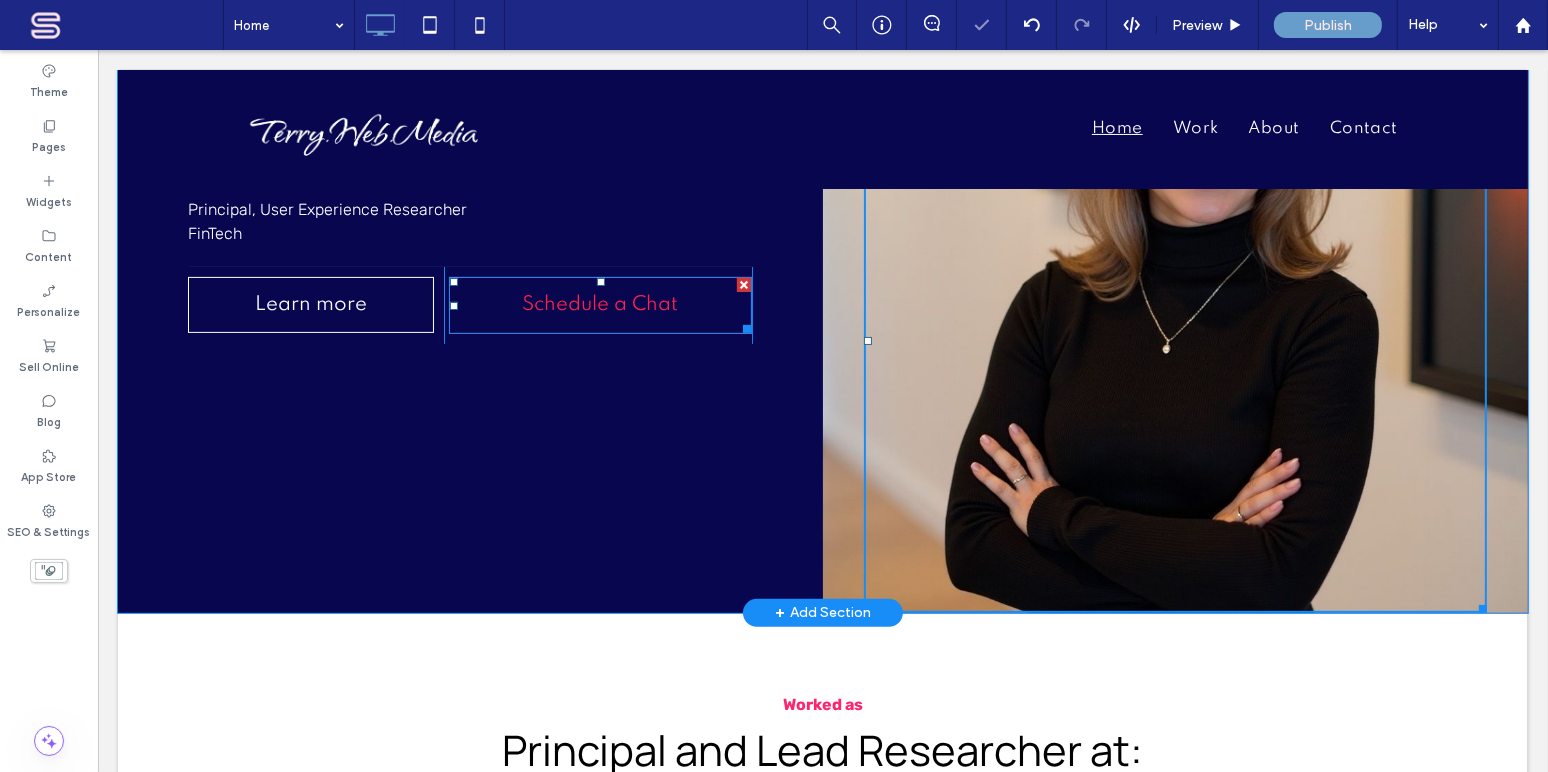 scroll, scrollTop: 727, scrollLeft: 0, axis: vertical 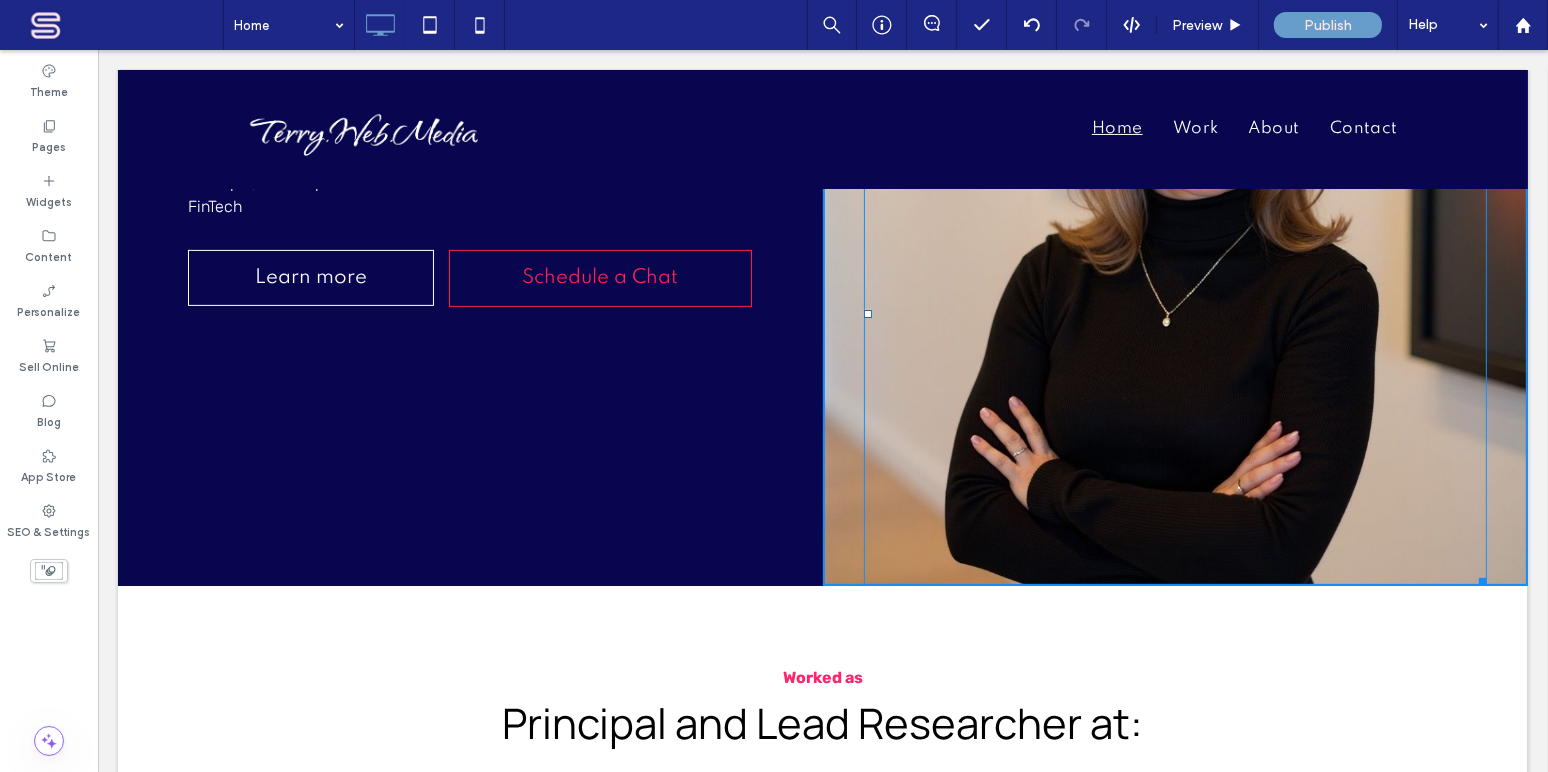 drag, startPoint x: 1471, startPoint y: 575, endPoint x: 1179, endPoint y: 551, distance: 292.98465 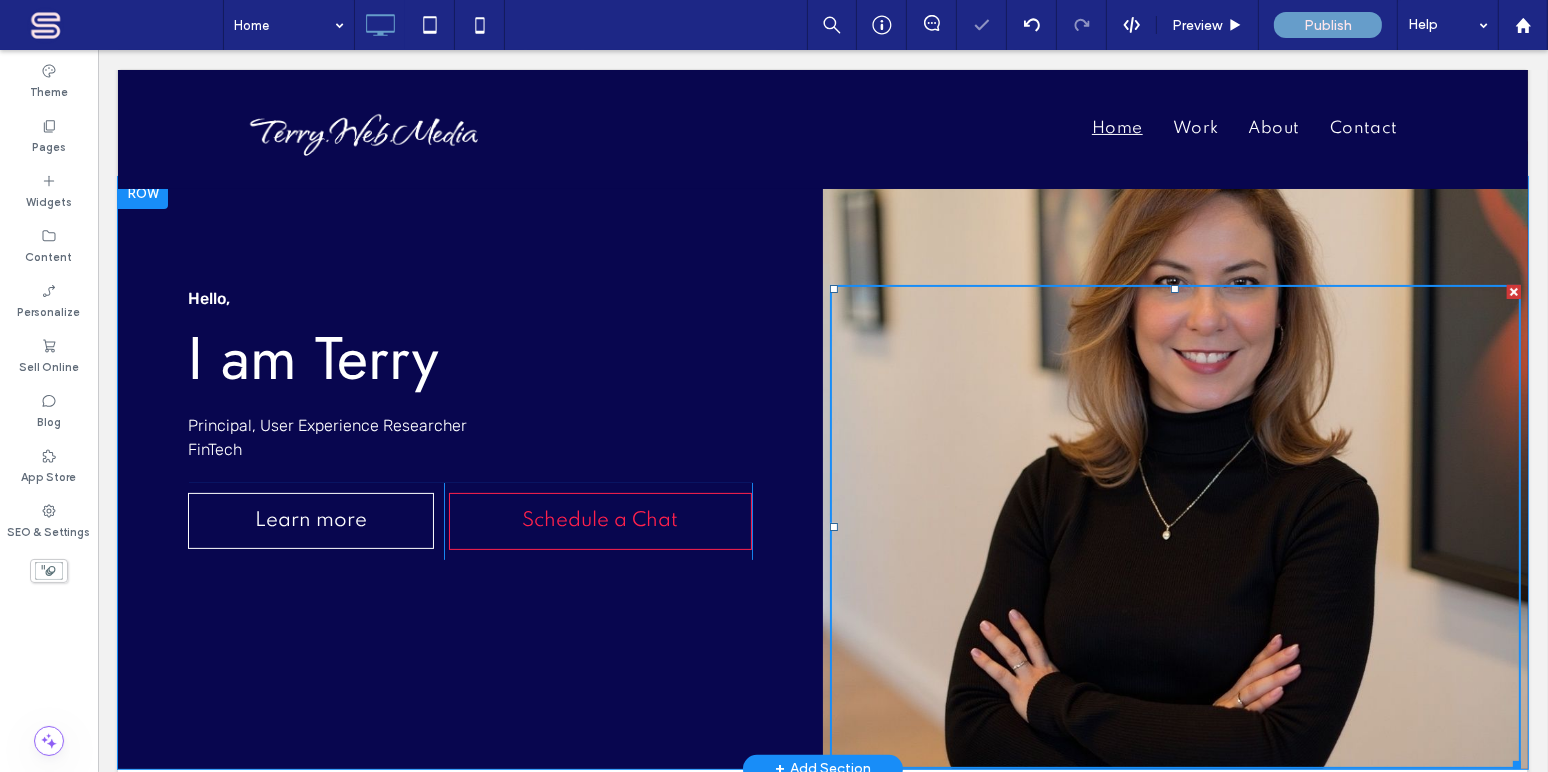 scroll, scrollTop: 242, scrollLeft: 0, axis: vertical 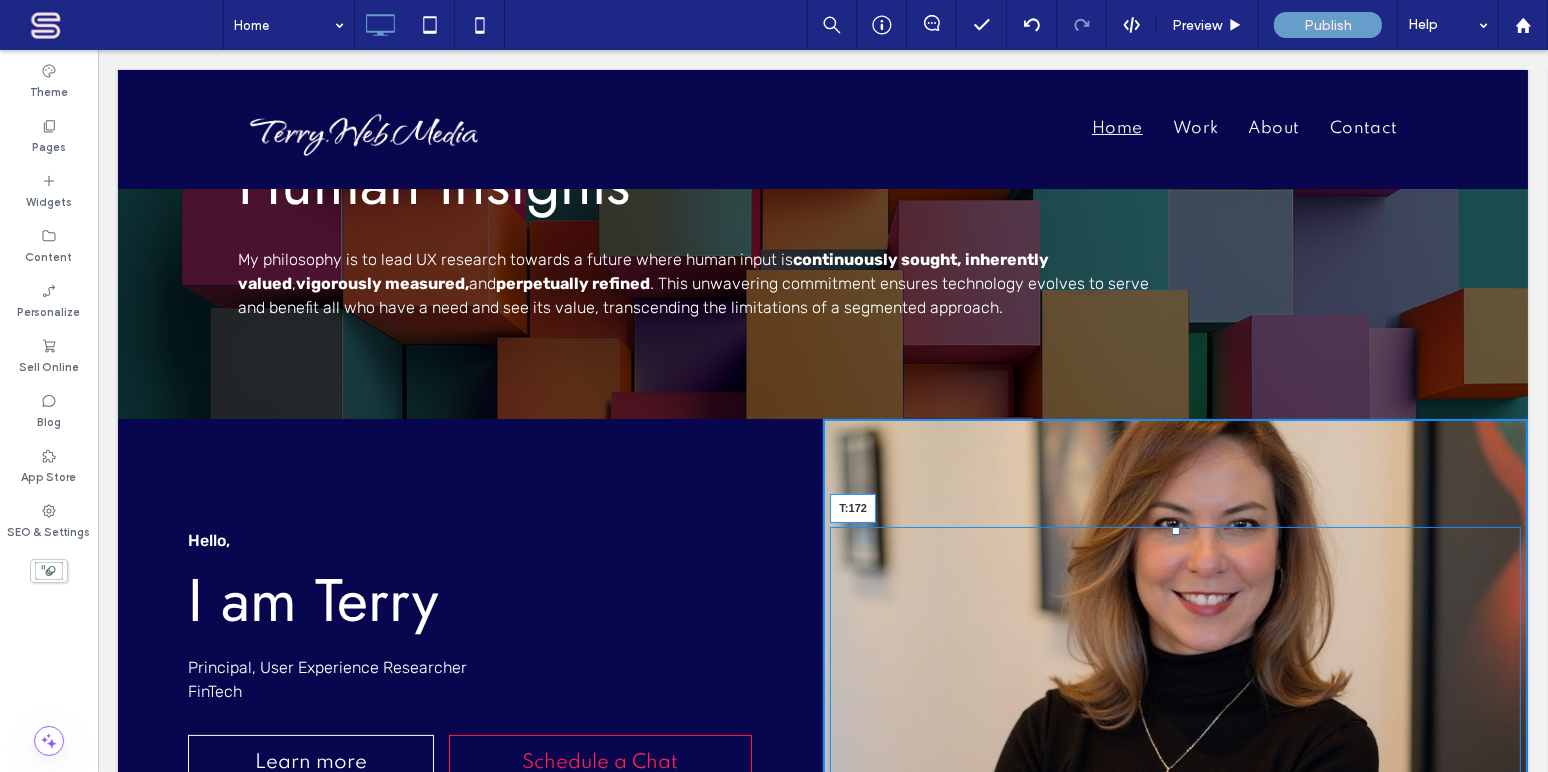 drag, startPoint x: 1161, startPoint y: 527, endPoint x: 1165, endPoint y: 590, distance: 63.126858 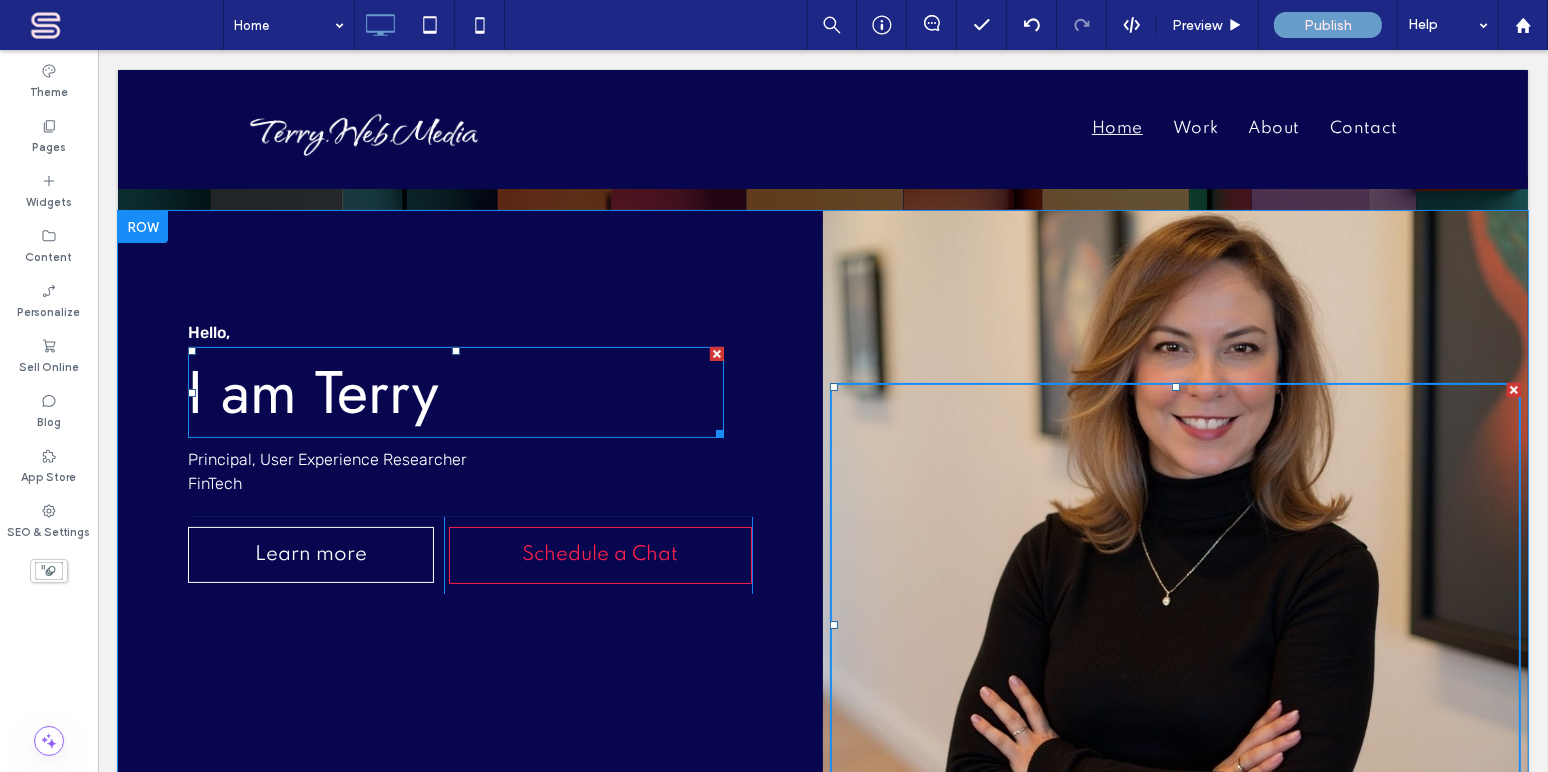 scroll, scrollTop: 484, scrollLeft: 0, axis: vertical 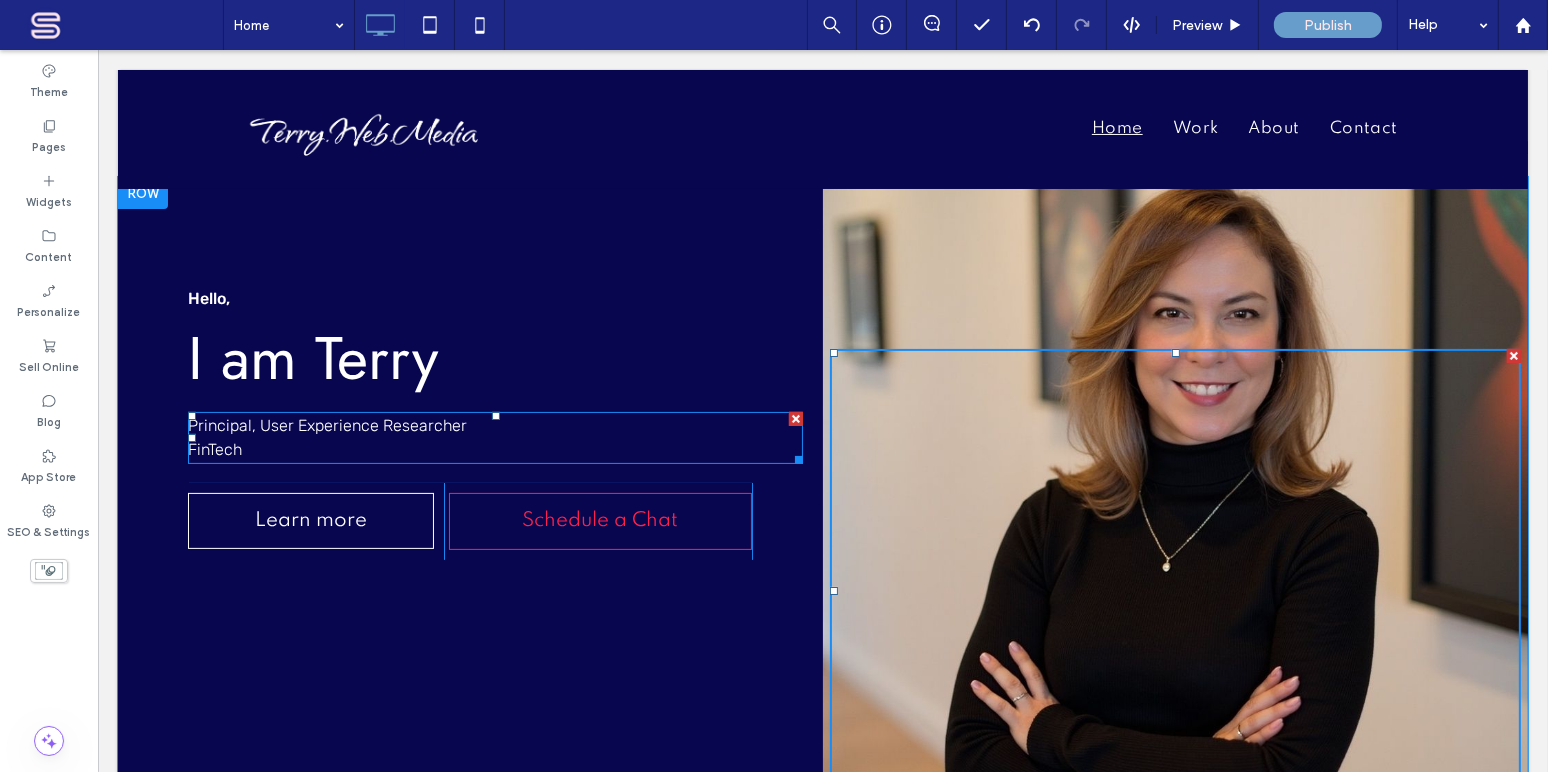 click on "Principal, User Experience Researcher FinTech" at bounding box center [494, 438] 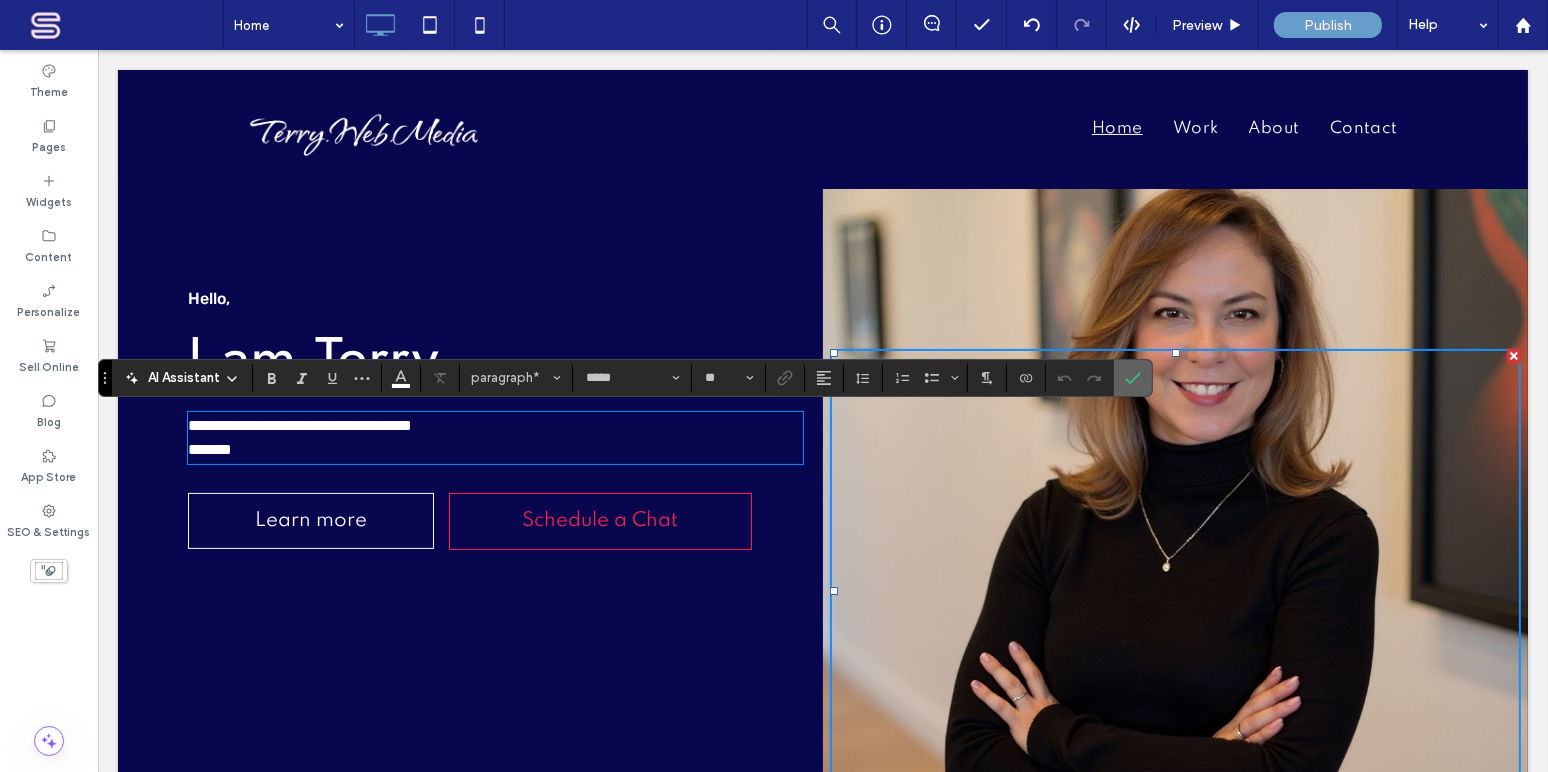 drag, startPoint x: 1034, startPoint y: 323, endPoint x: 1132, endPoint y: 372, distance: 109.56733 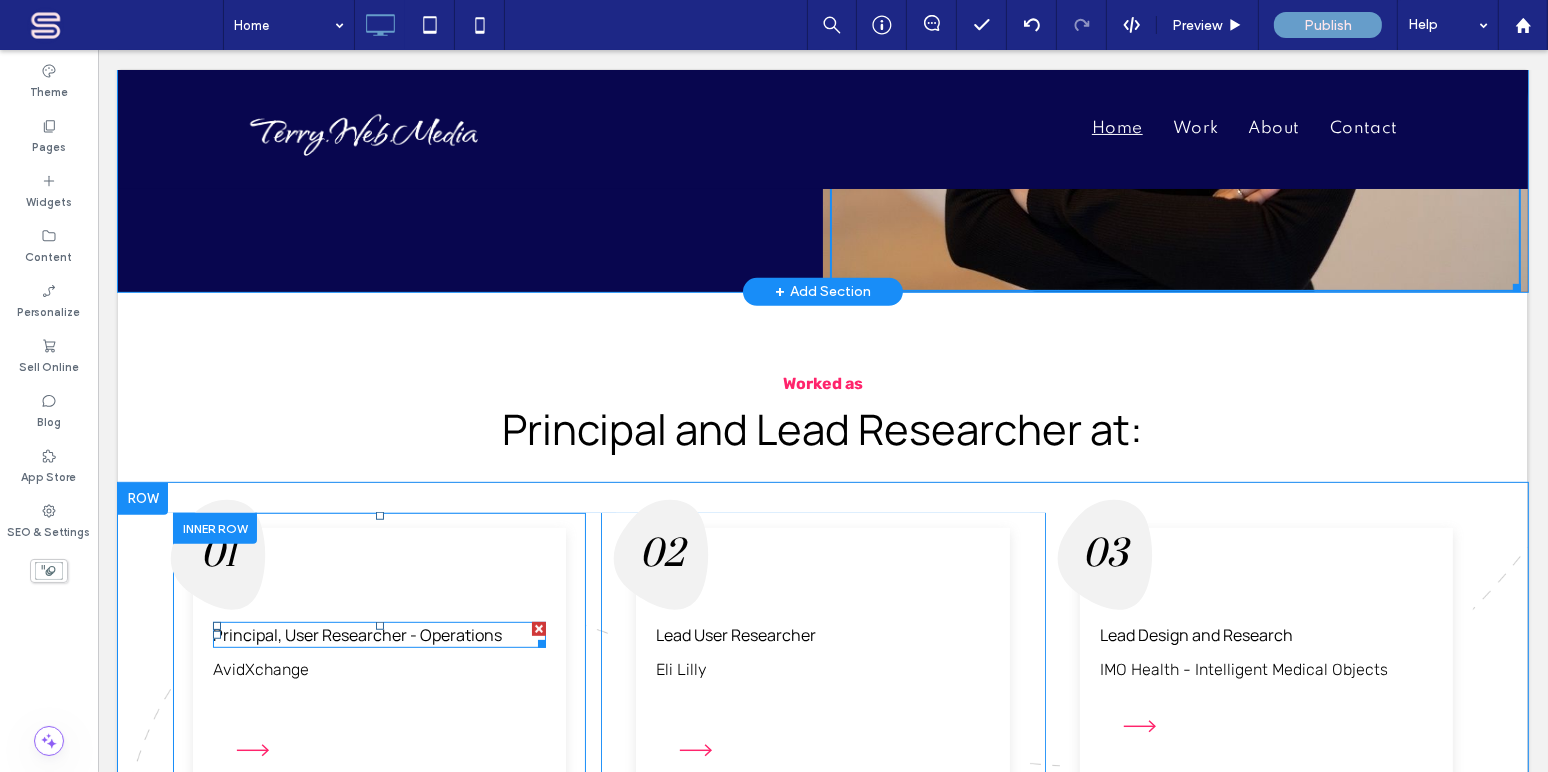scroll, scrollTop: 970, scrollLeft: 0, axis: vertical 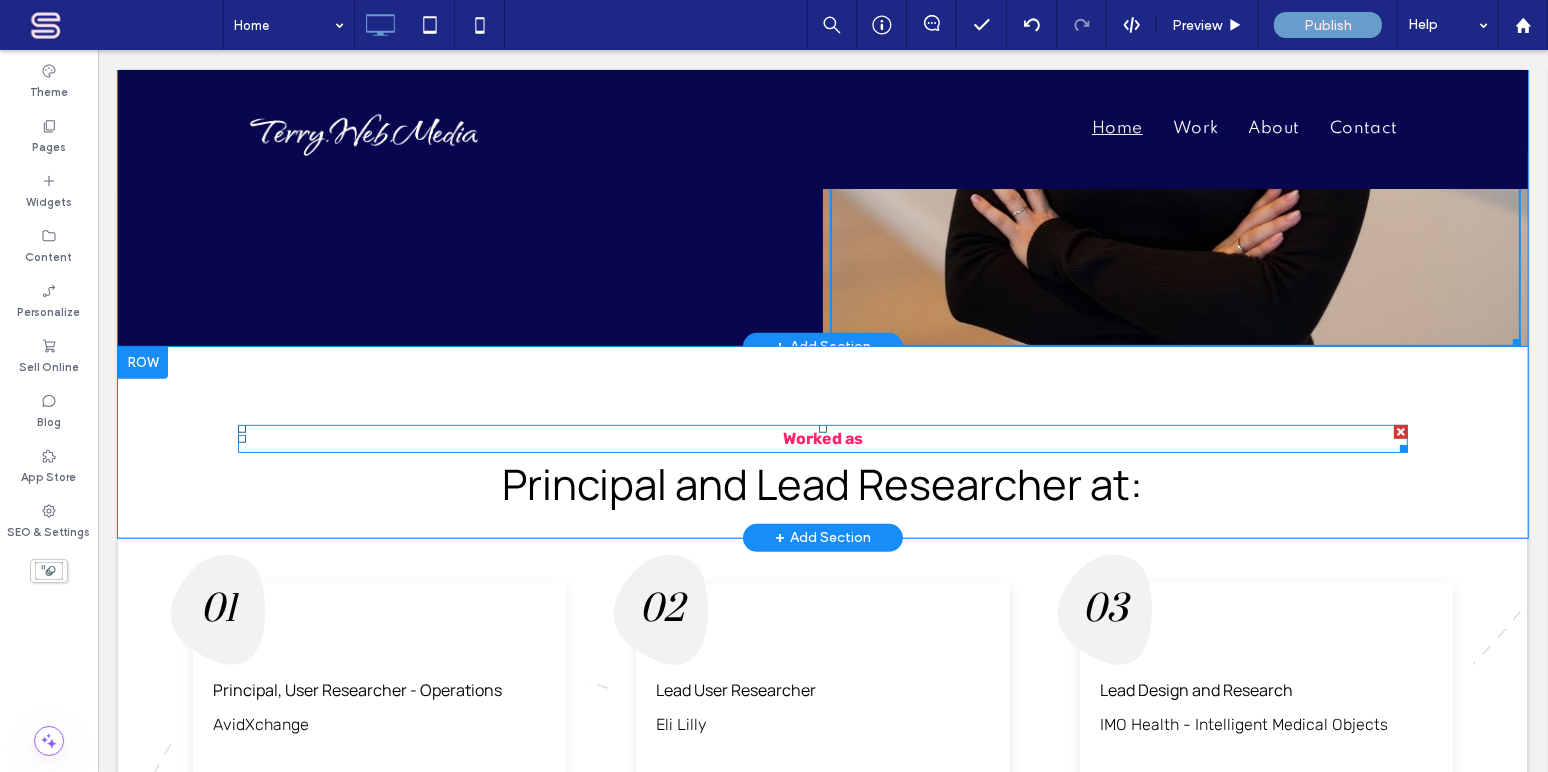 click on "Worked as" at bounding box center [822, 439] 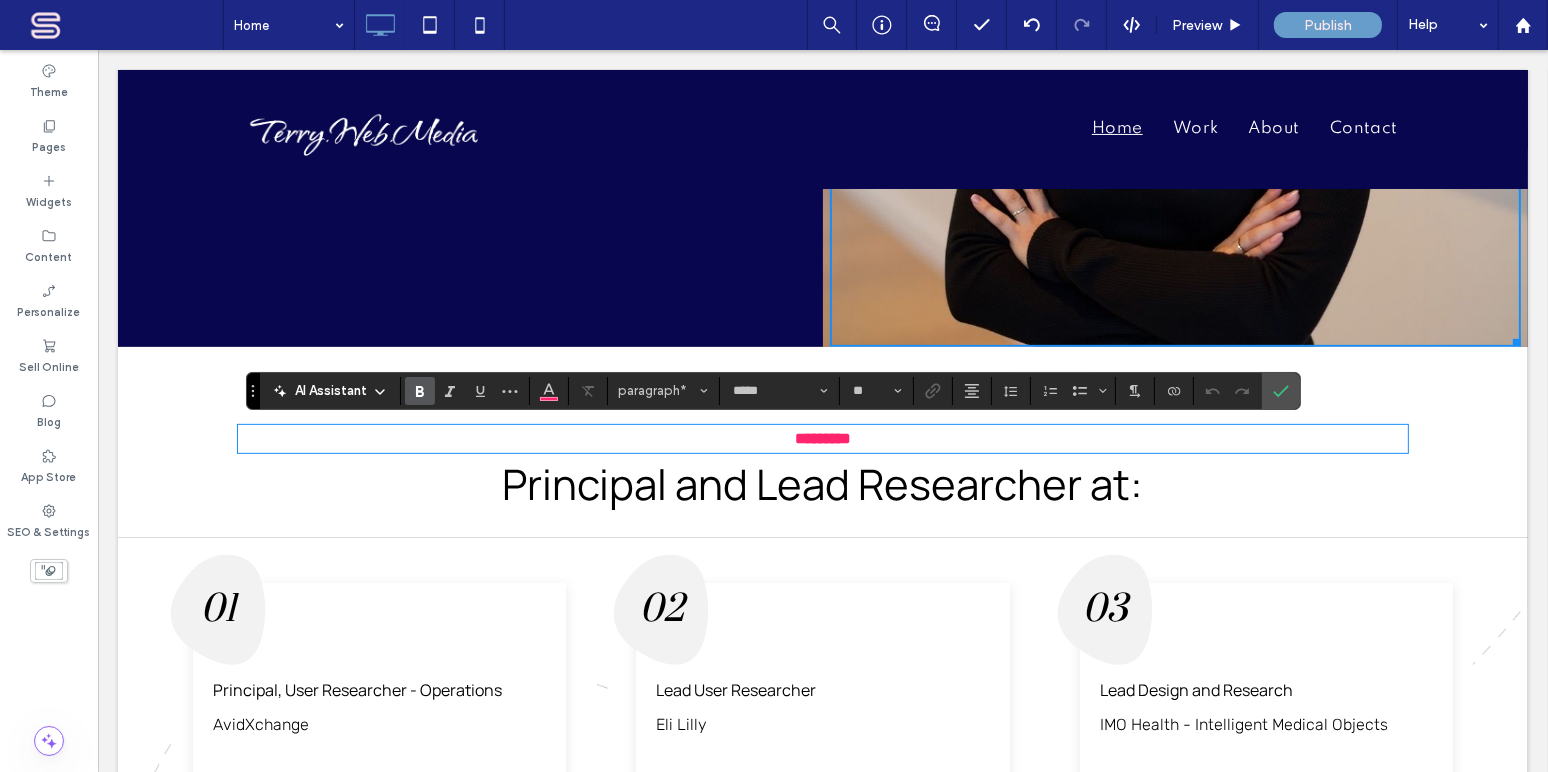click on "*********" at bounding box center (822, 438) 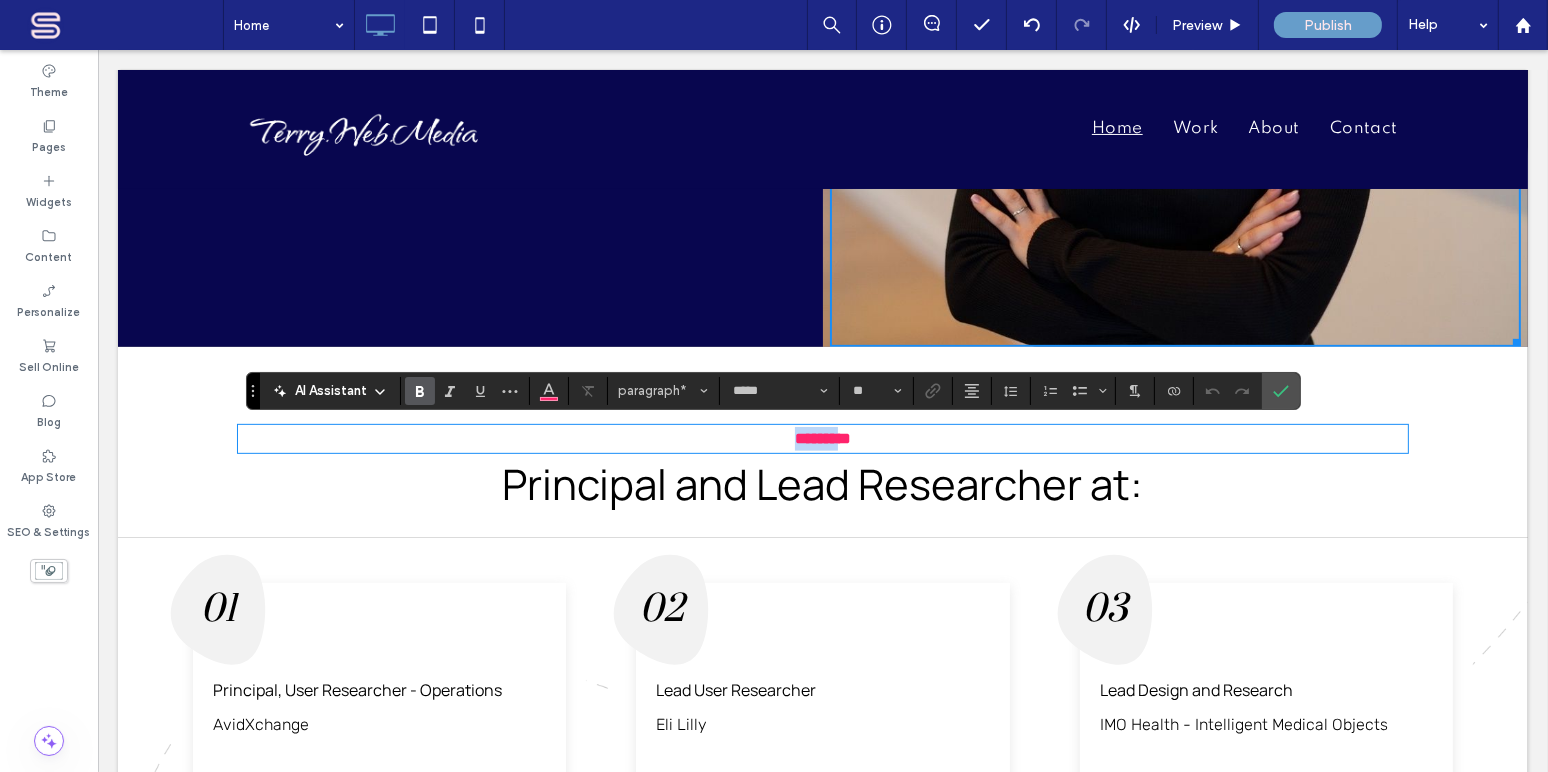 click on "*********" at bounding box center (822, 438) 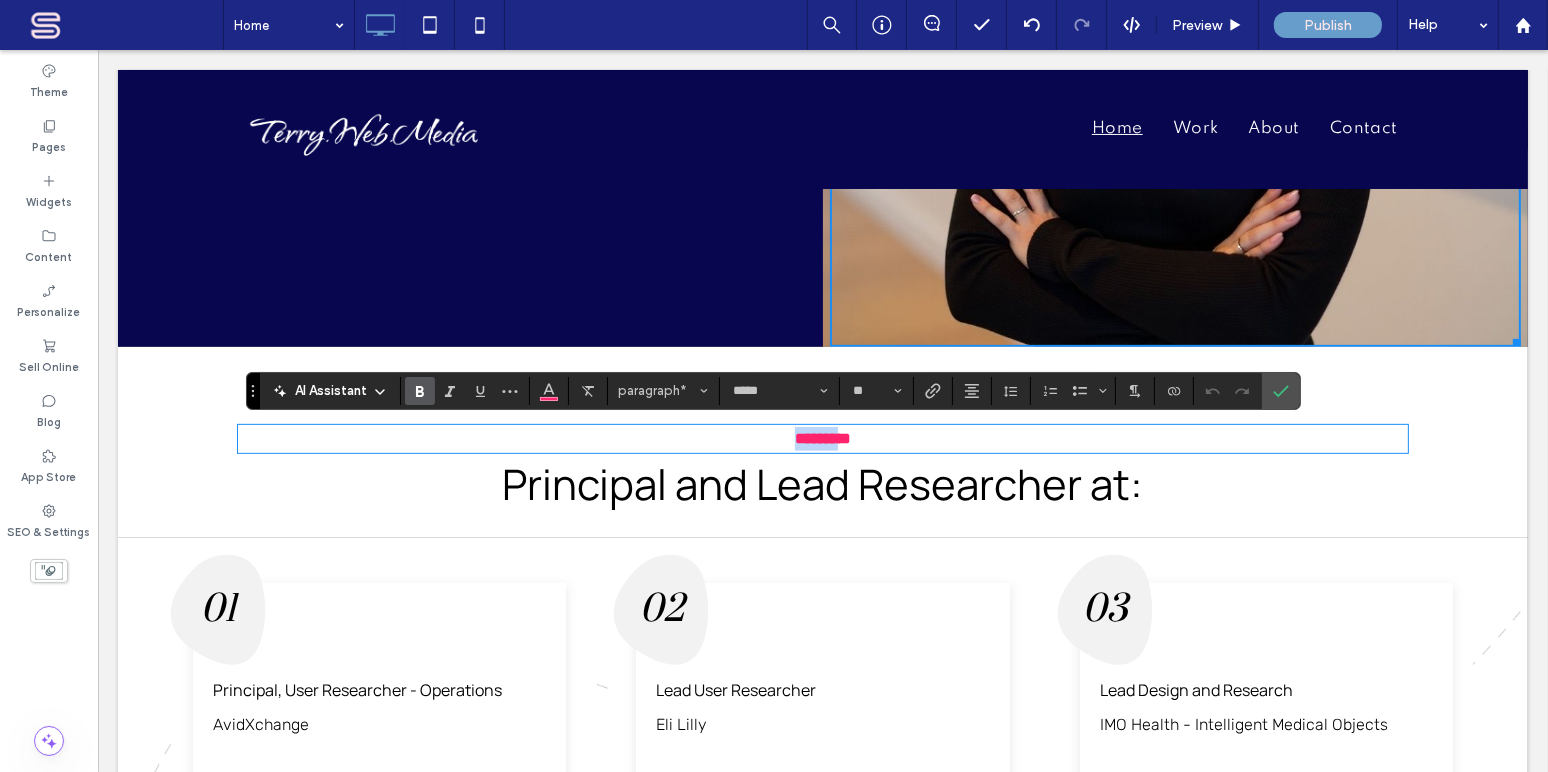 click on "*********" at bounding box center [822, 438] 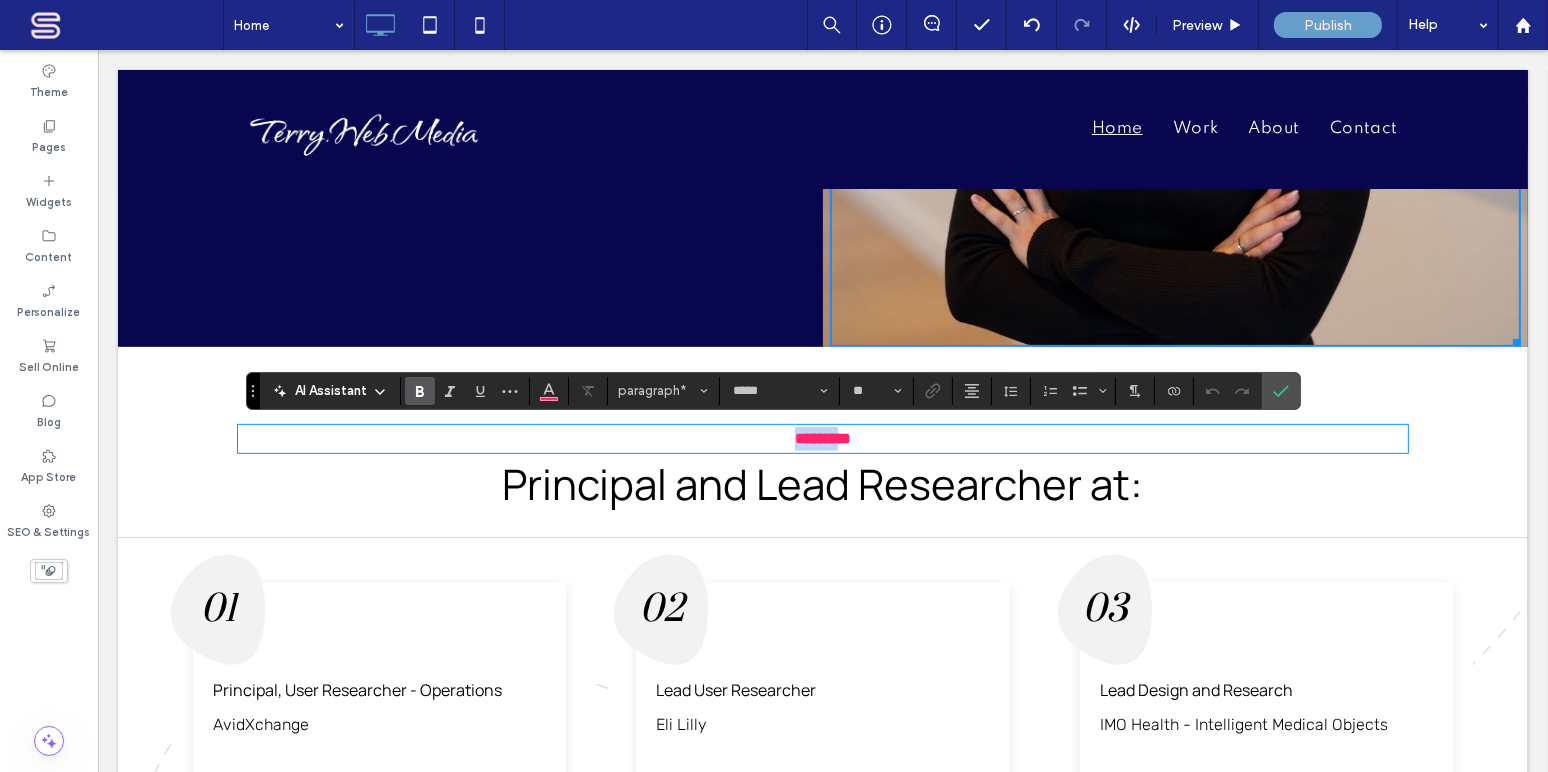click on "*********" at bounding box center [822, 438] 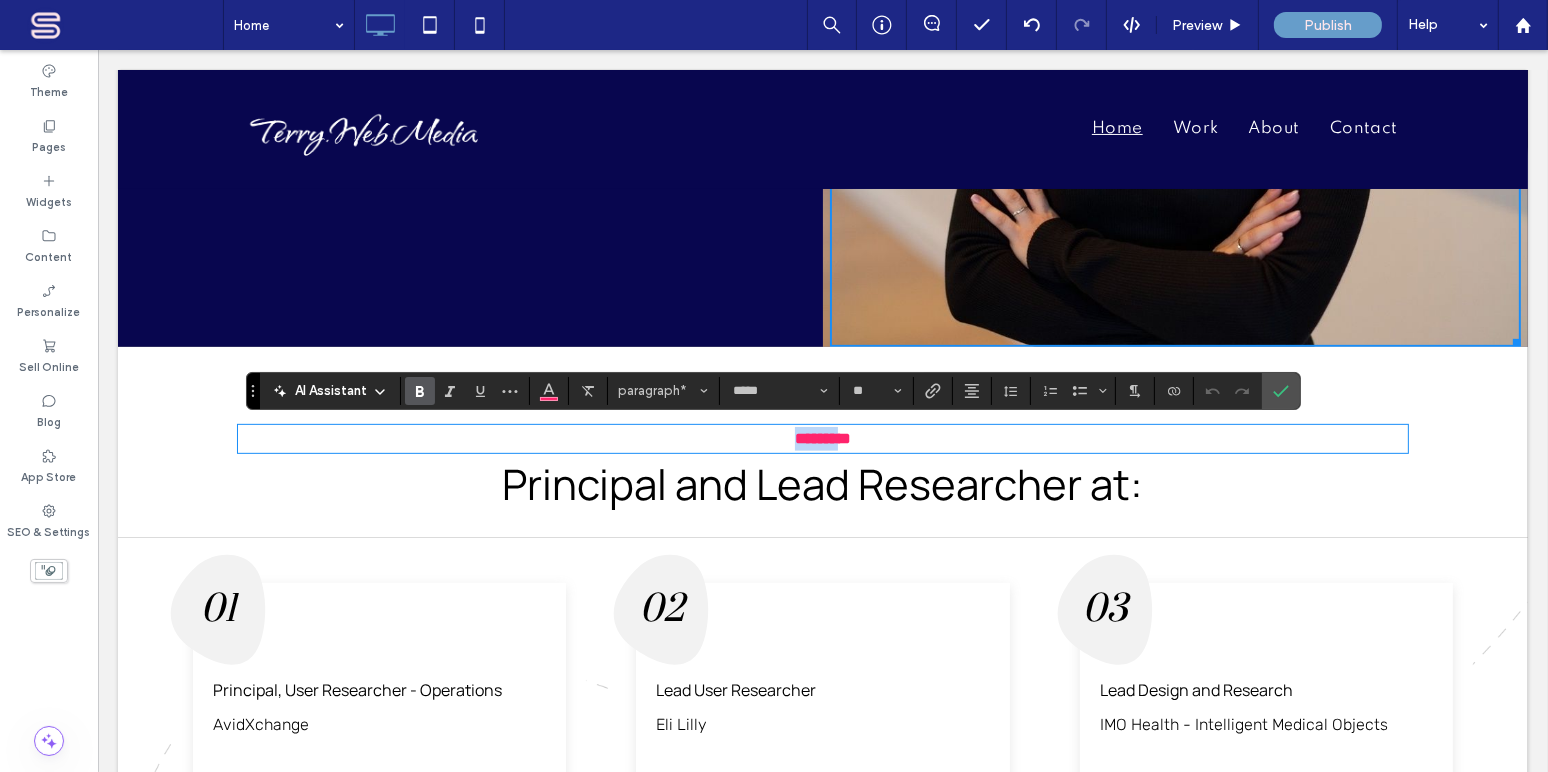 click on "*********" at bounding box center (822, 438) 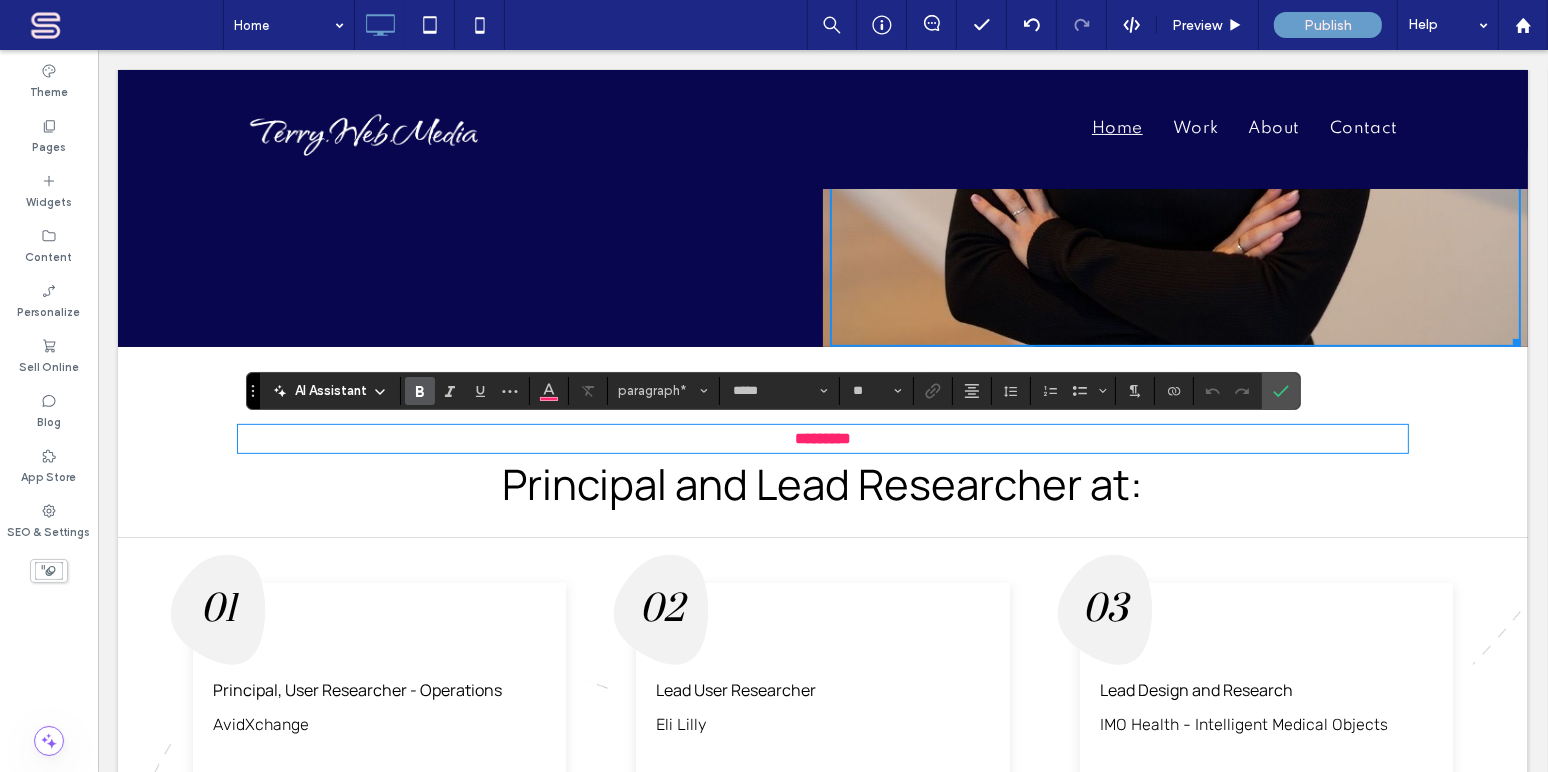 click on "Principal, User Researcher - Operations" at bounding box center (356, 690) 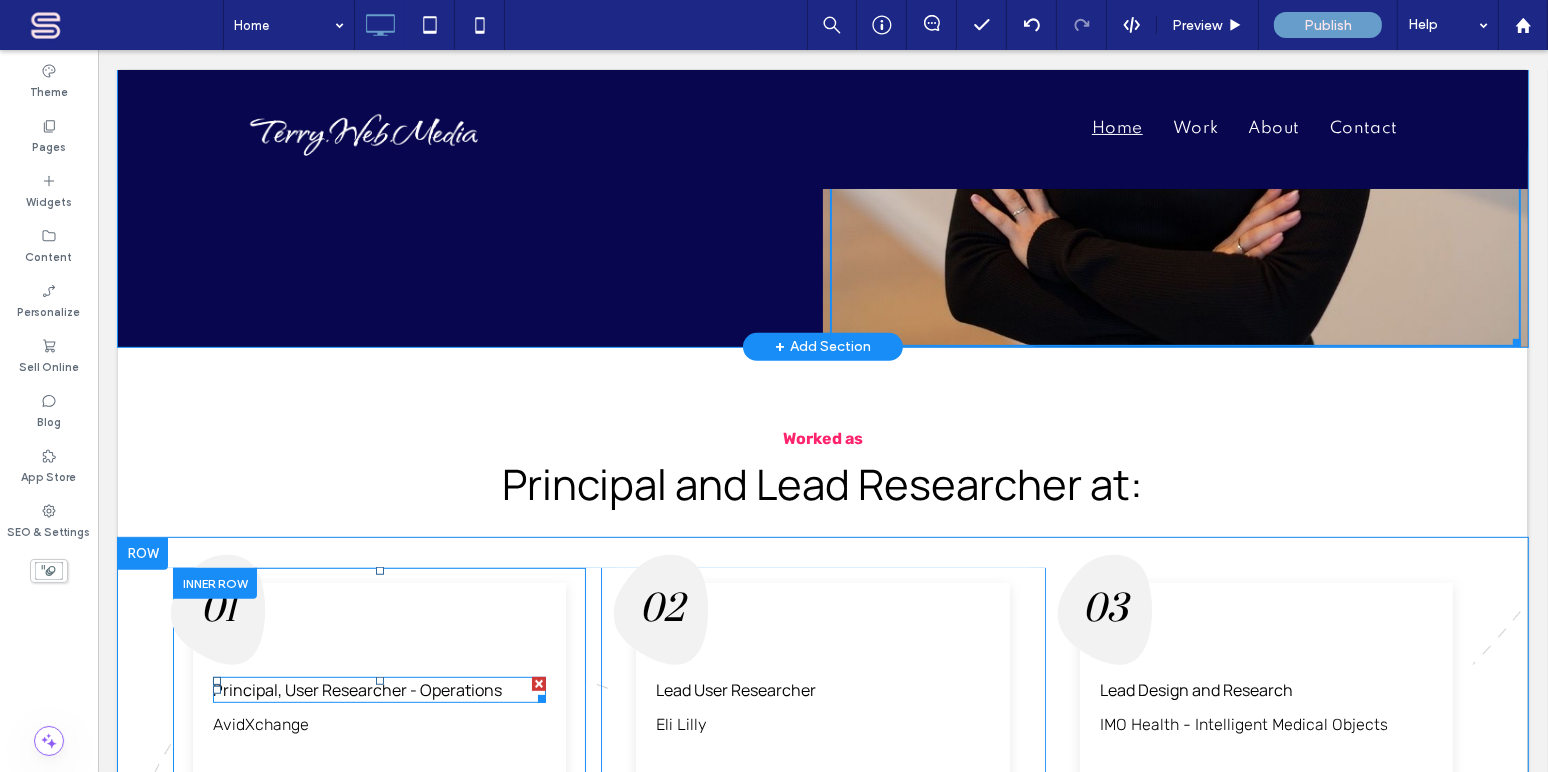 click on "Principal, User Researcher - Operations" at bounding box center [356, 690] 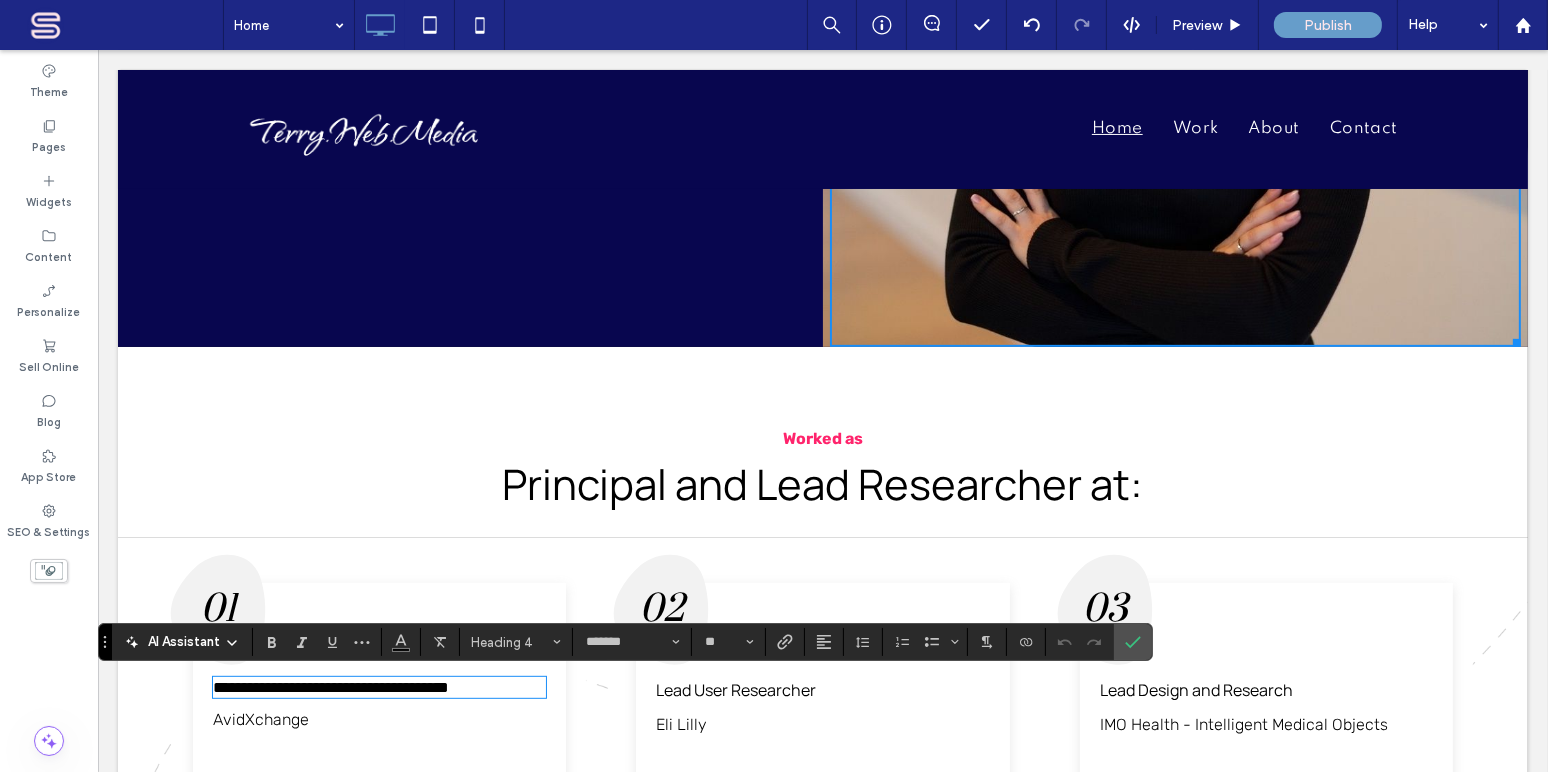 click on "**********" at bounding box center (330, 687) 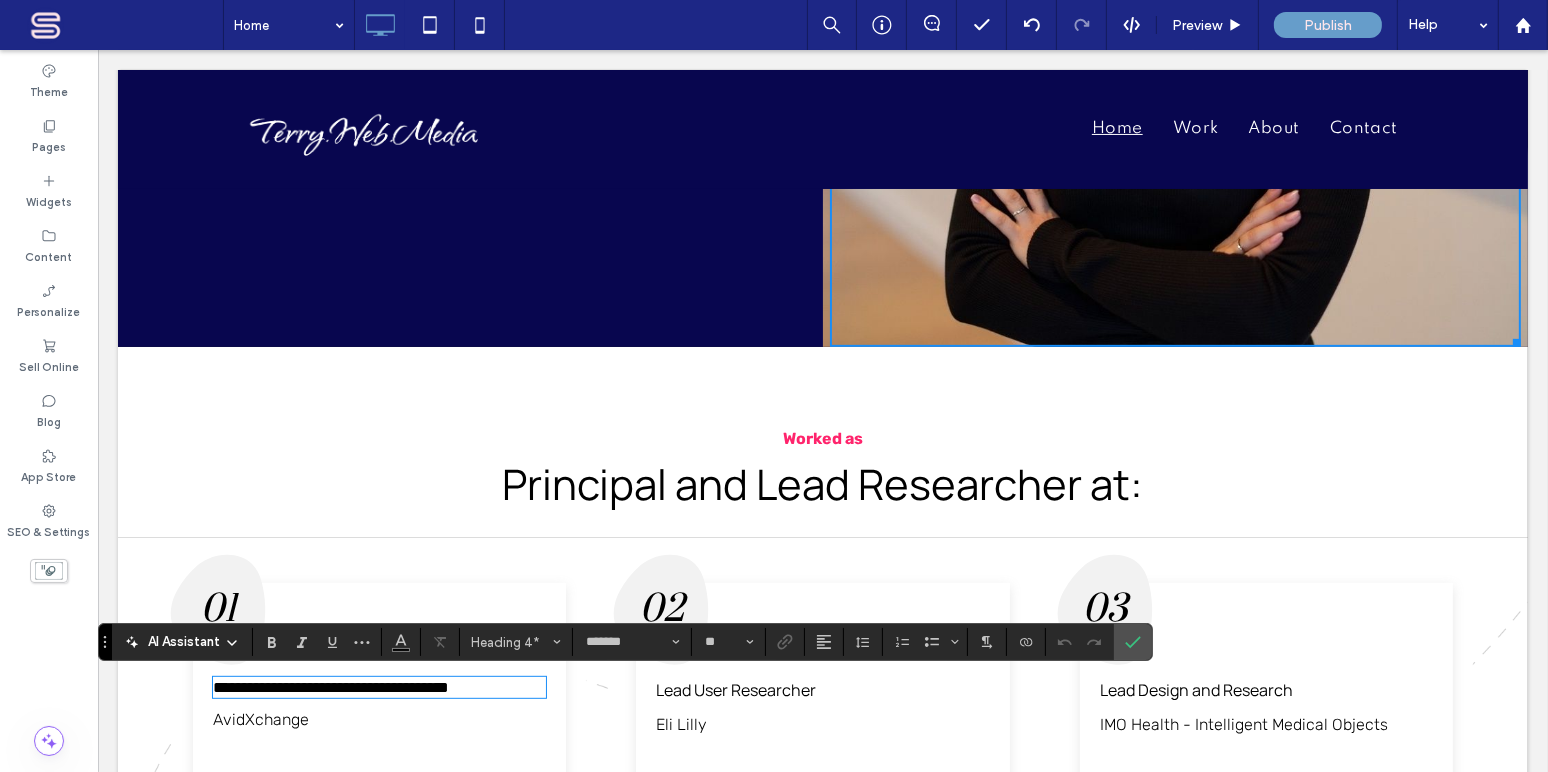 click on "AvidXchange" at bounding box center [260, 719] 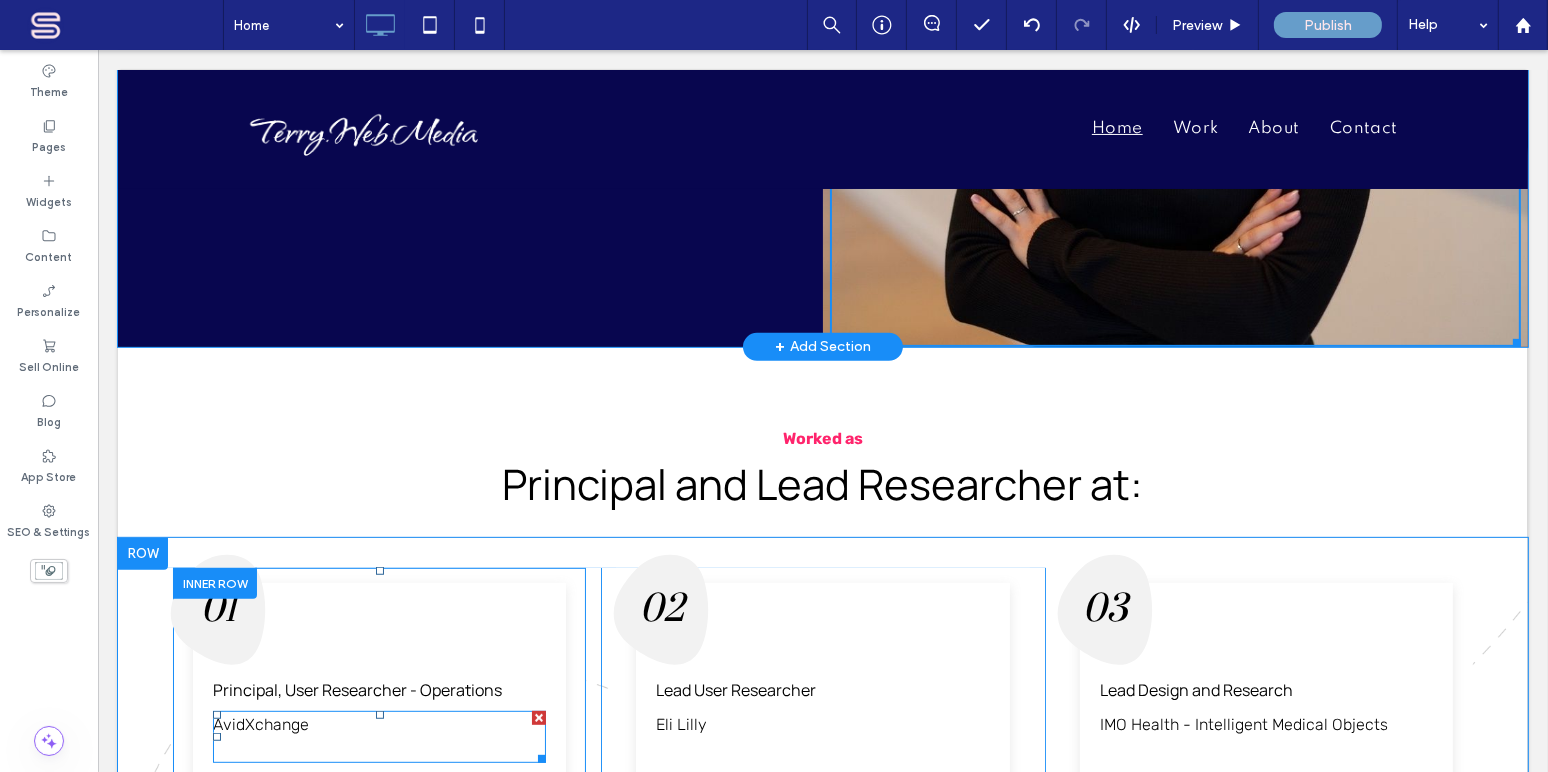 click on "AvidXchange" at bounding box center [260, 724] 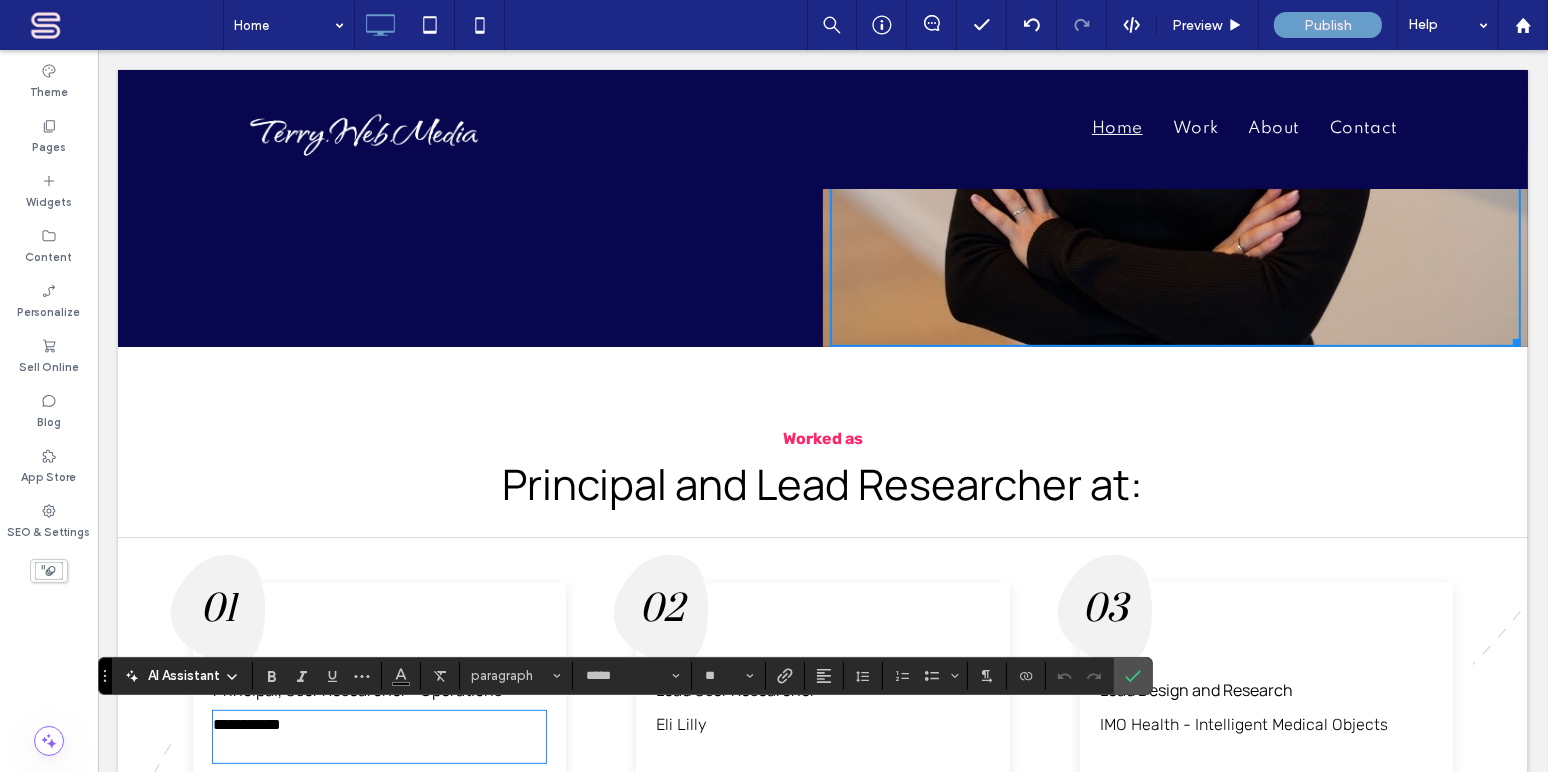 click on "**********" at bounding box center [246, 724] 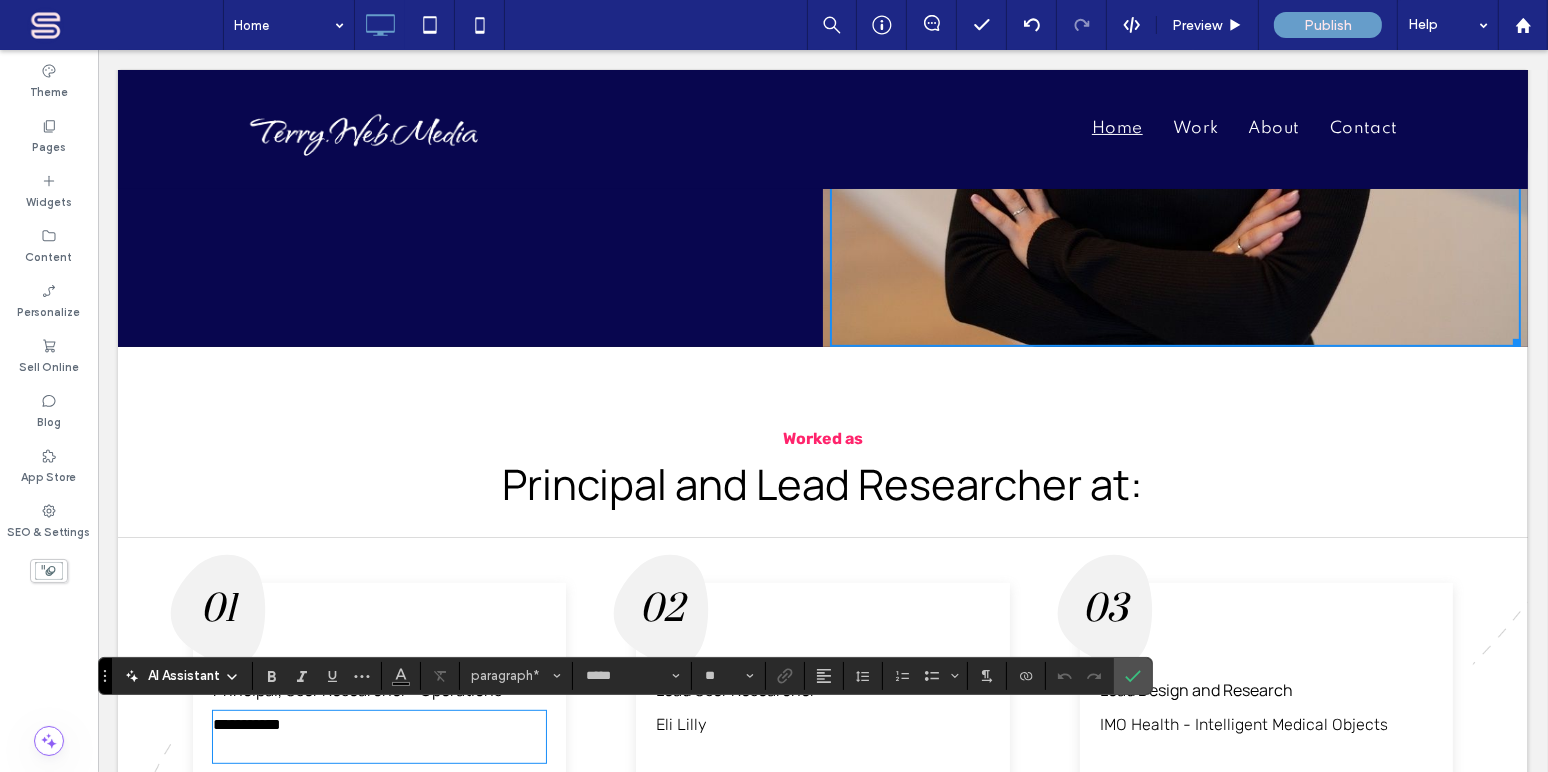 type 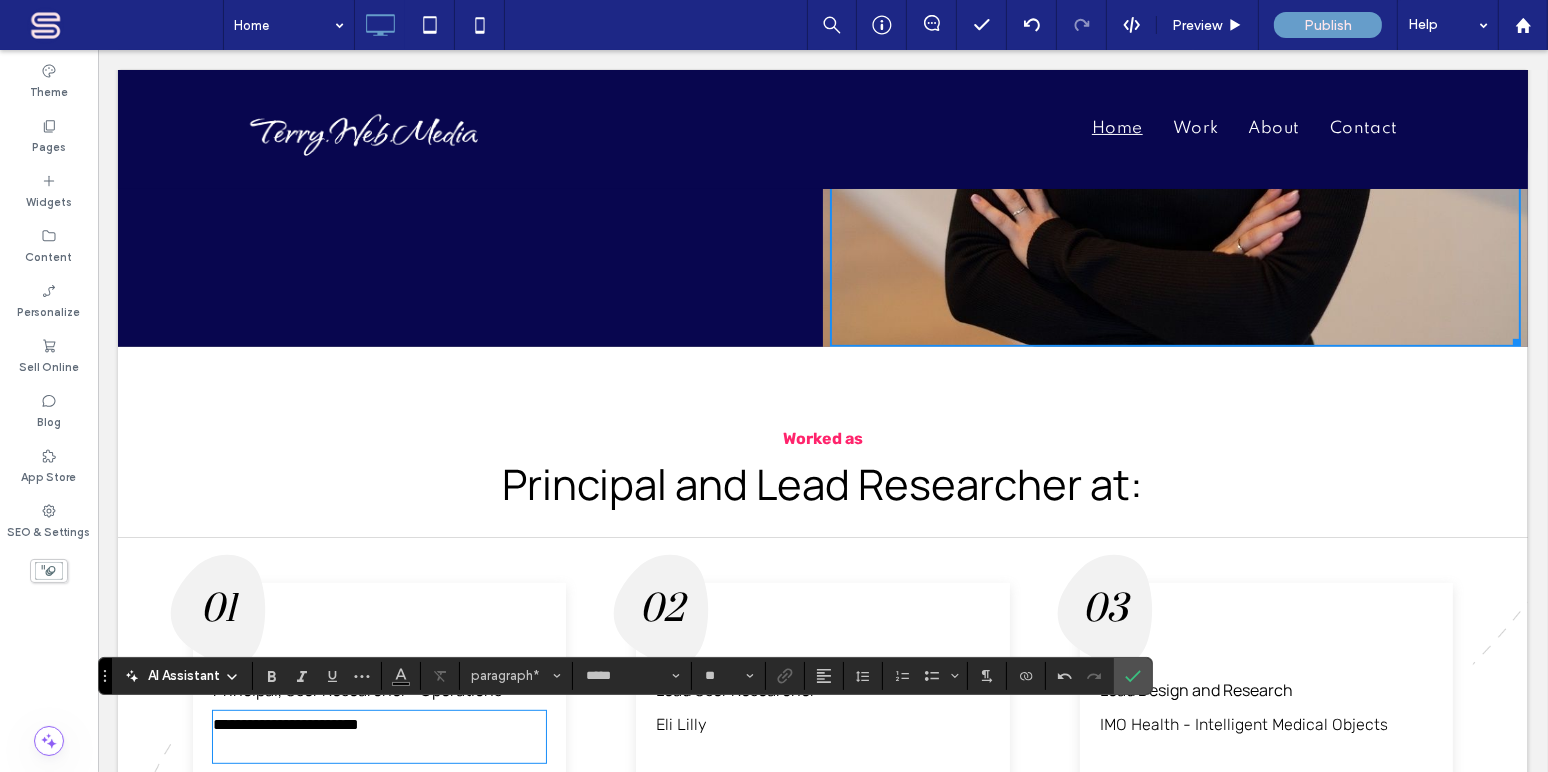 click on "Worked as   Principal and Lead Researcher at: Click To Paste" at bounding box center [822, 470] 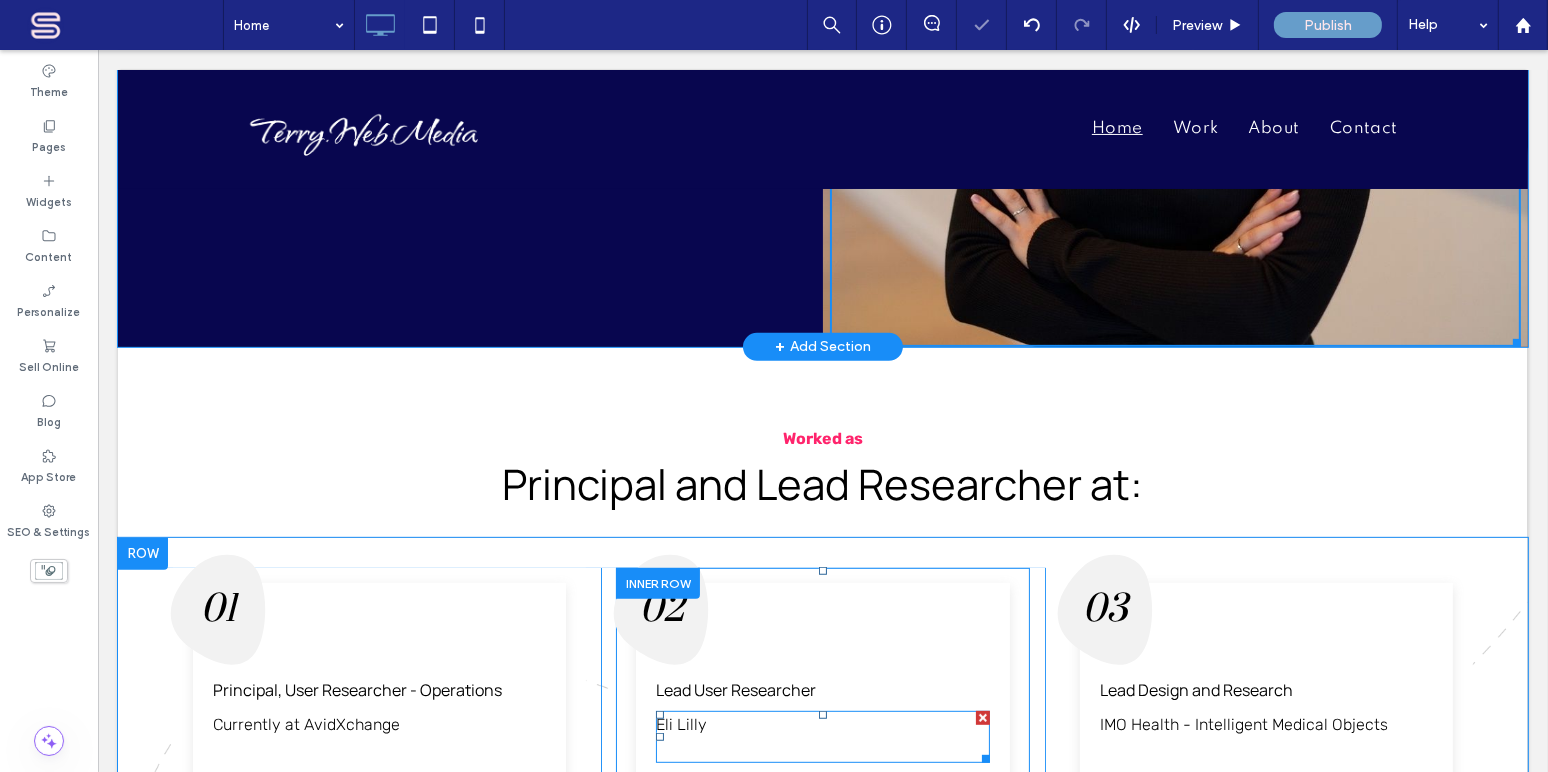 click on "Eli Lilly" at bounding box center (680, 724) 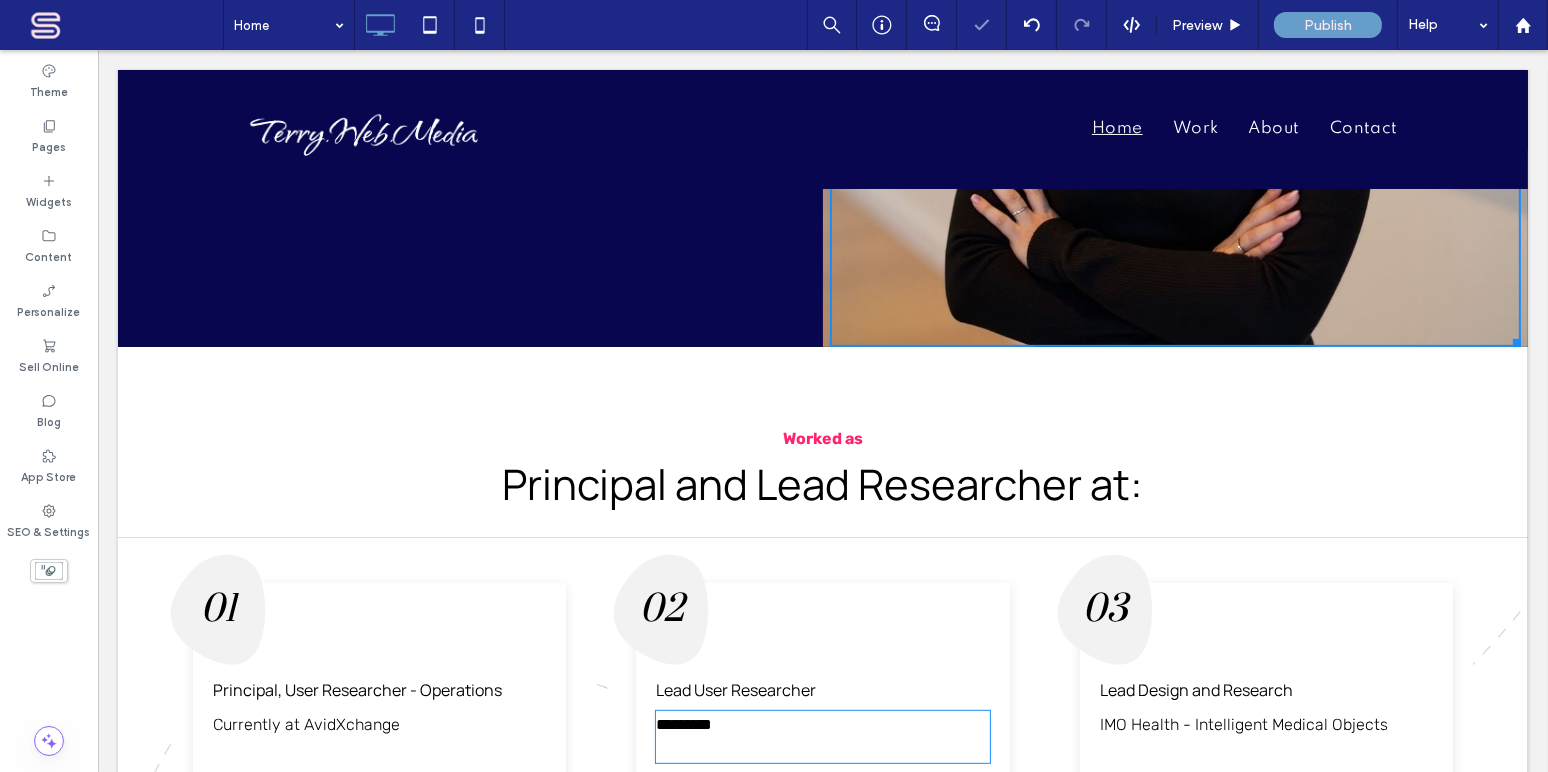 type on "*****" 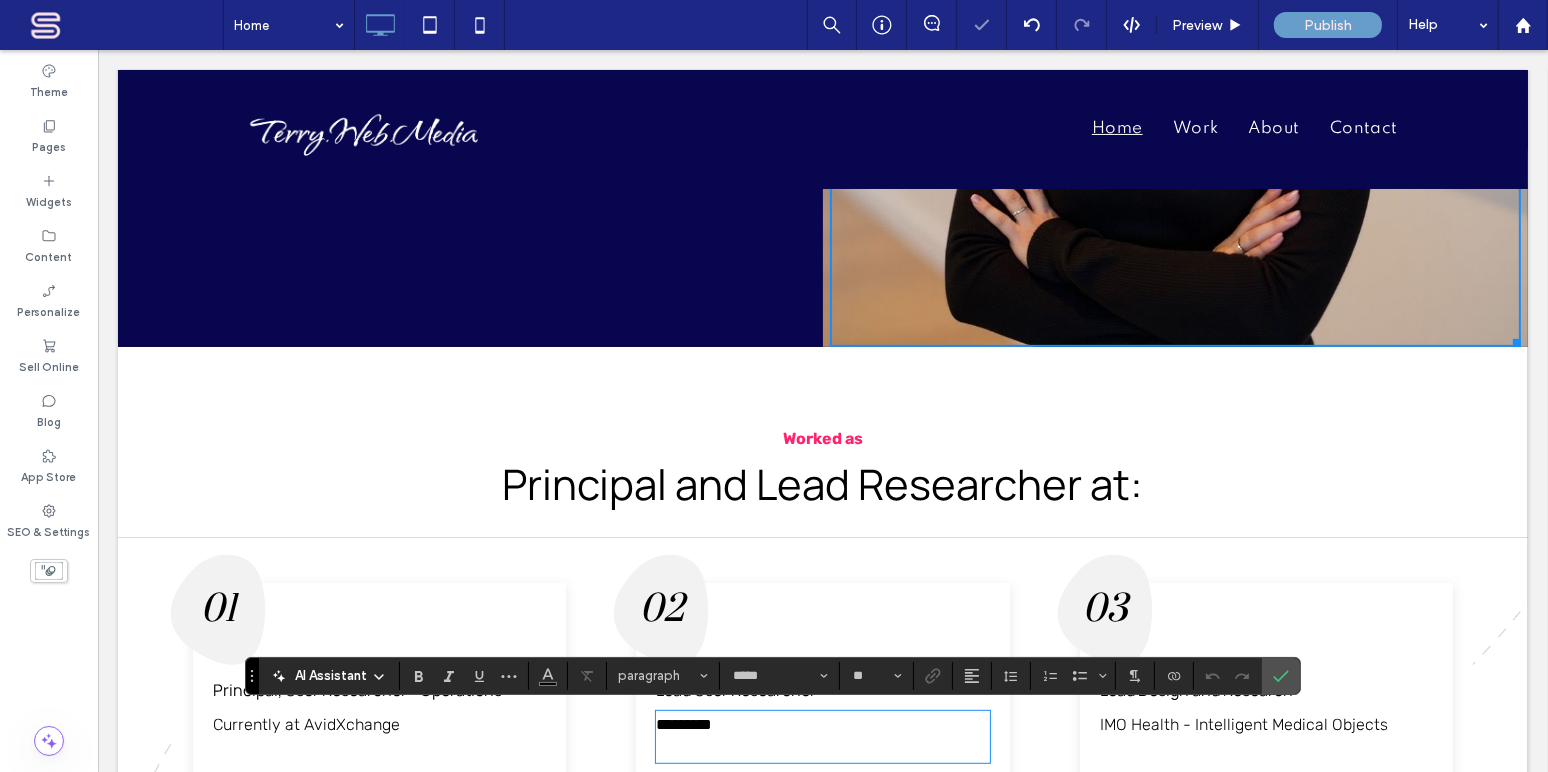 click on "*********" at bounding box center [683, 724] 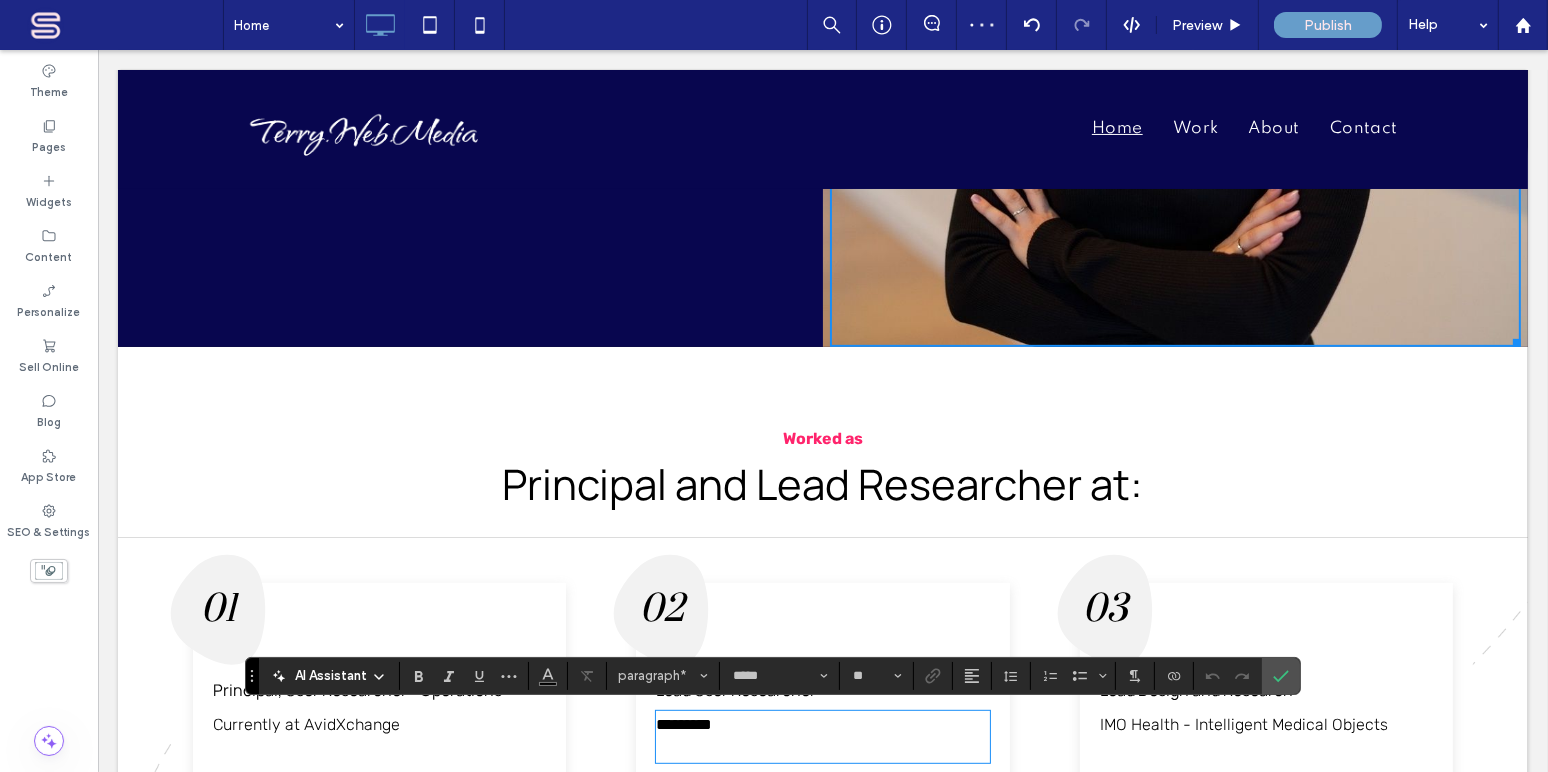 click on "*********" at bounding box center (683, 724) 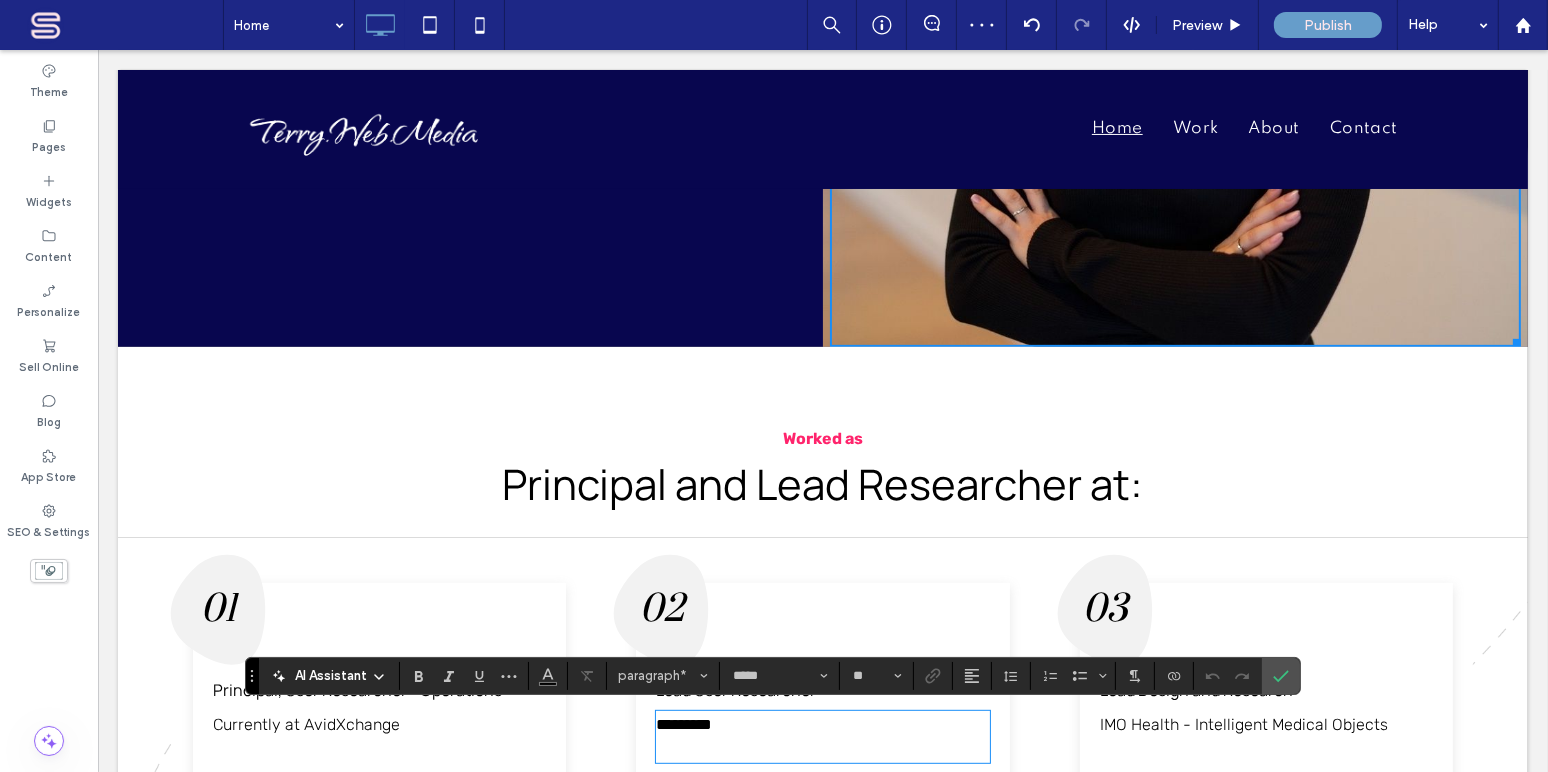 click on "Worked as" at bounding box center [822, 439] 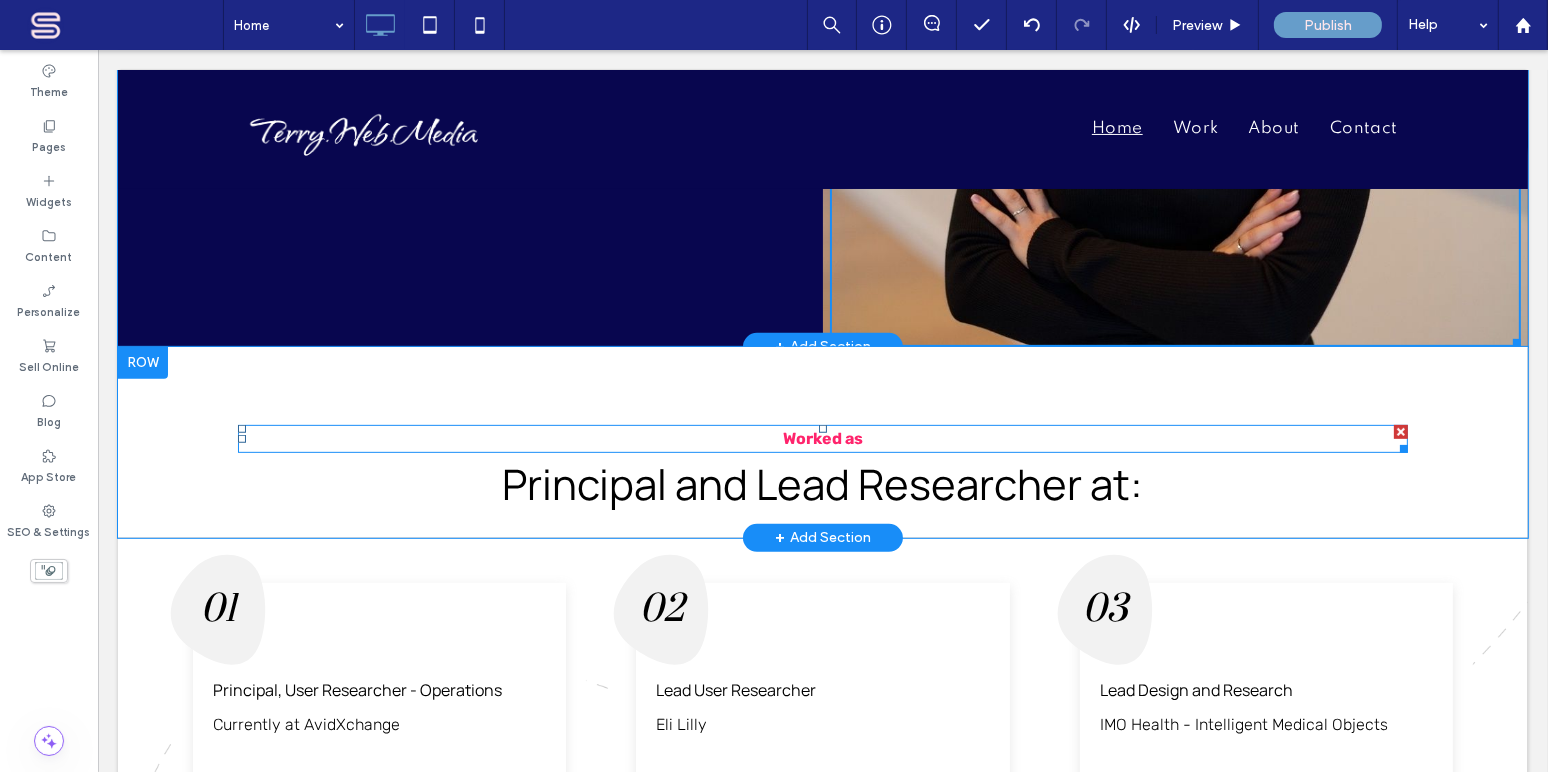 click on "Worked as" at bounding box center (822, 438) 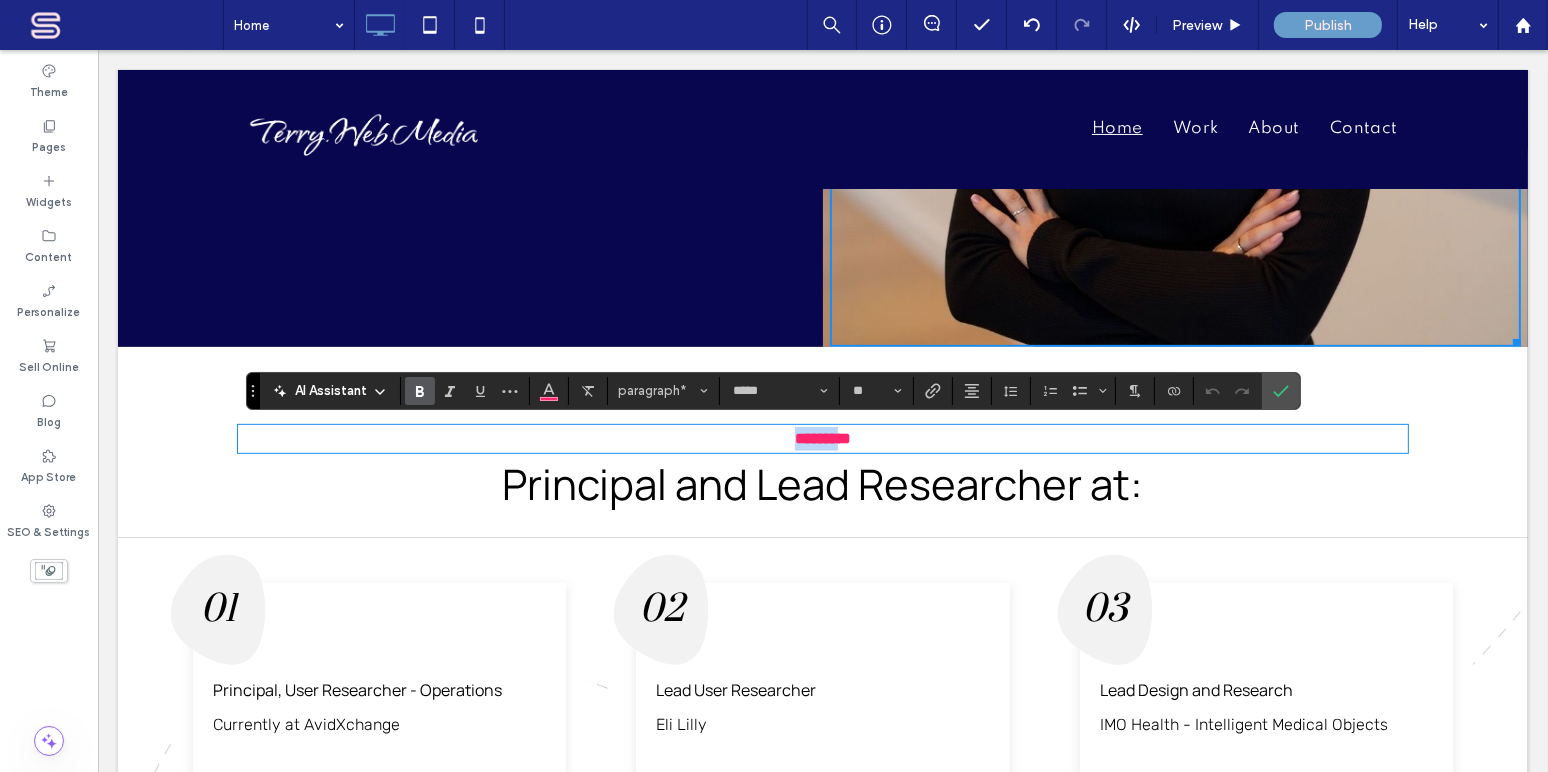 click on "*********" at bounding box center (822, 438) 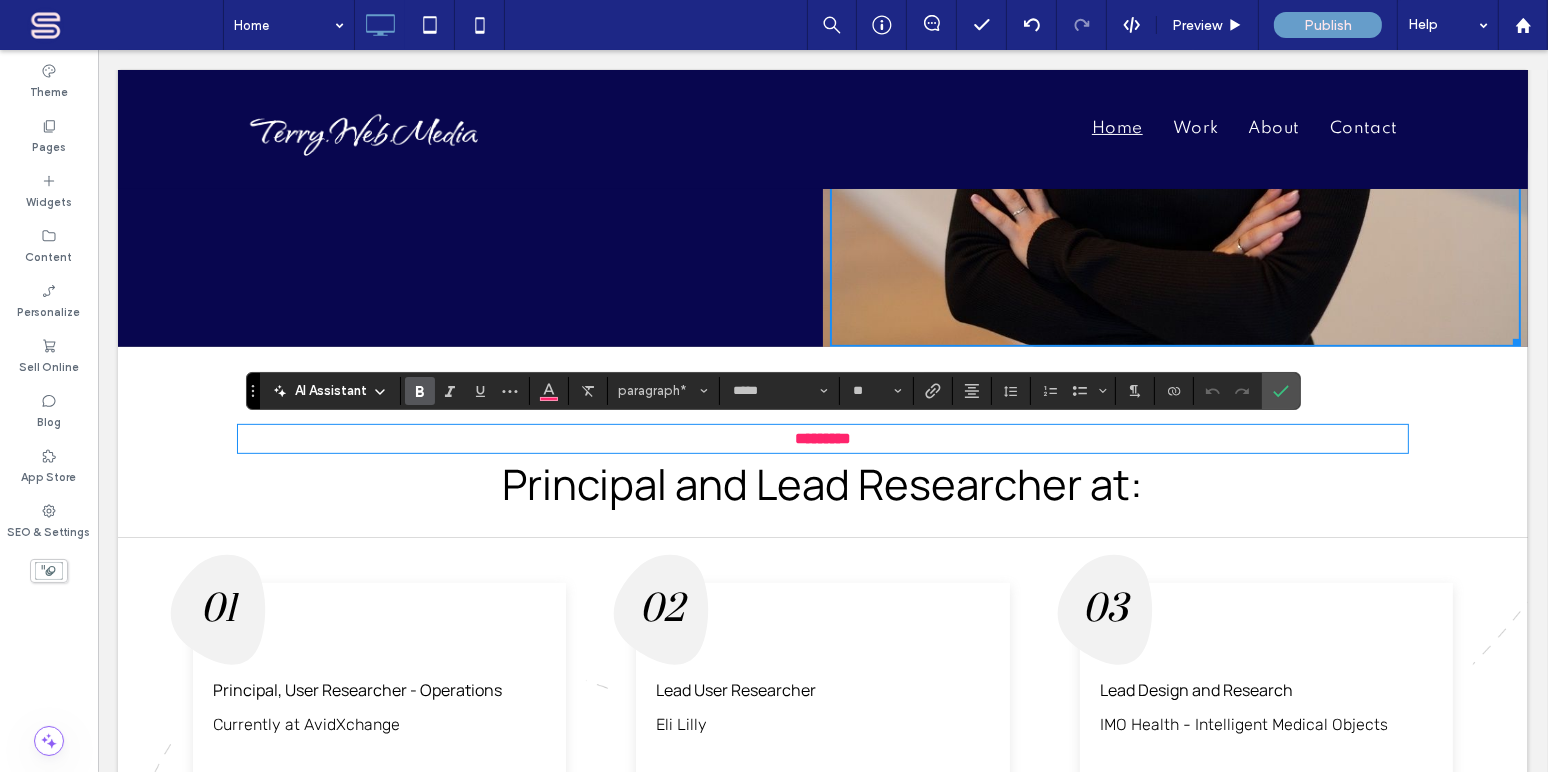 click on "*********   Principal and Lead Researcher at: Click To Paste
Row + Add Section" at bounding box center (822, 442) 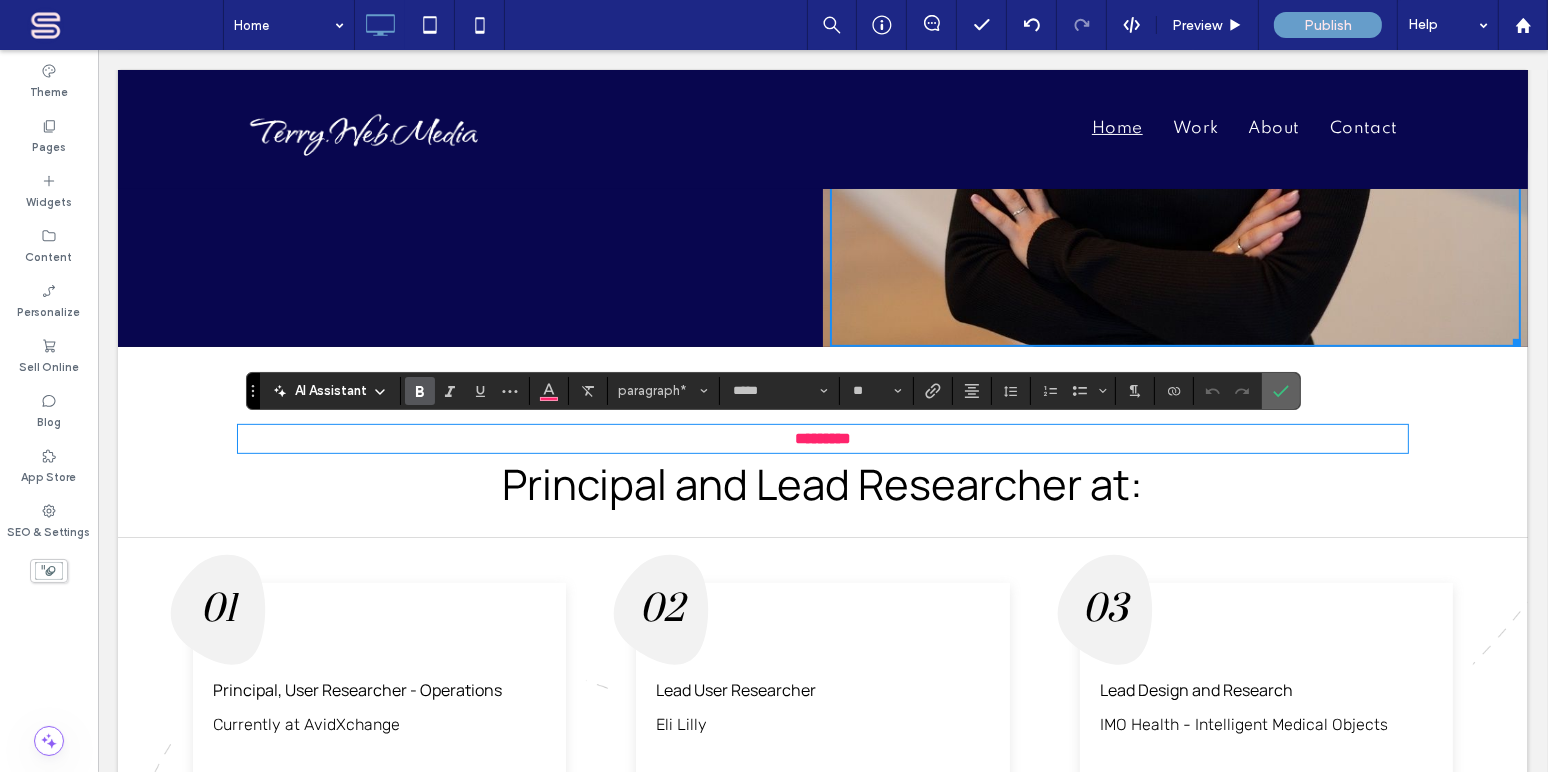 drag, startPoint x: 1278, startPoint y: 394, endPoint x: 1261, endPoint y: 401, distance: 18.384777 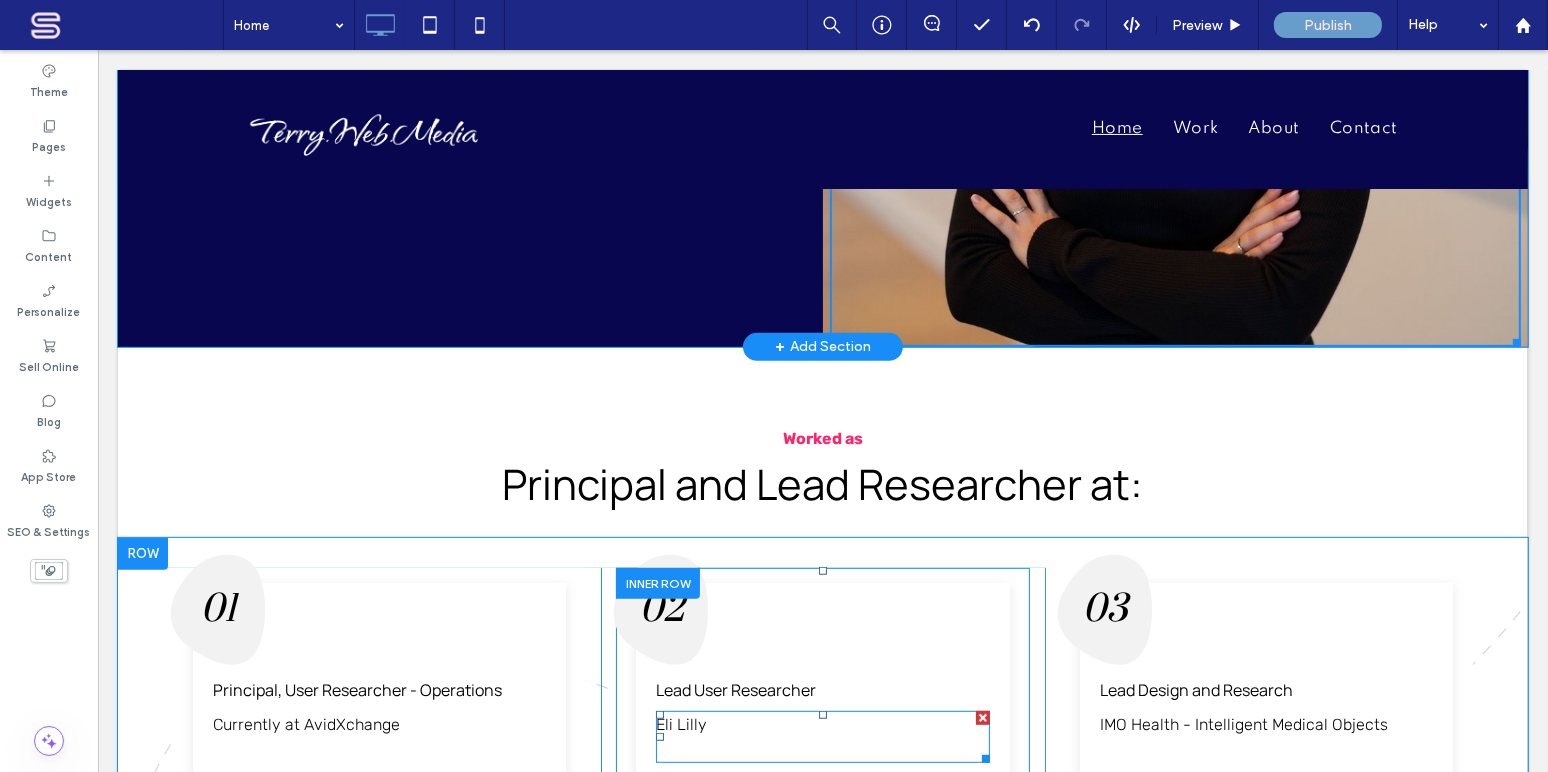 click on "Eli Lilly" at bounding box center (680, 724) 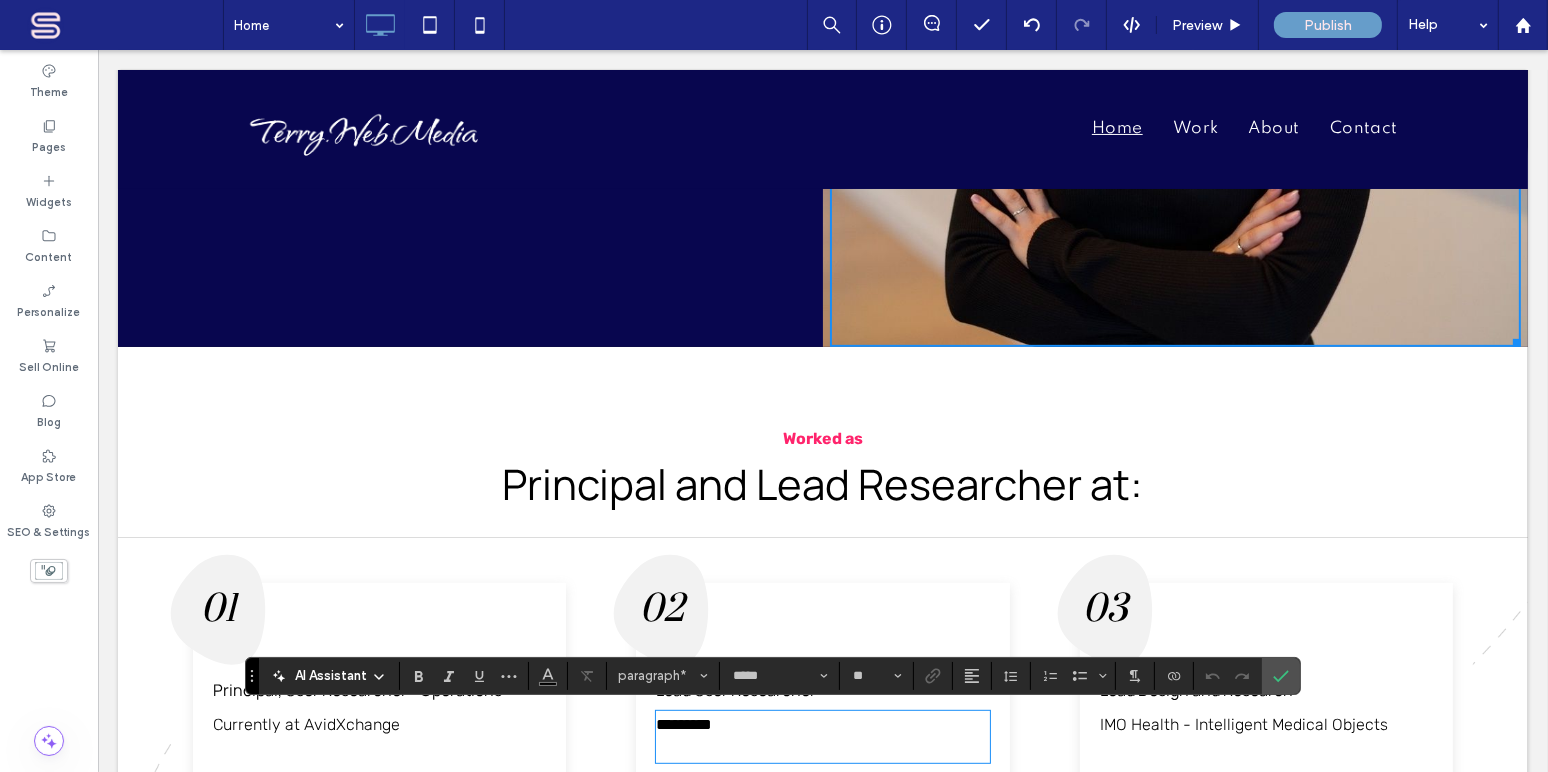click on "*********" at bounding box center (683, 724) 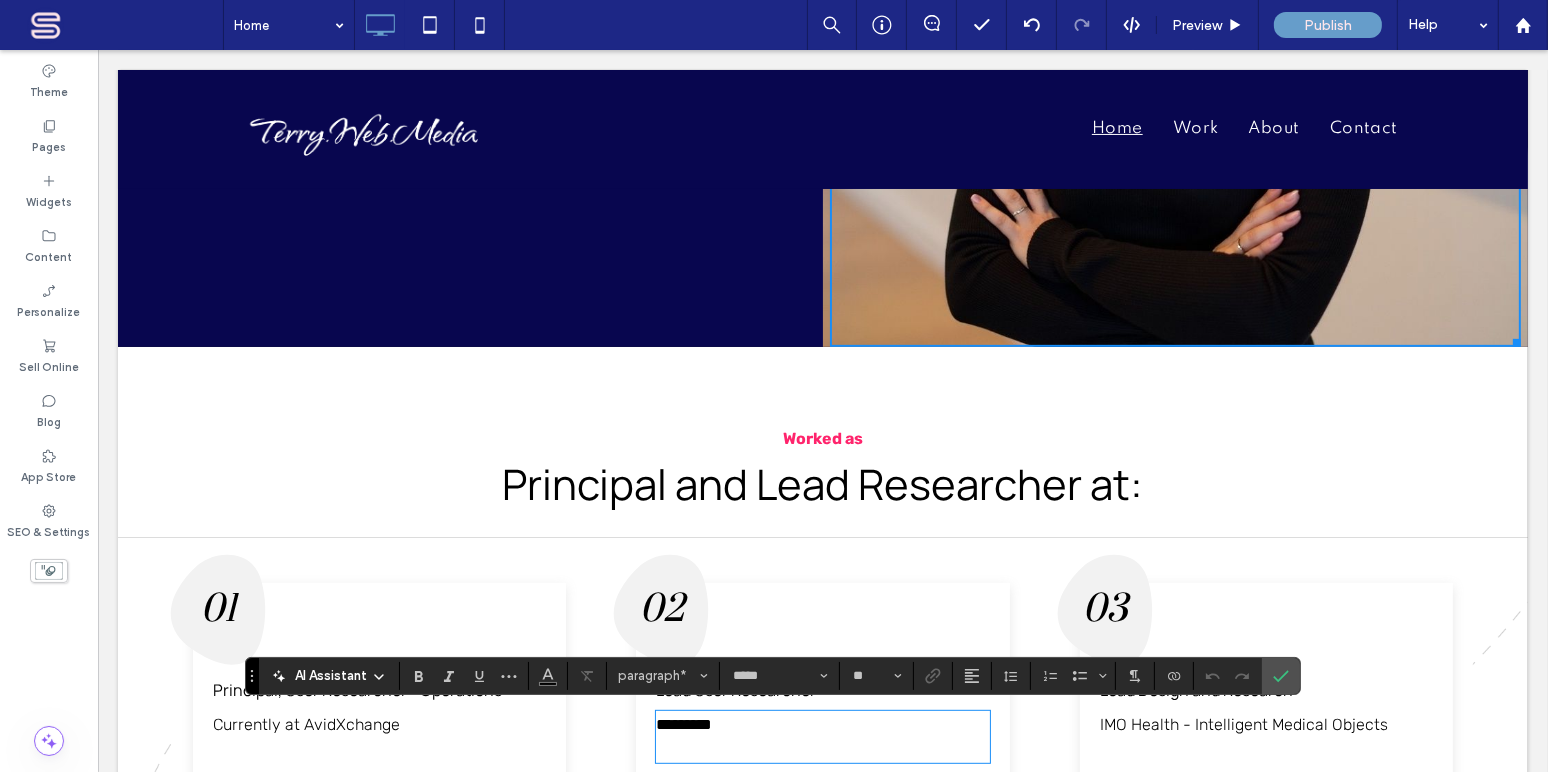 click on "*********" at bounding box center (683, 724) 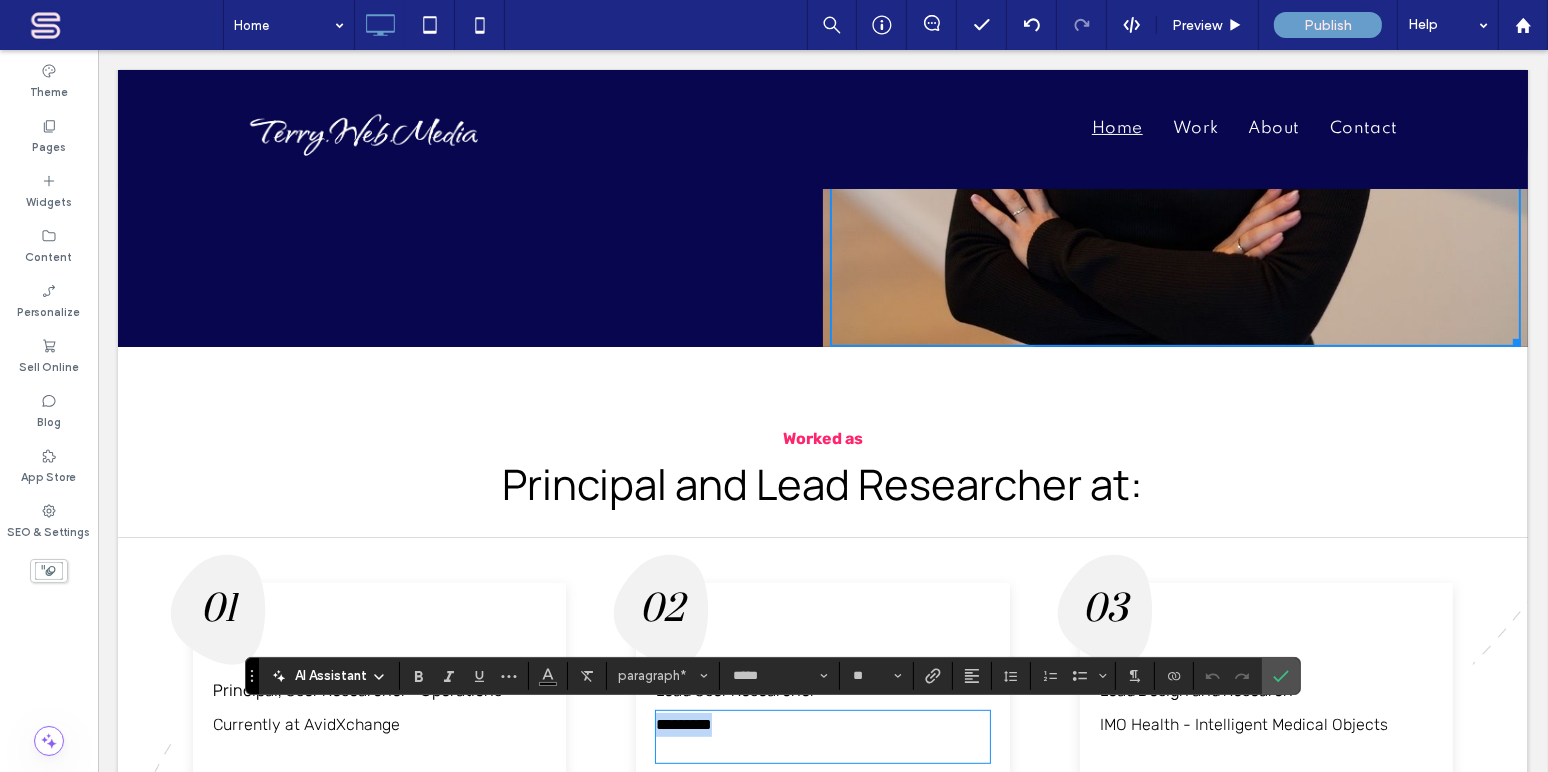 drag, startPoint x: 653, startPoint y: 722, endPoint x: 710, endPoint y: 722, distance: 57 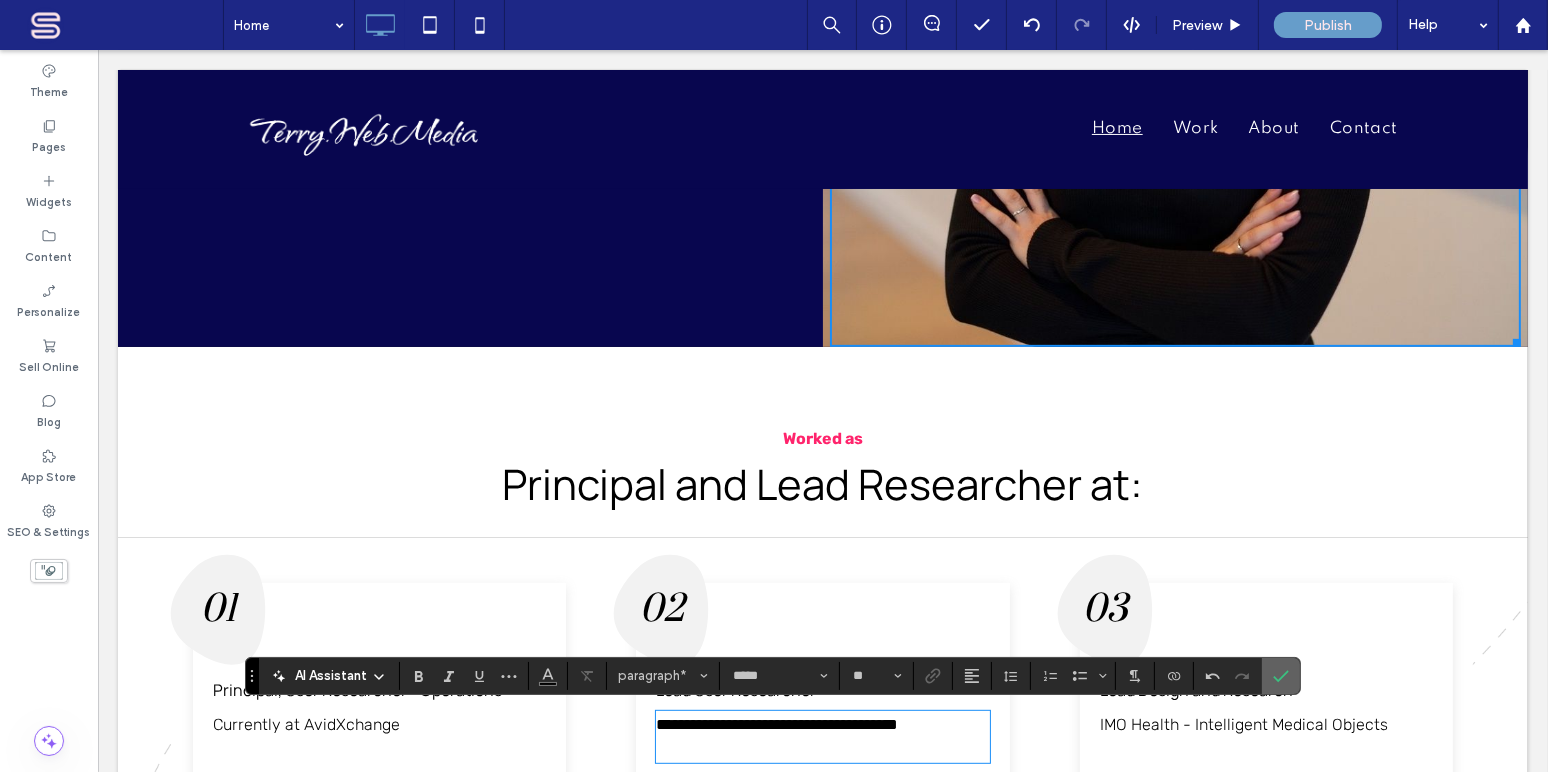 click 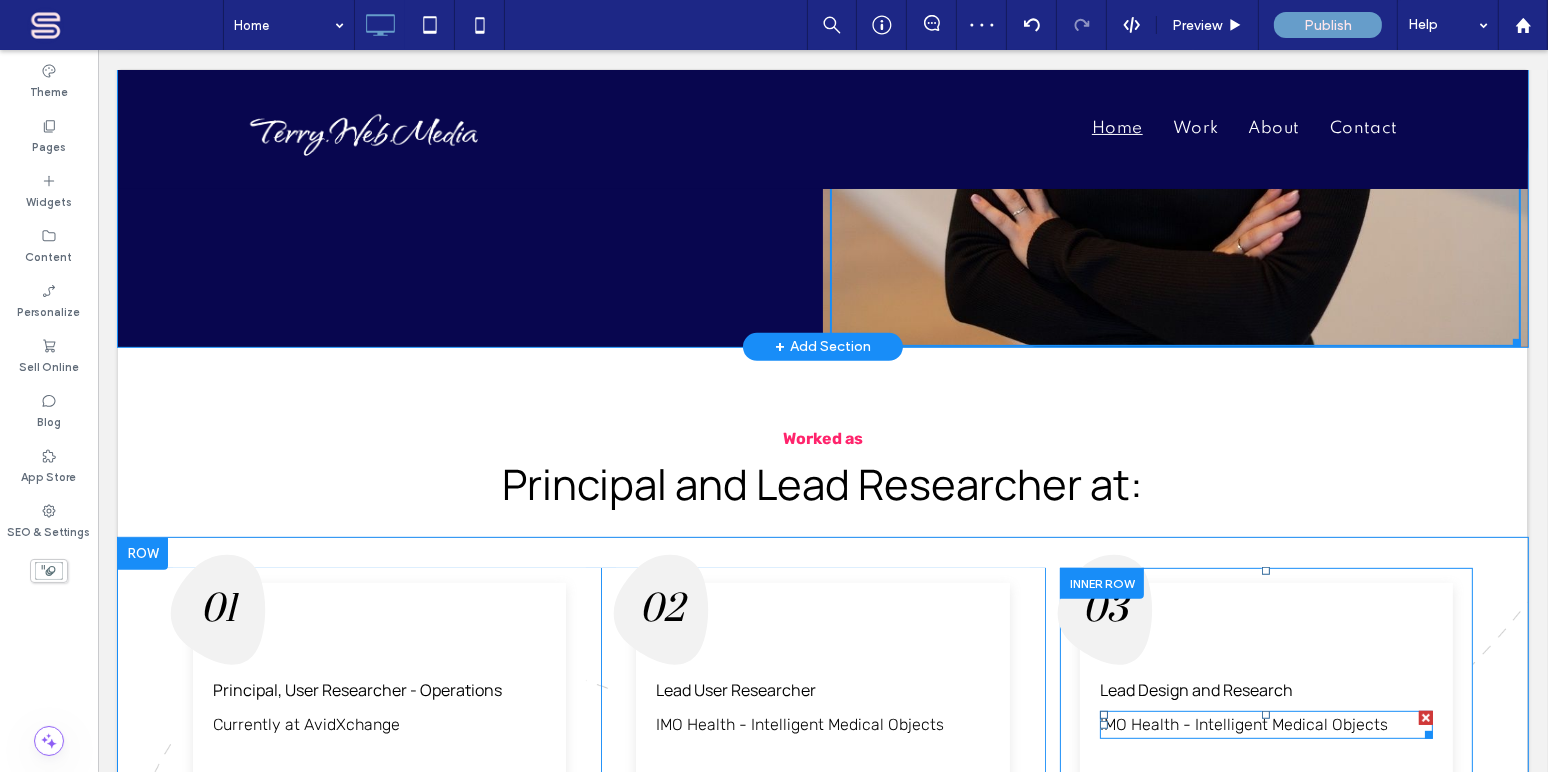 click on "IMO Health - Intelligent Medical Objects" at bounding box center (1243, 724) 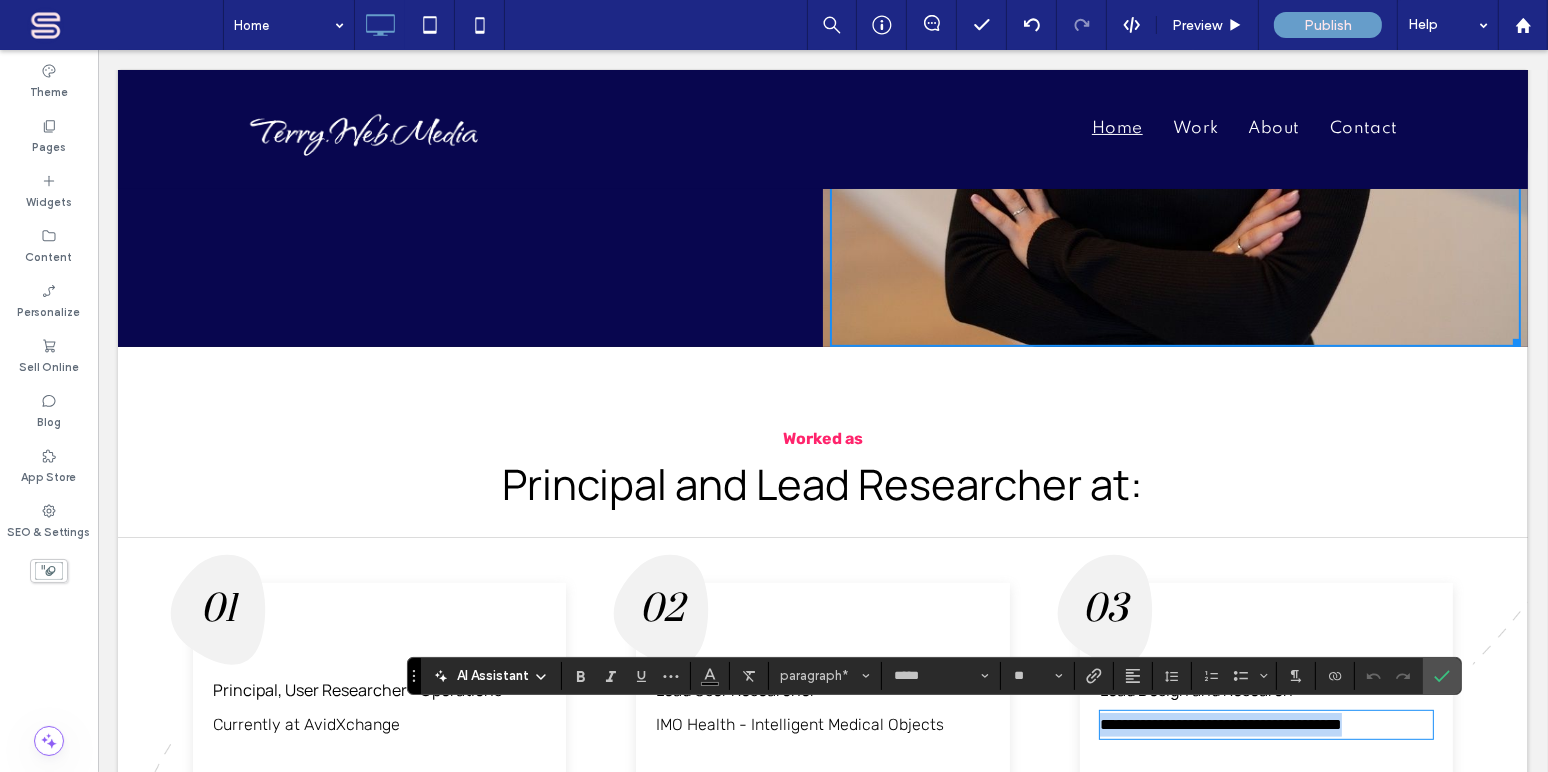 drag, startPoint x: 1385, startPoint y: 727, endPoint x: 1089, endPoint y: 717, distance: 296.16888 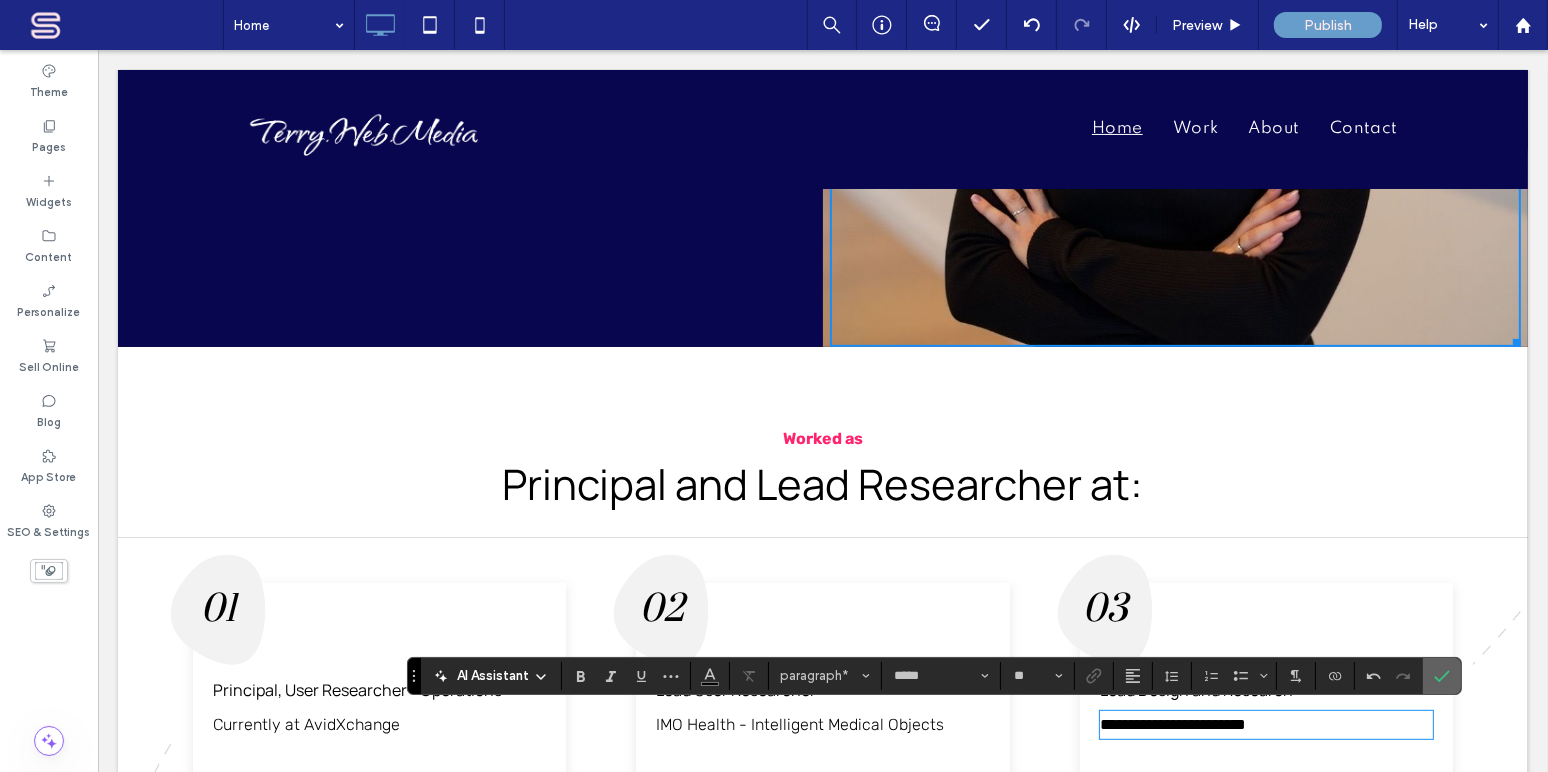 click 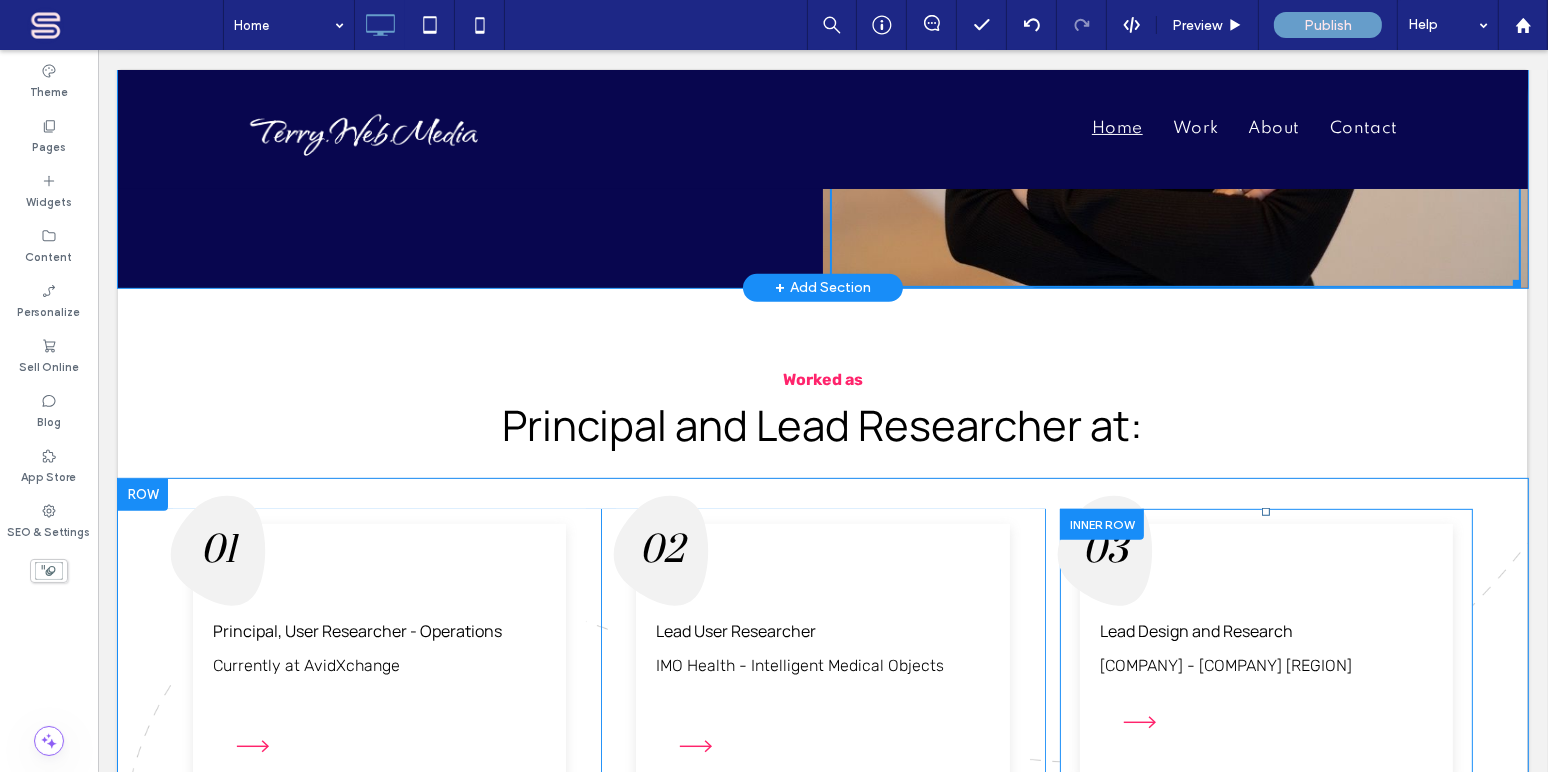 scroll, scrollTop: 1014, scrollLeft: 0, axis: vertical 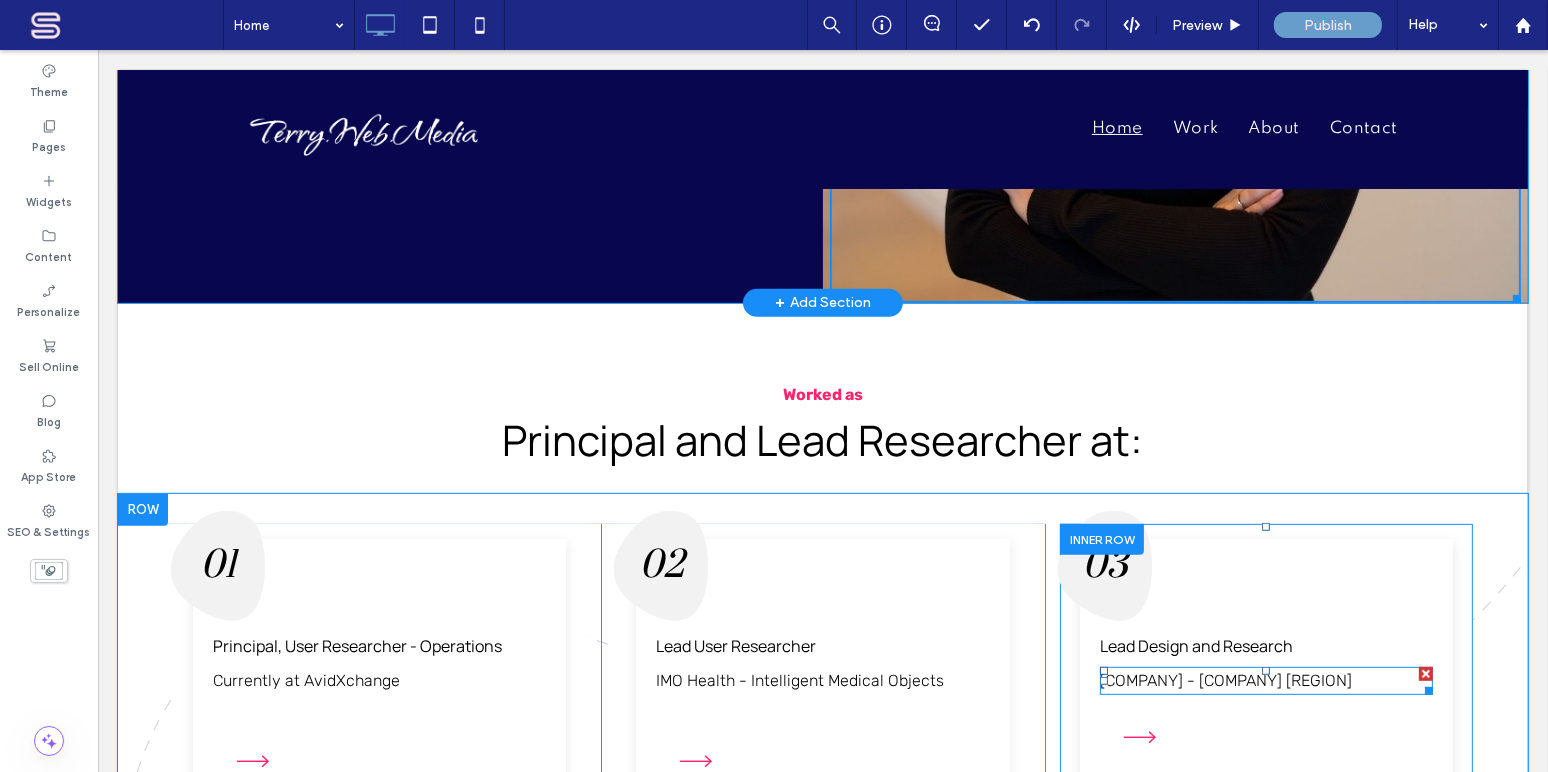 click on "[COMPANY] - [COMPANY] [REGION]" at bounding box center (1225, 680) 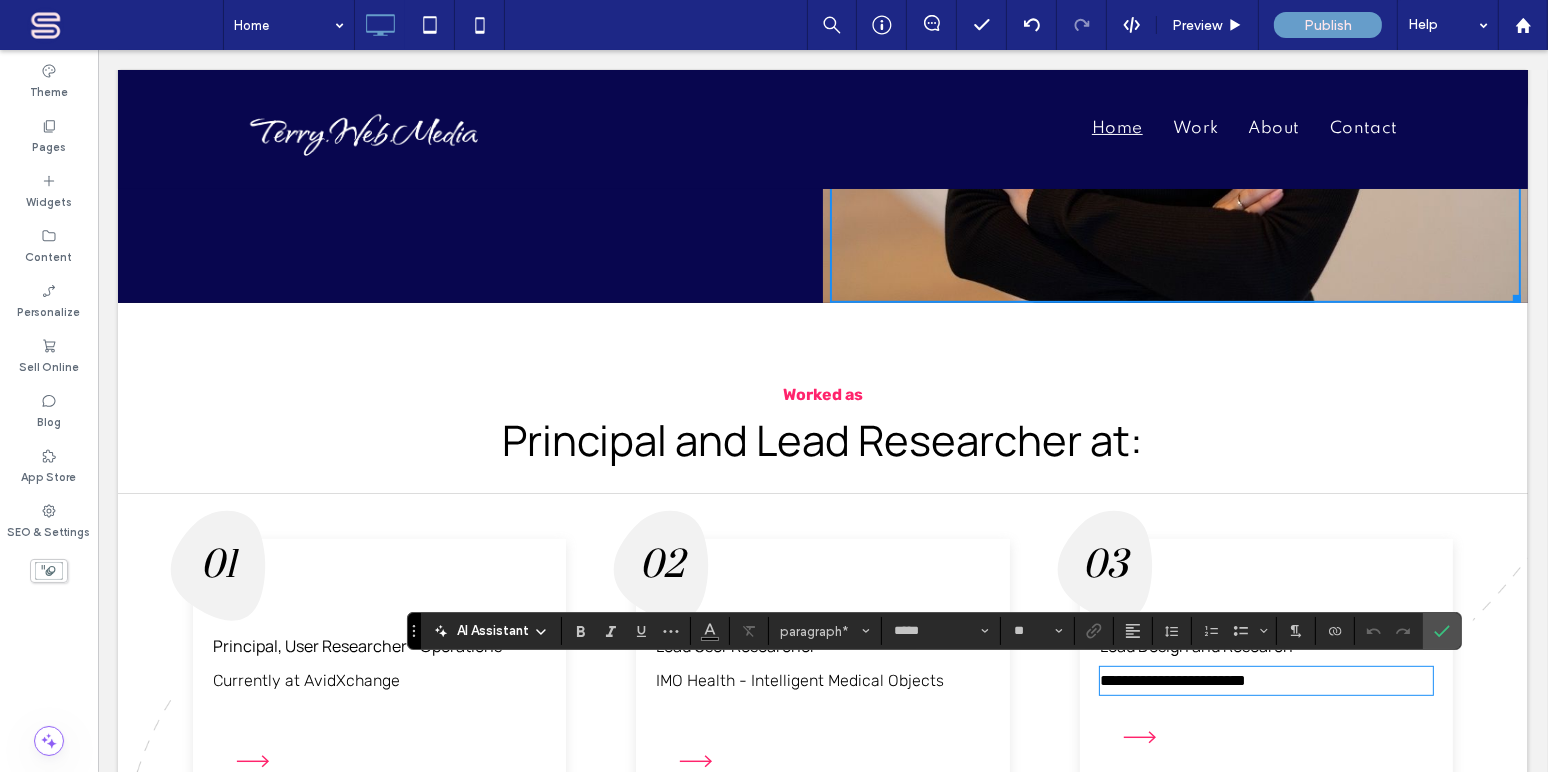 click on "**********" at bounding box center [1172, 680] 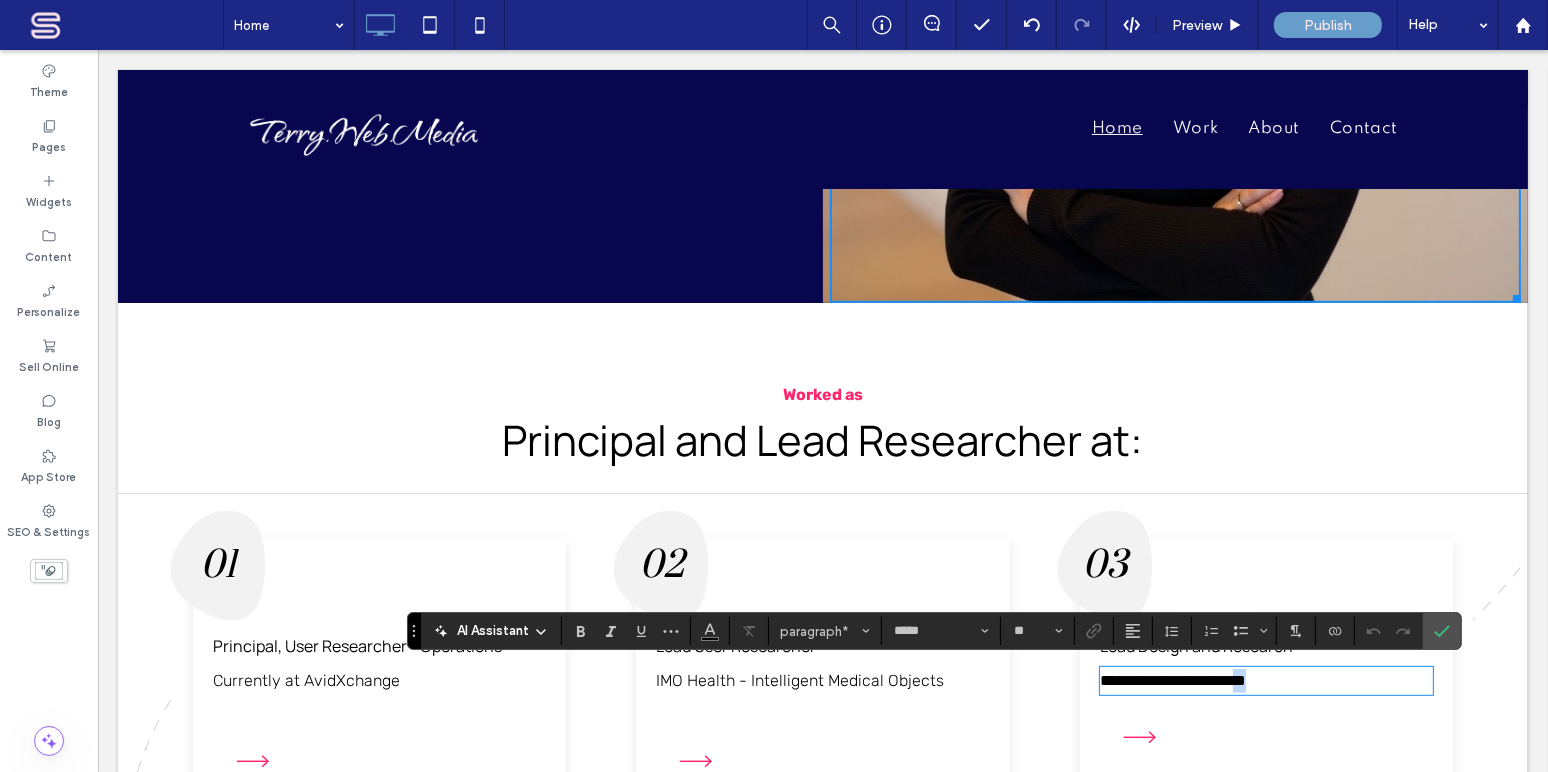 click on "**********" at bounding box center [1172, 680] 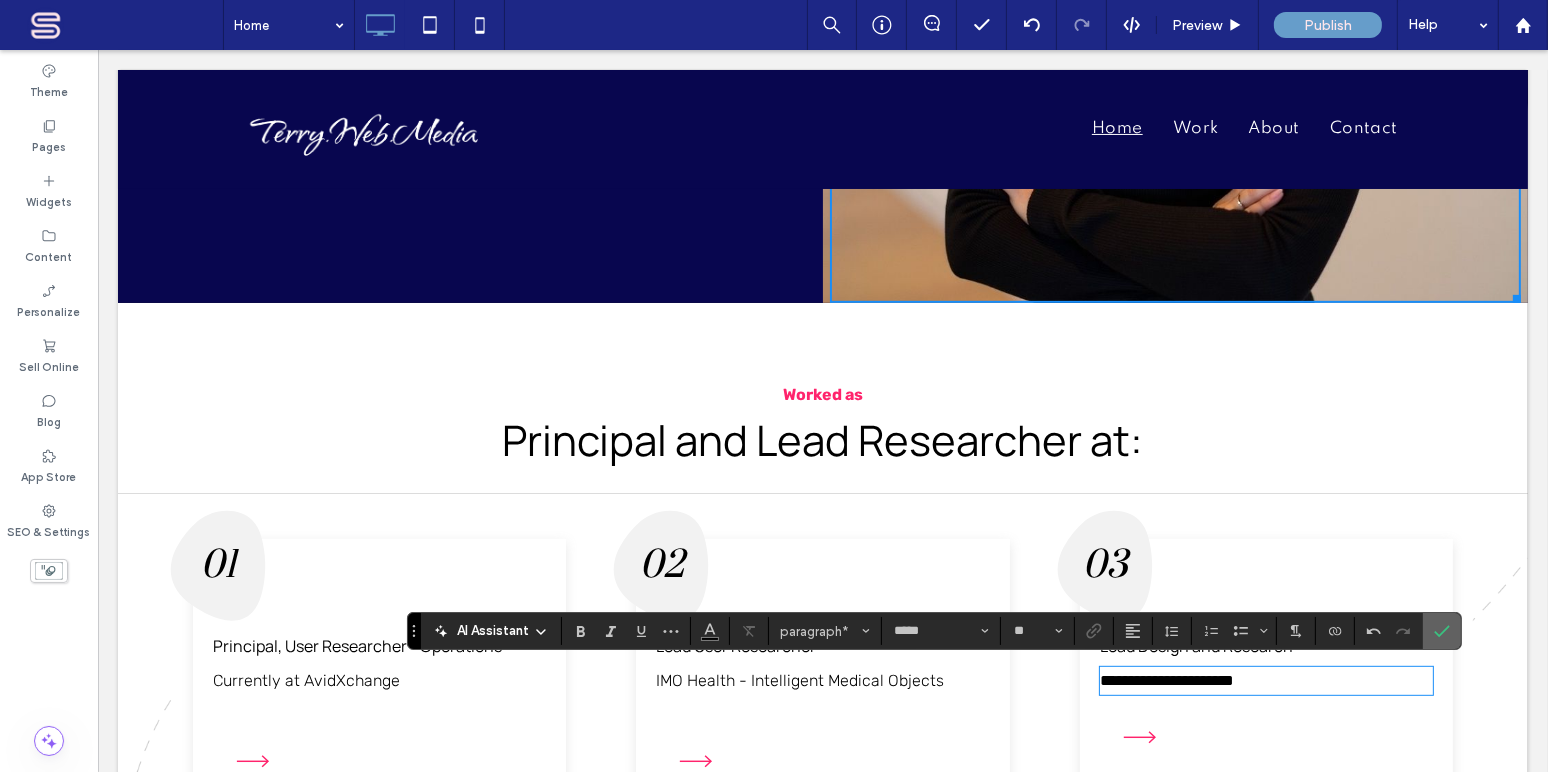 drag, startPoint x: 1439, startPoint y: 631, endPoint x: 1341, endPoint y: 582, distance: 109.56733 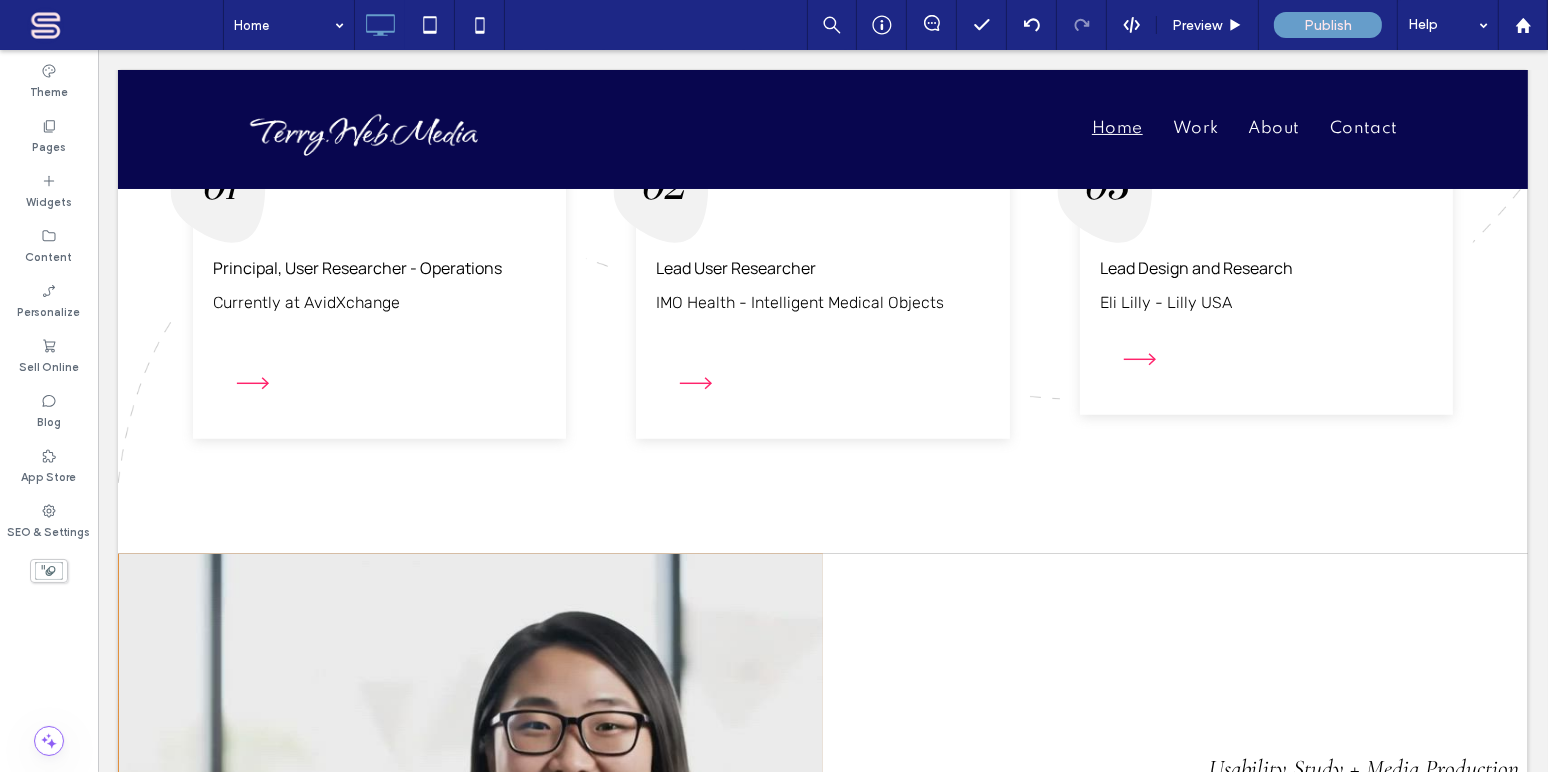 scroll, scrollTop: 1347, scrollLeft: 0, axis: vertical 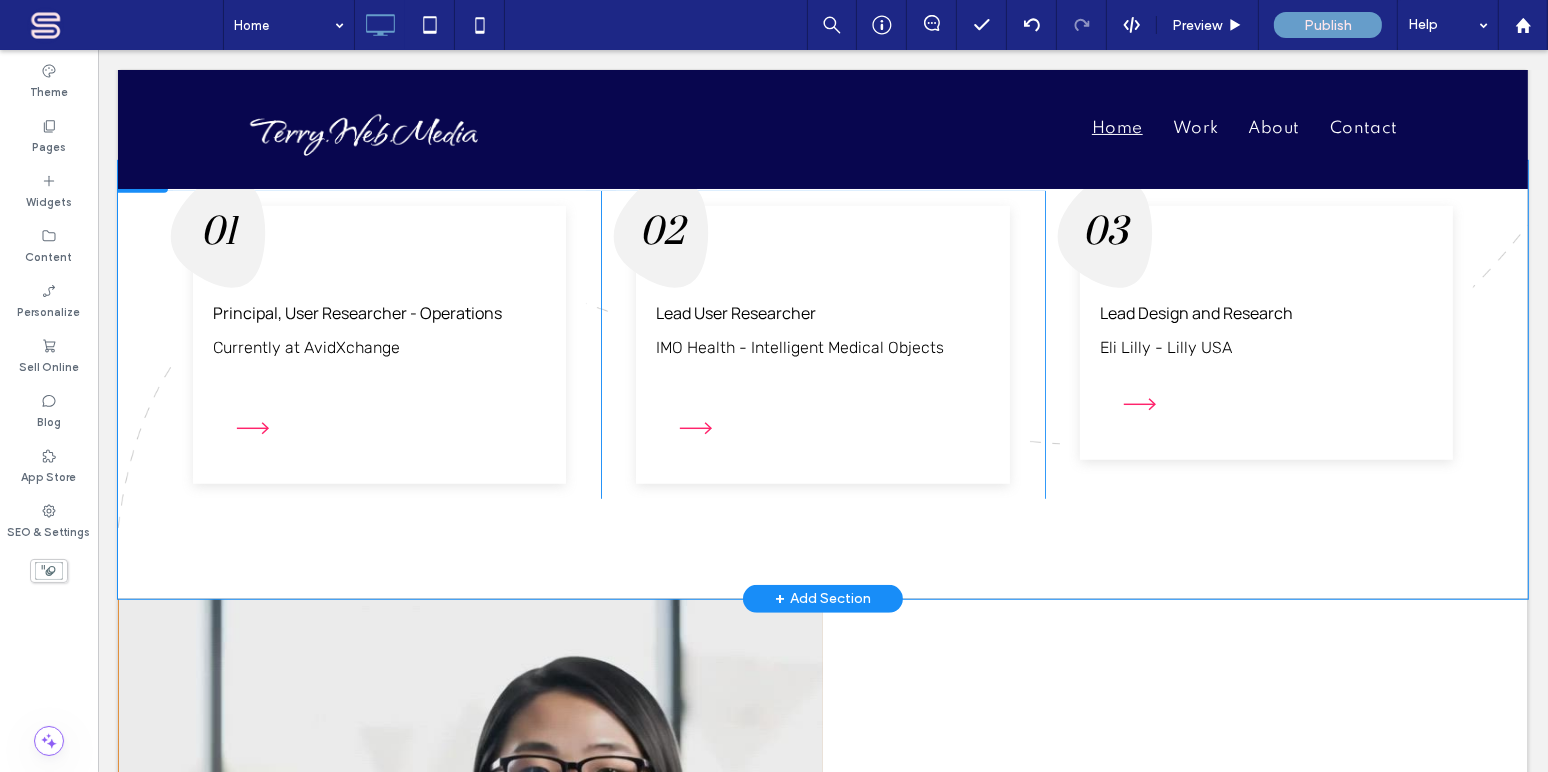 click on "+ Add Section" at bounding box center [822, 599] 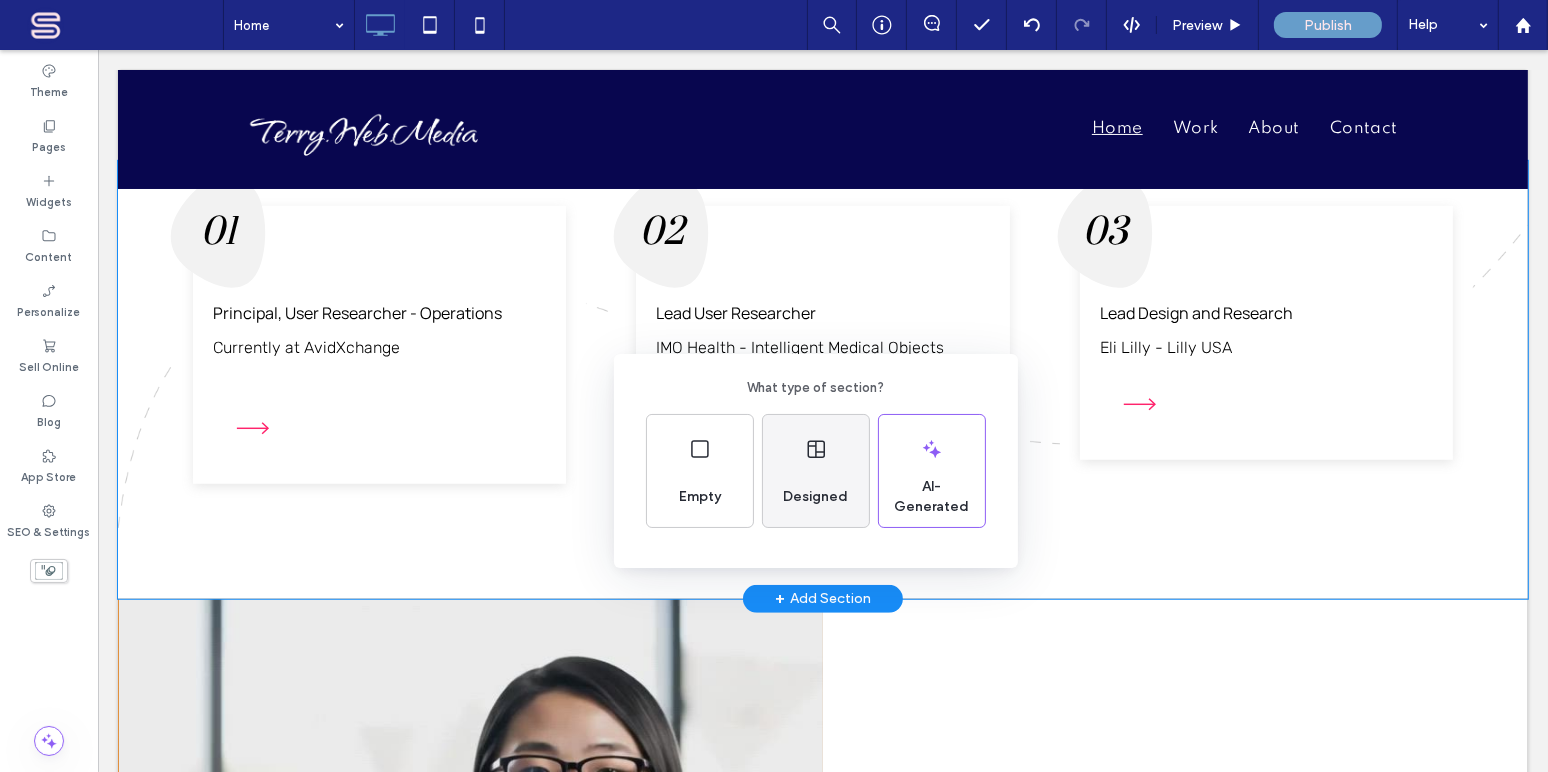click on "Designed" at bounding box center [816, 497] 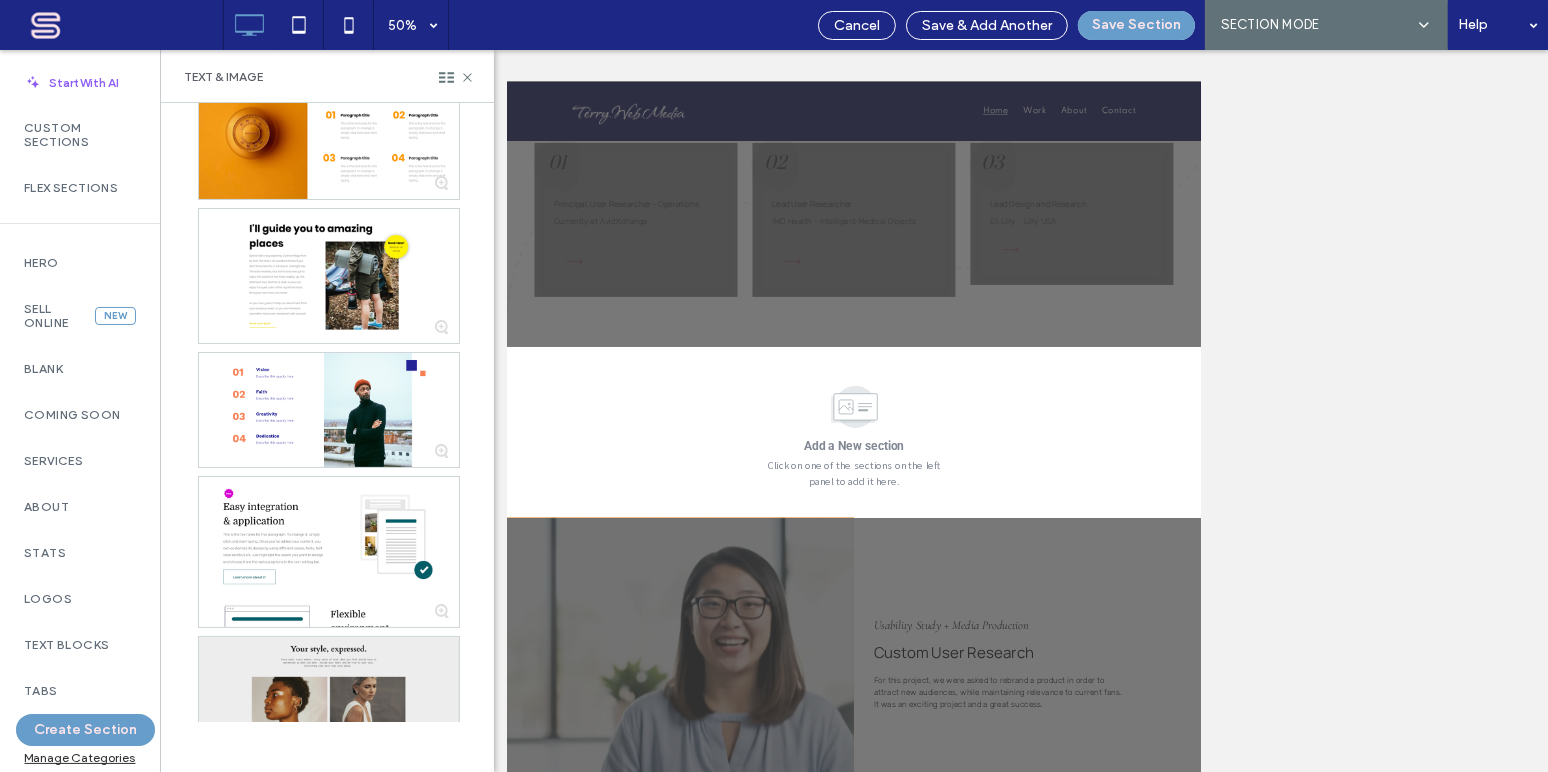 scroll, scrollTop: 0, scrollLeft: 0, axis: both 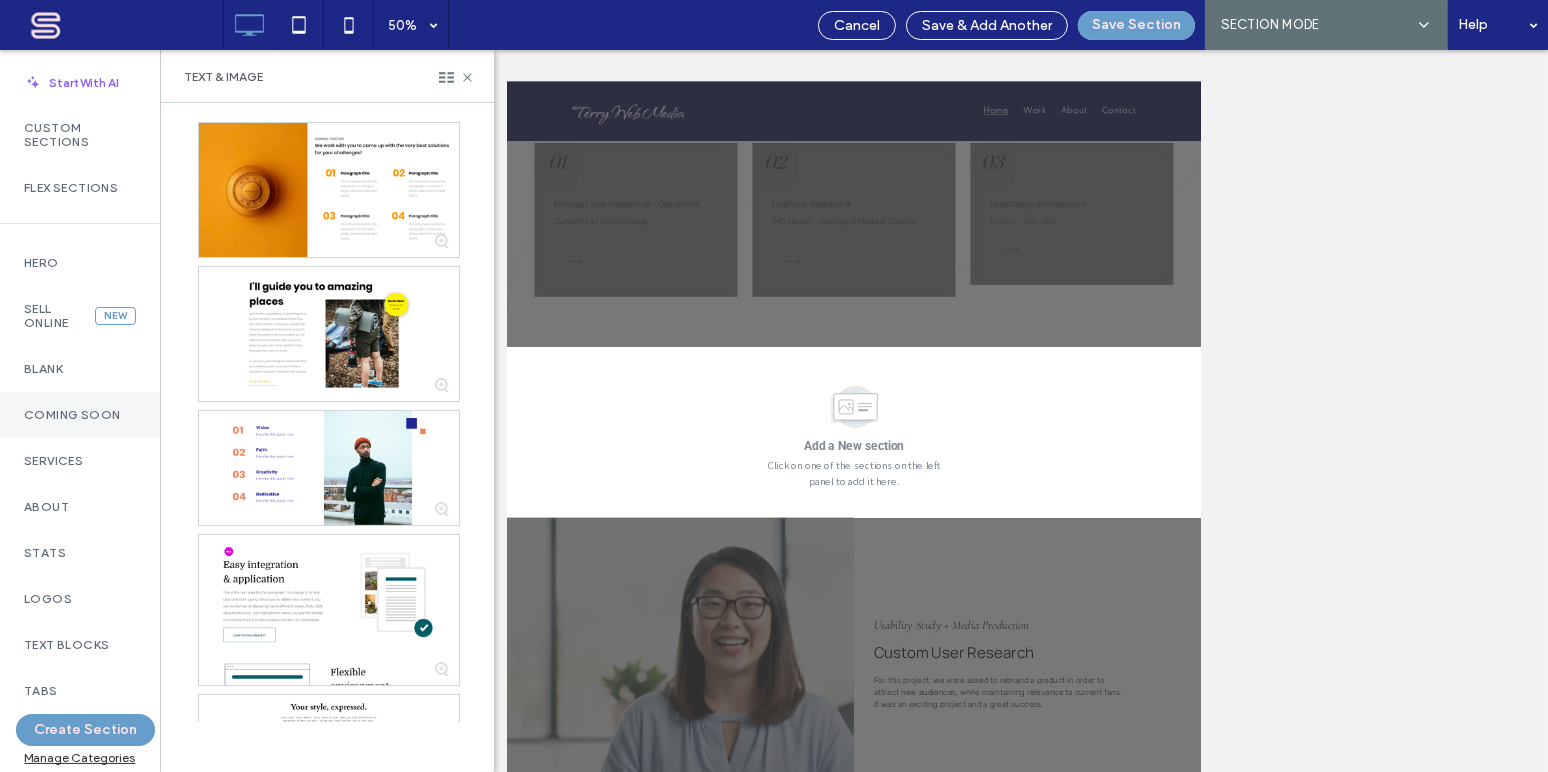 click on "Coming Soon" at bounding box center [80, 415] 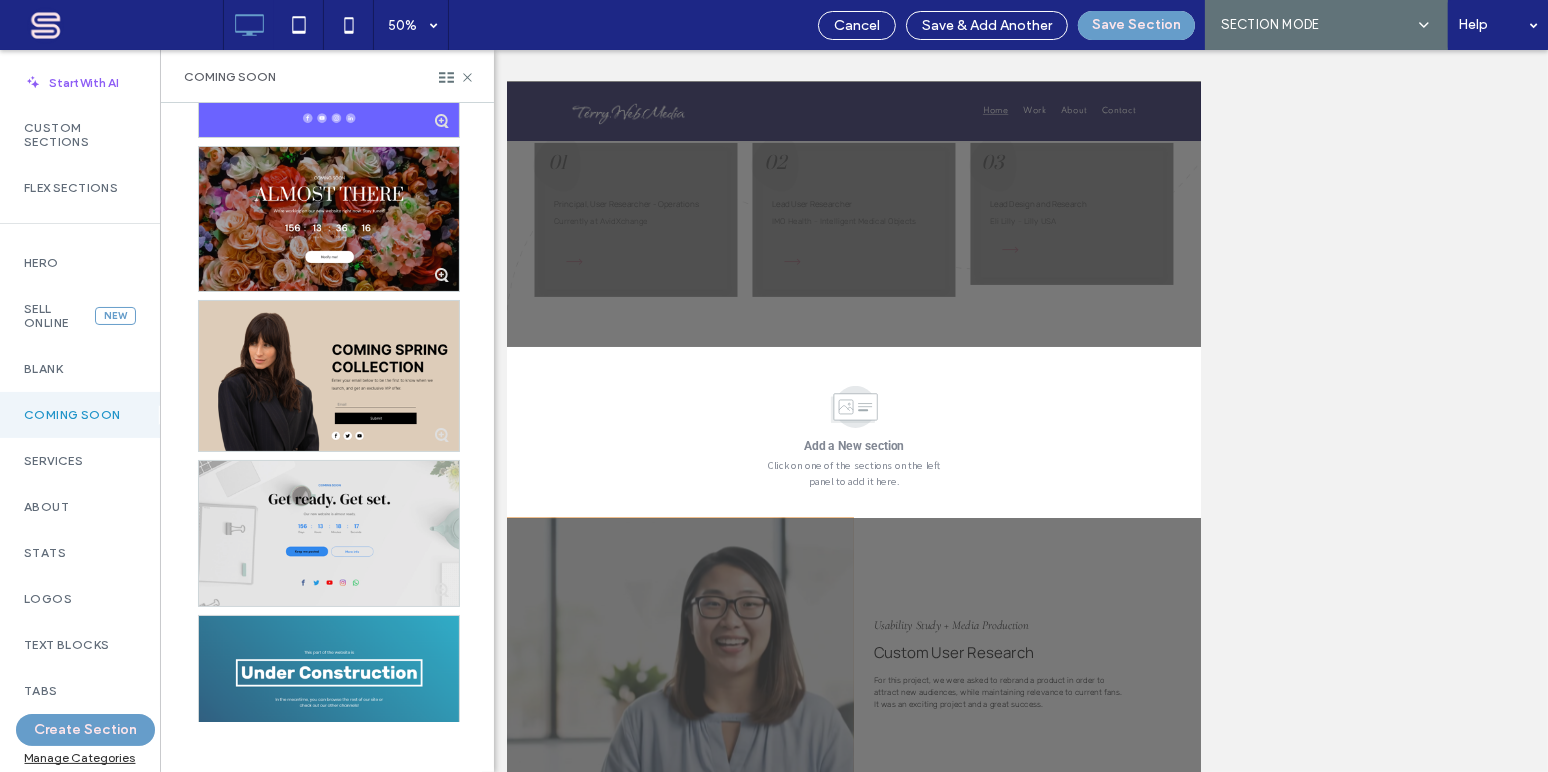 scroll, scrollTop: 624, scrollLeft: 0, axis: vertical 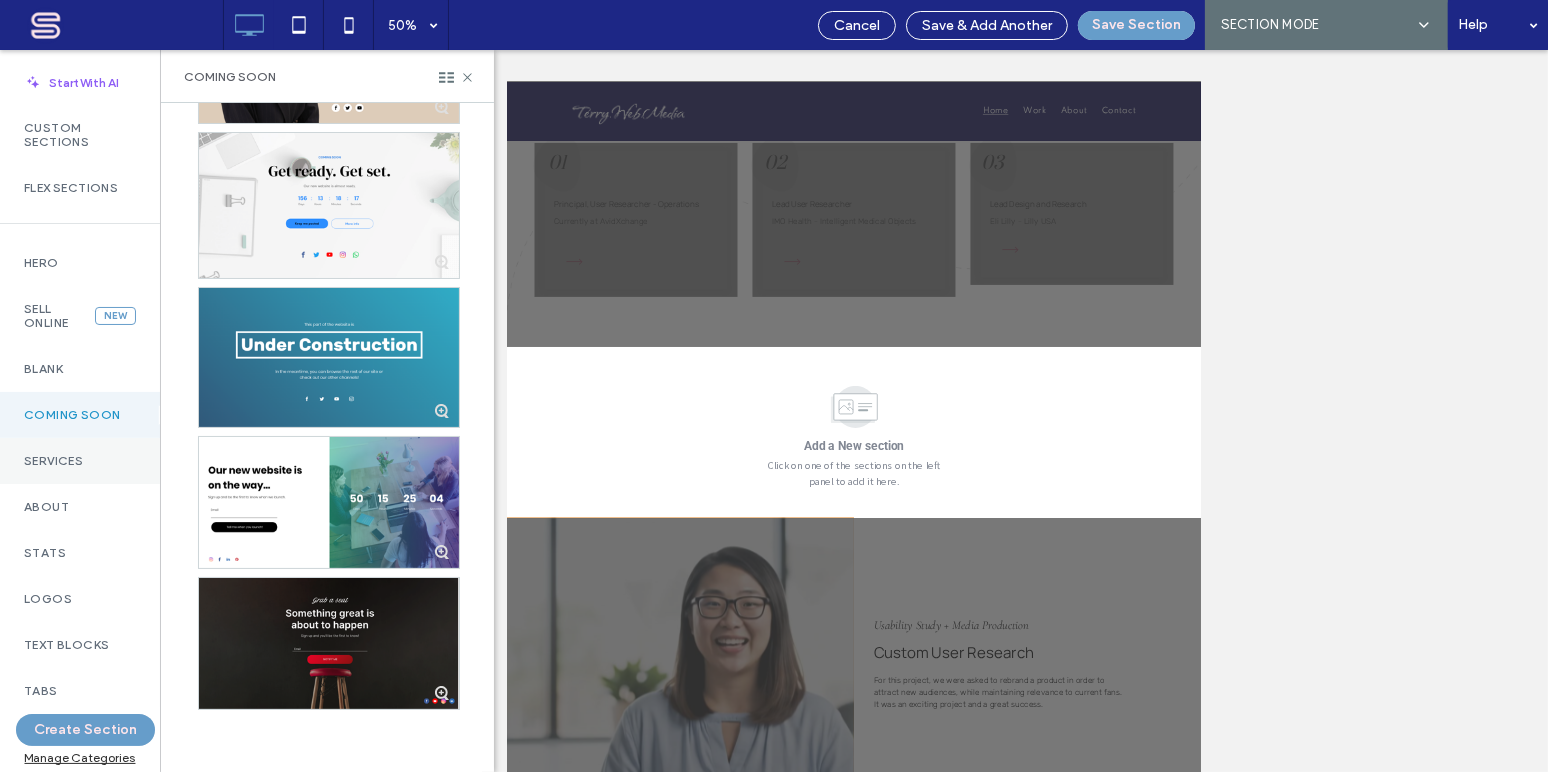 click on "Services" at bounding box center (80, 461) 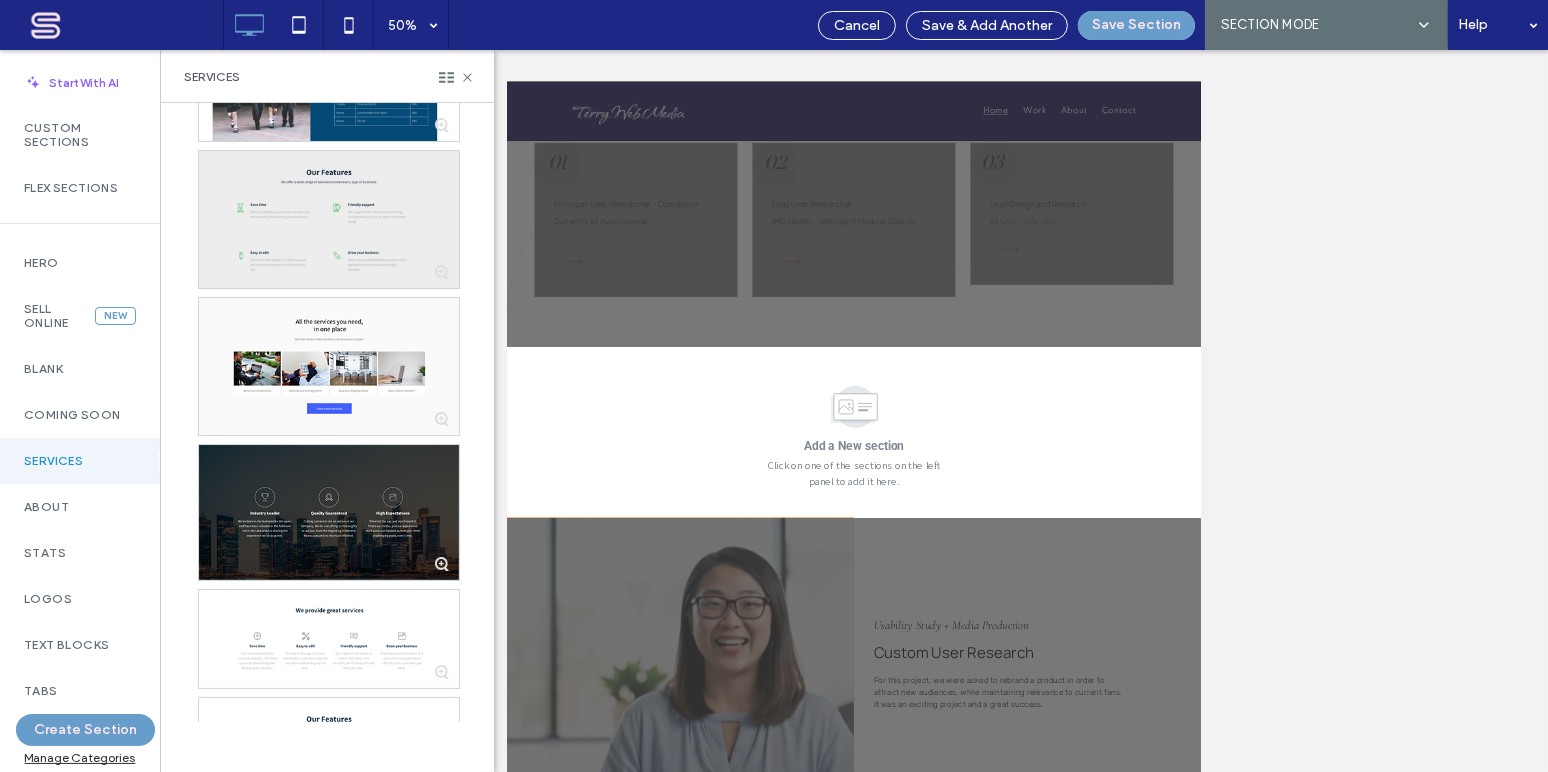 scroll, scrollTop: 5333, scrollLeft: 0, axis: vertical 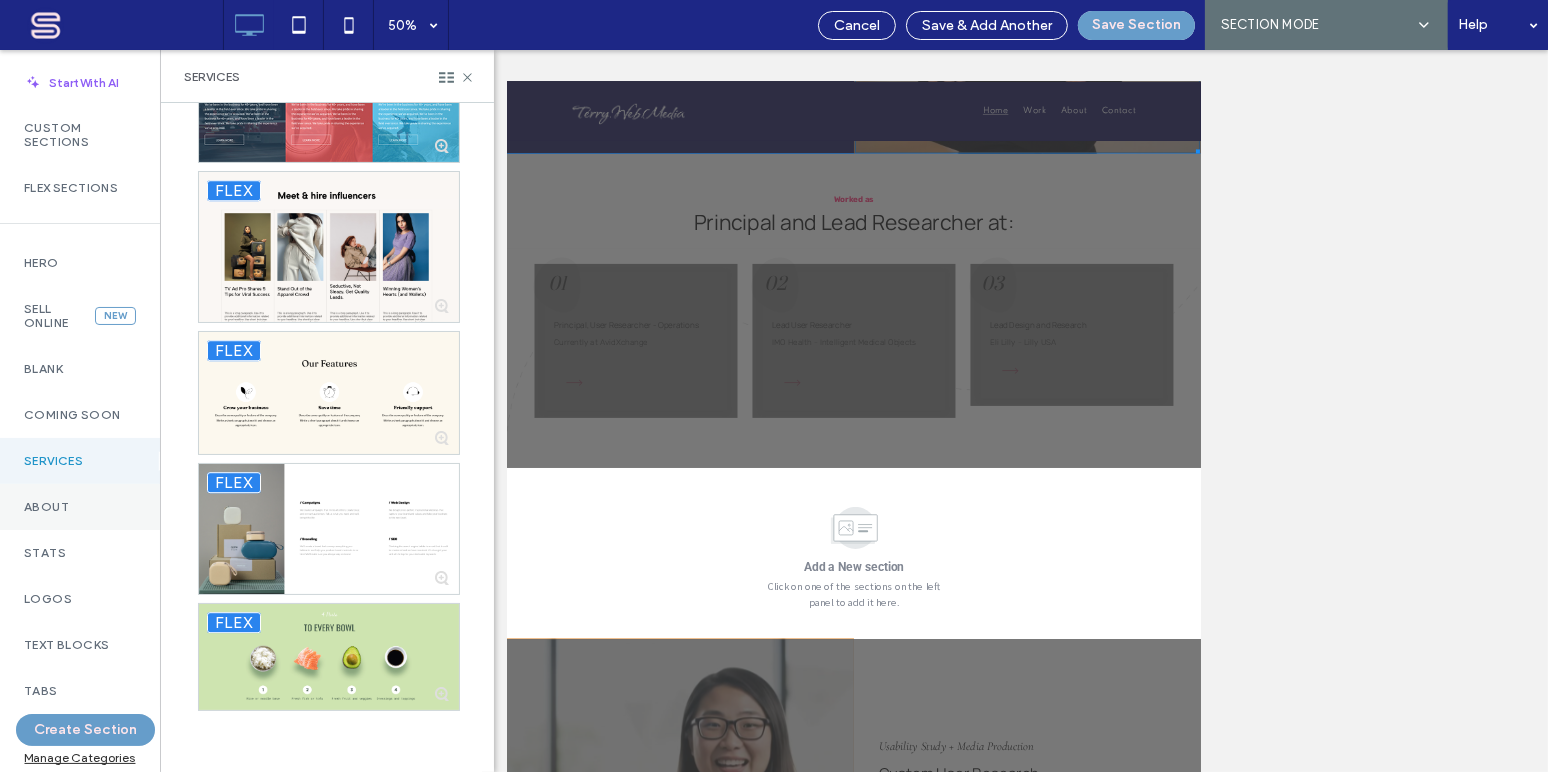 click on "About" at bounding box center [80, 507] 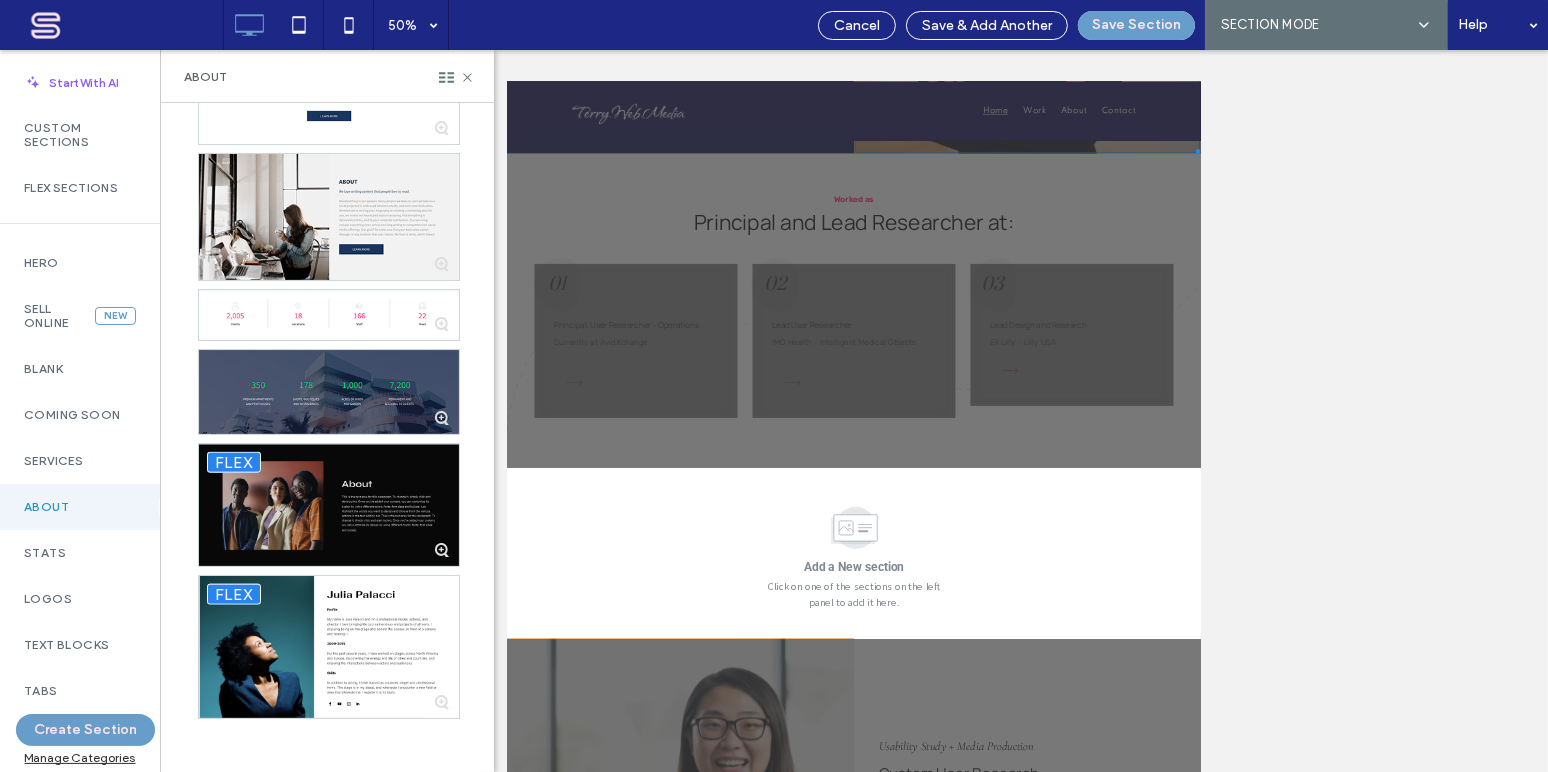 scroll, scrollTop: 2464, scrollLeft: 0, axis: vertical 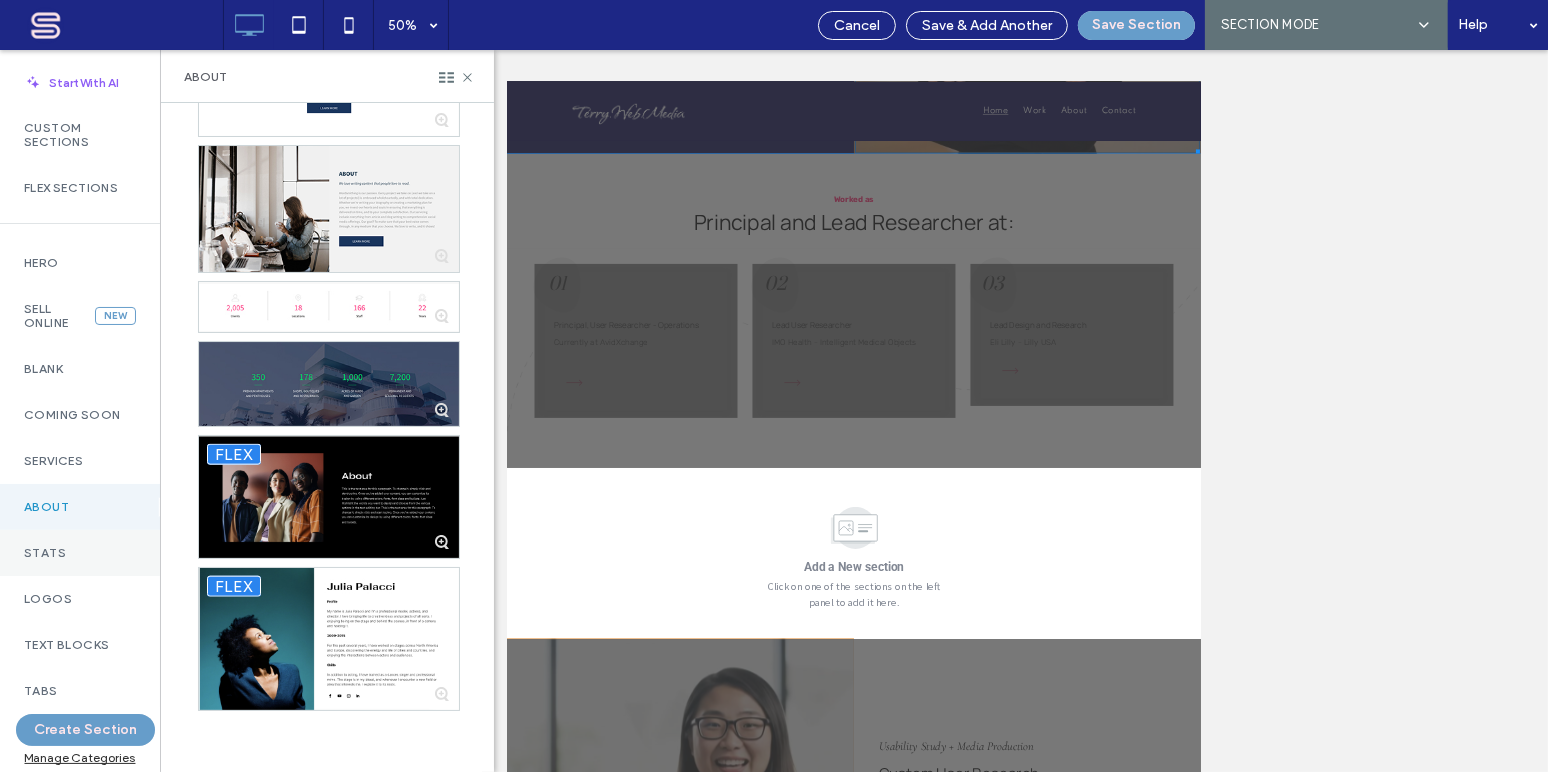 click on "Stats" at bounding box center [80, 553] 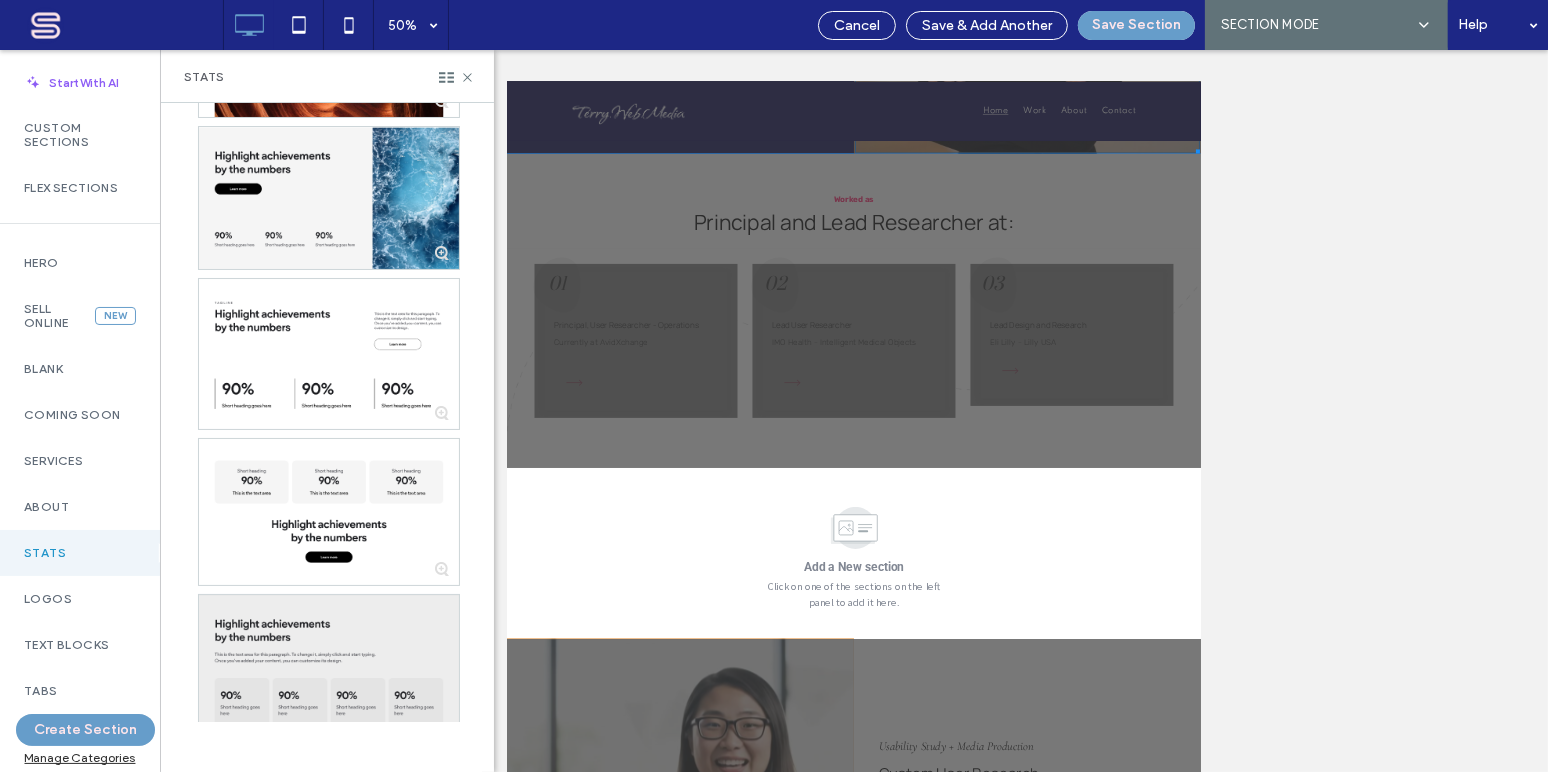 scroll, scrollTop: 476, scrollLeft: 0, axis: vertical 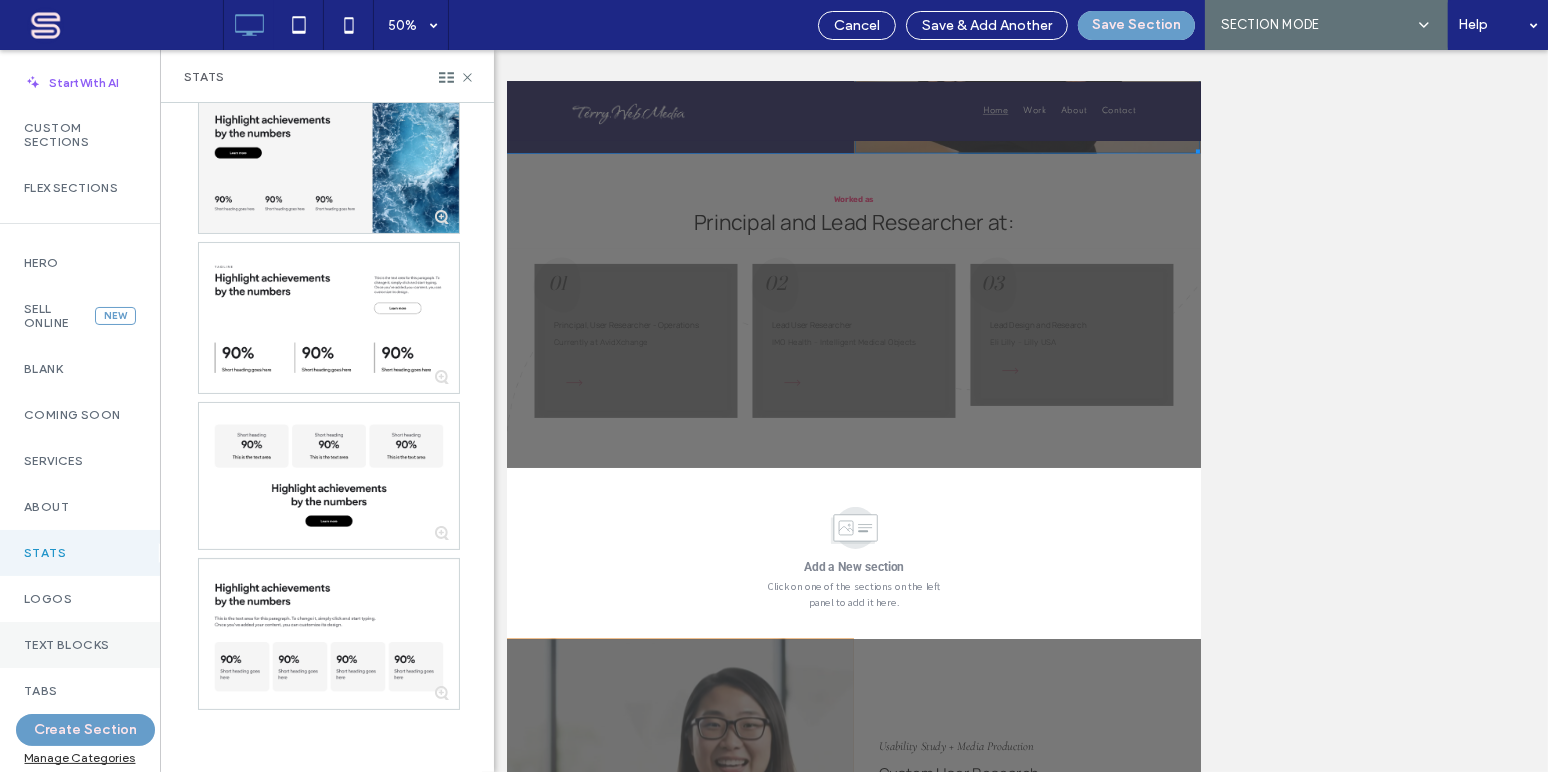 click on "Text Blocks" at bounding box center (80, 645) 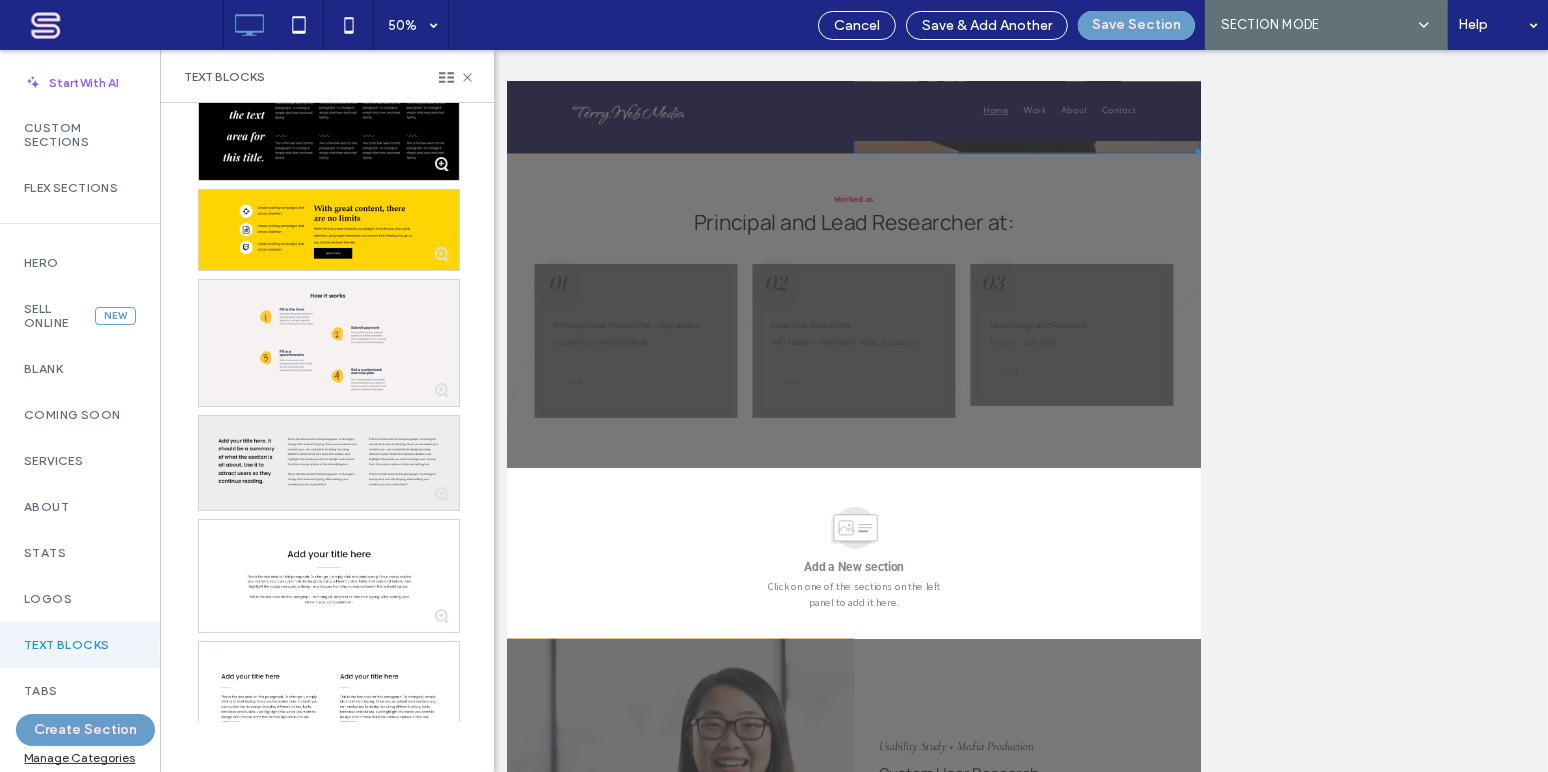 scroll, scrollTop: 0, scrollLeft: 0, axis: both 